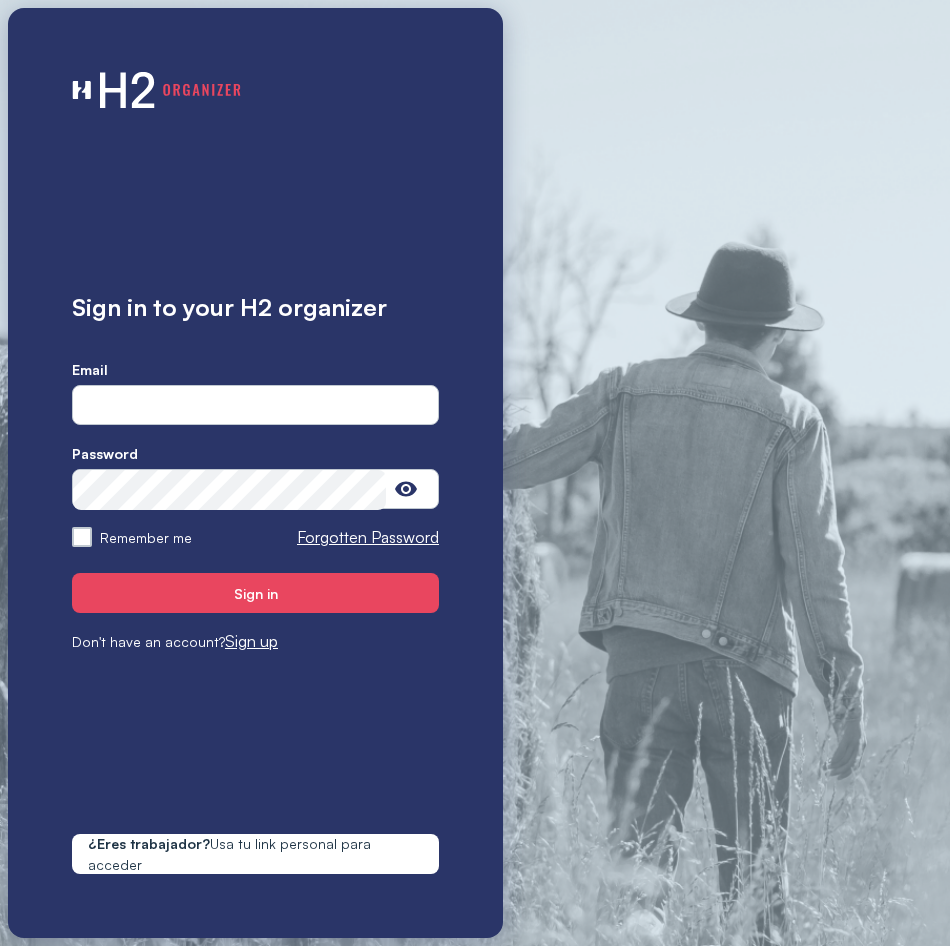 scroll, scrollTop: 0, scrollLeft: 0, axis: both 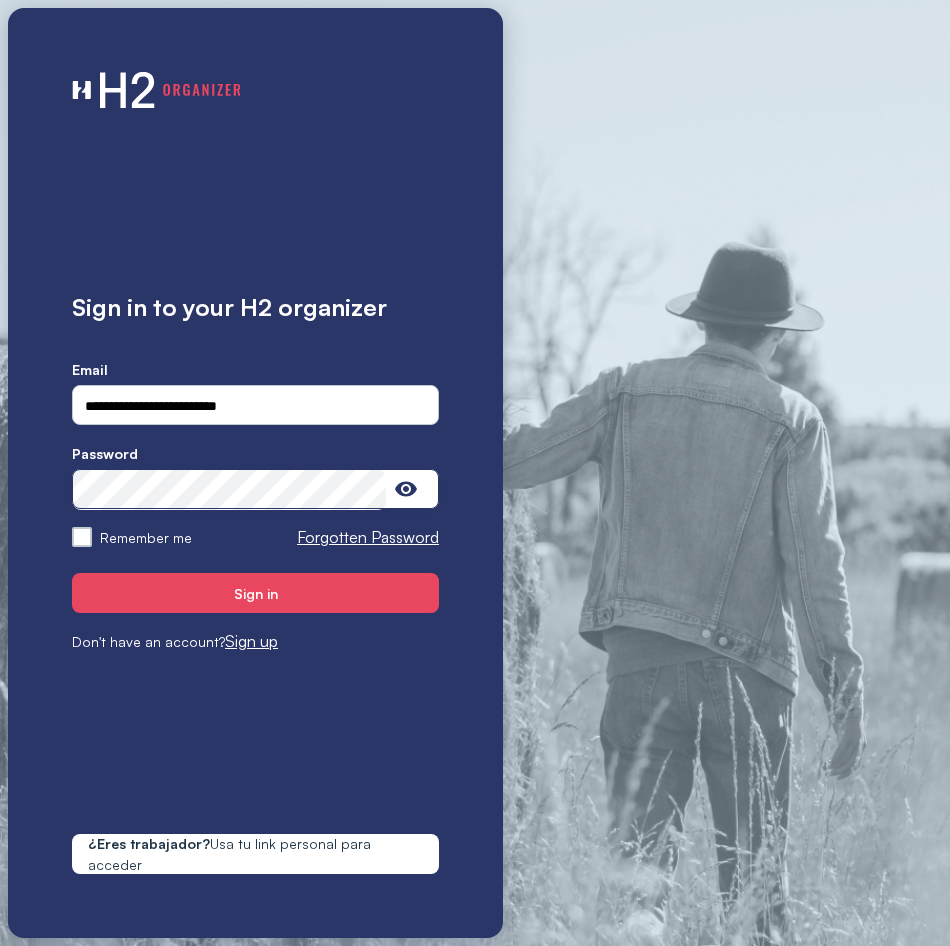 click on "Sign in" at bounding box center (255, 593) 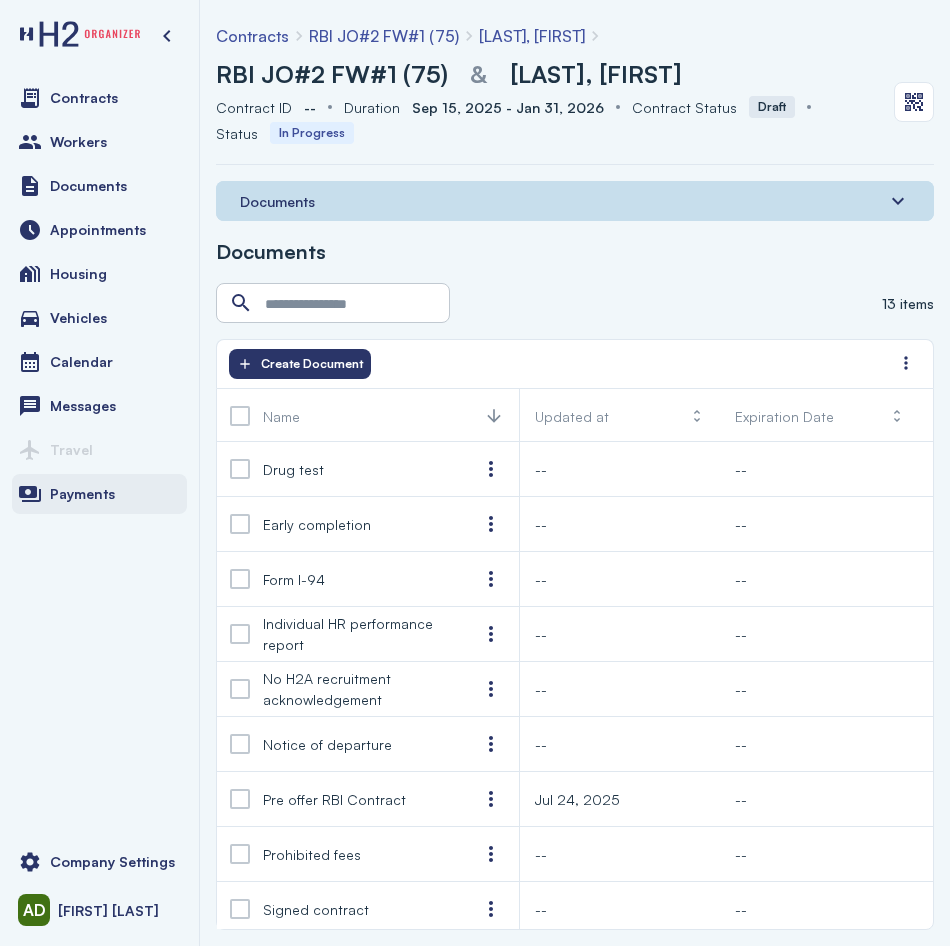 click on "Payments" at bounding box center [99, 494] 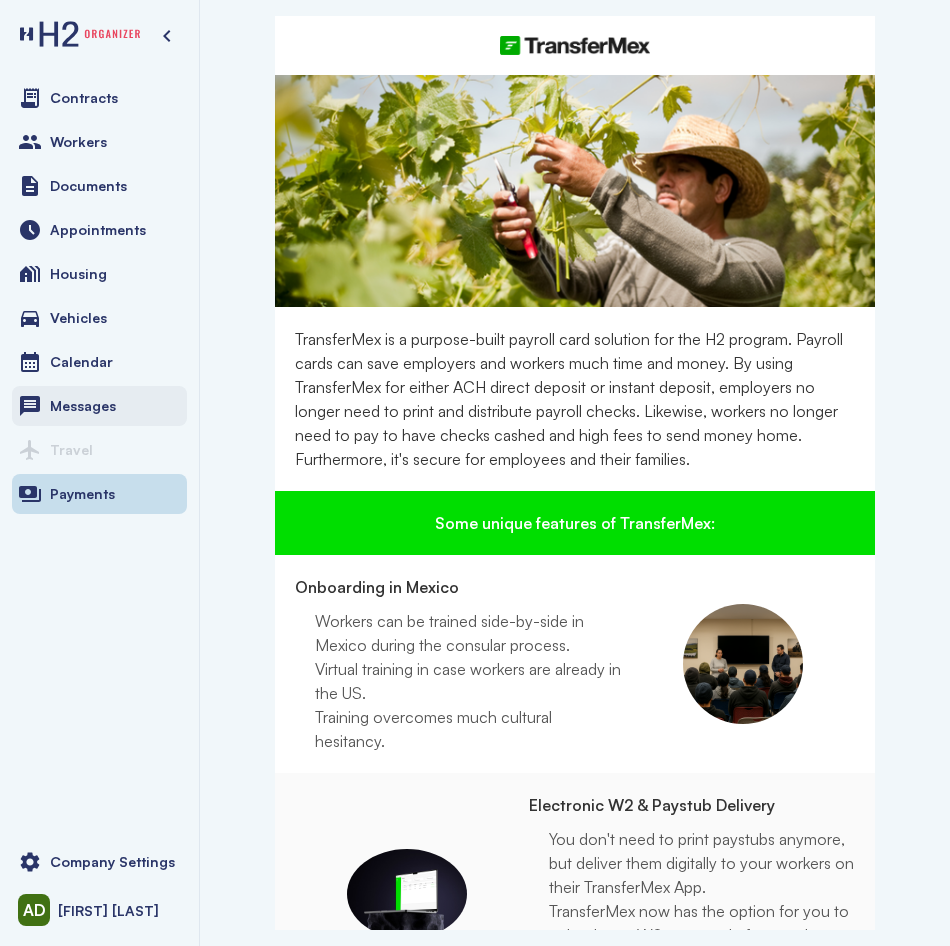 click on "Messages" at bounding box center [99, 406] 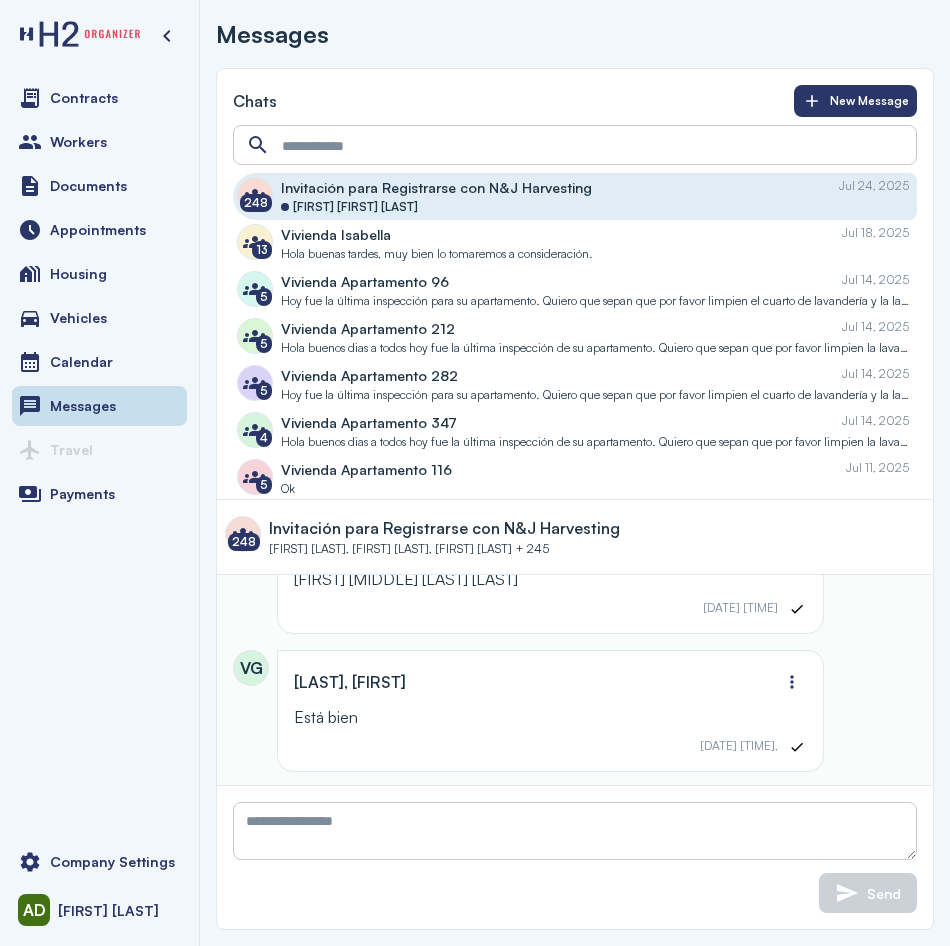 scroll, scrollTop: 1452, scrollLeft: 0, axis: vertical 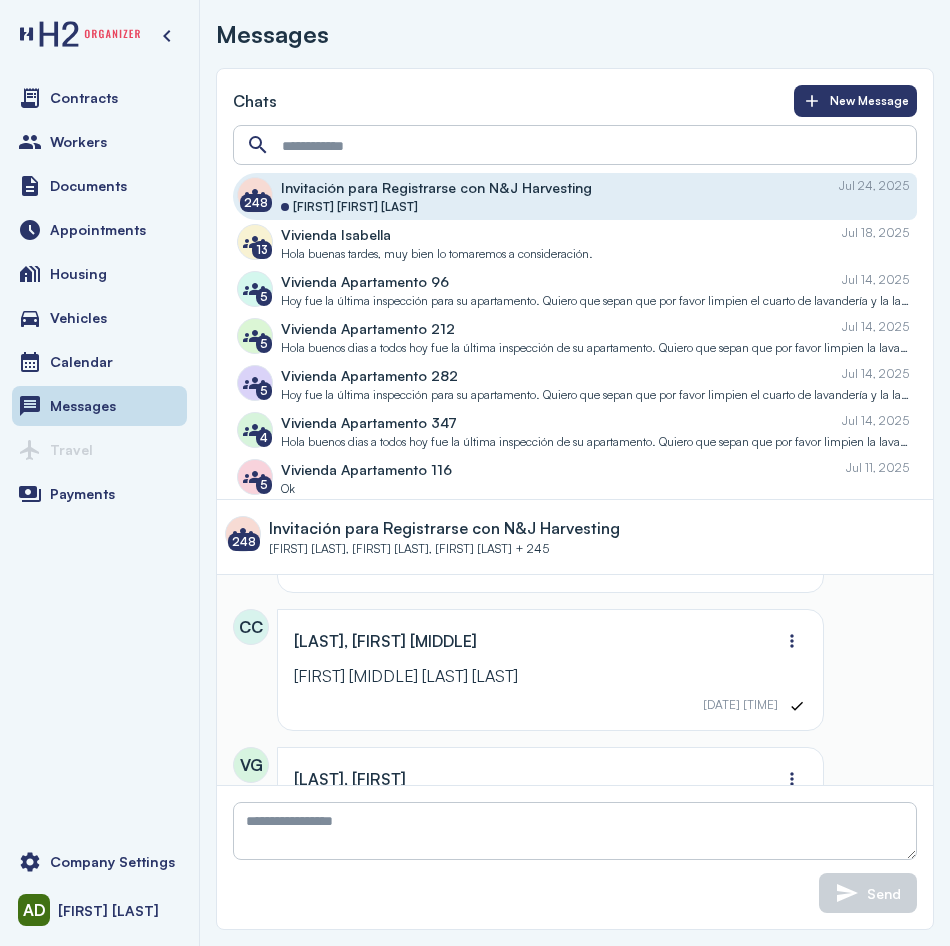 click on "Vivienda Isabella" at bounding box center (336, 234) 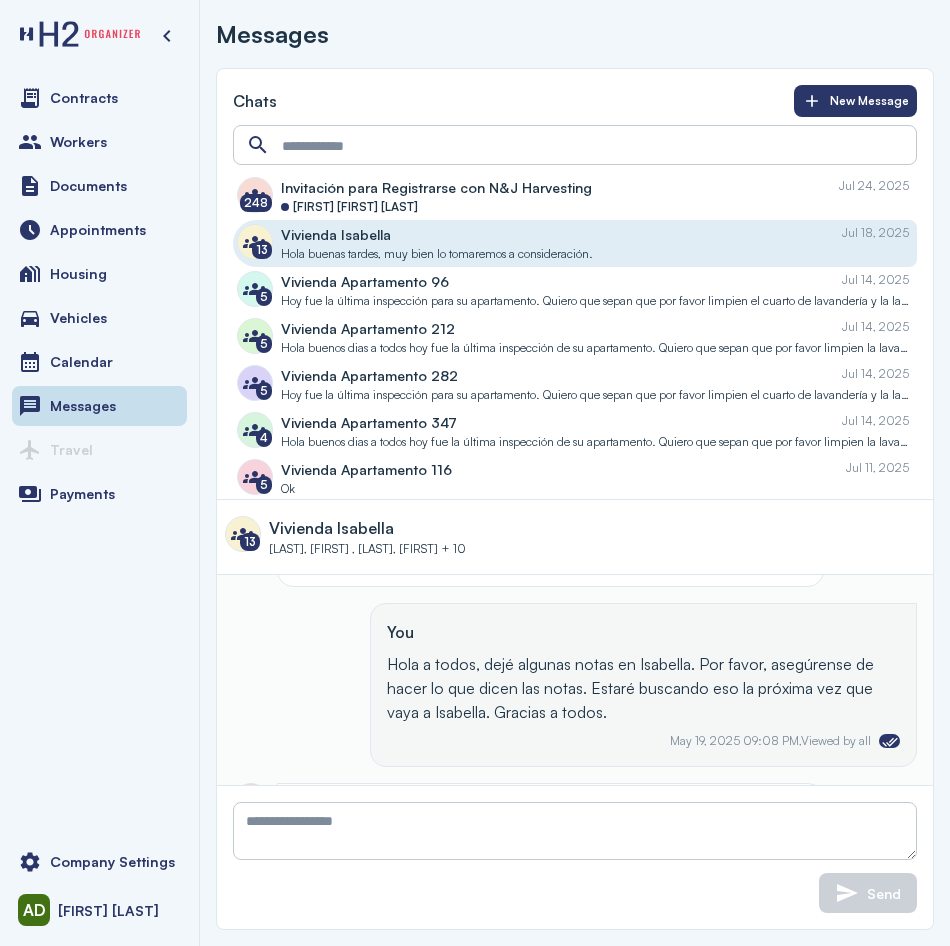 scroll, scrollTop: 1446, scrollLeft: 0, axis: vertical 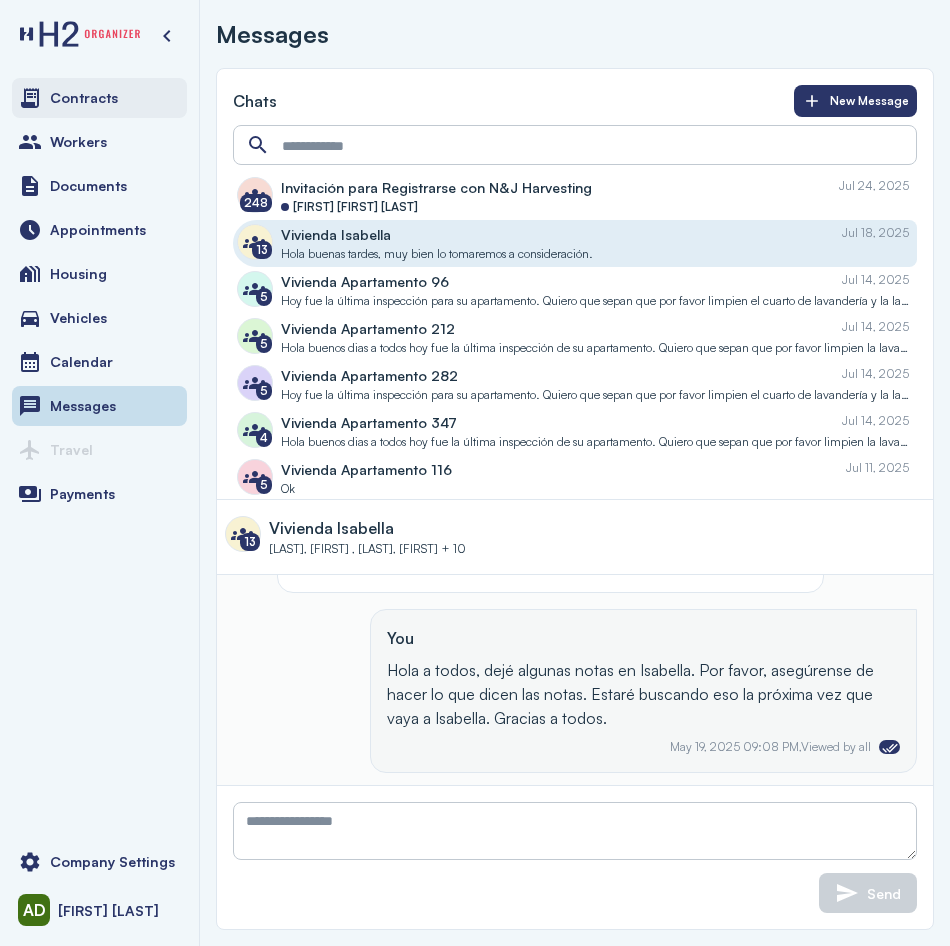 click on "Contracts" at bounding box center [99, 98] 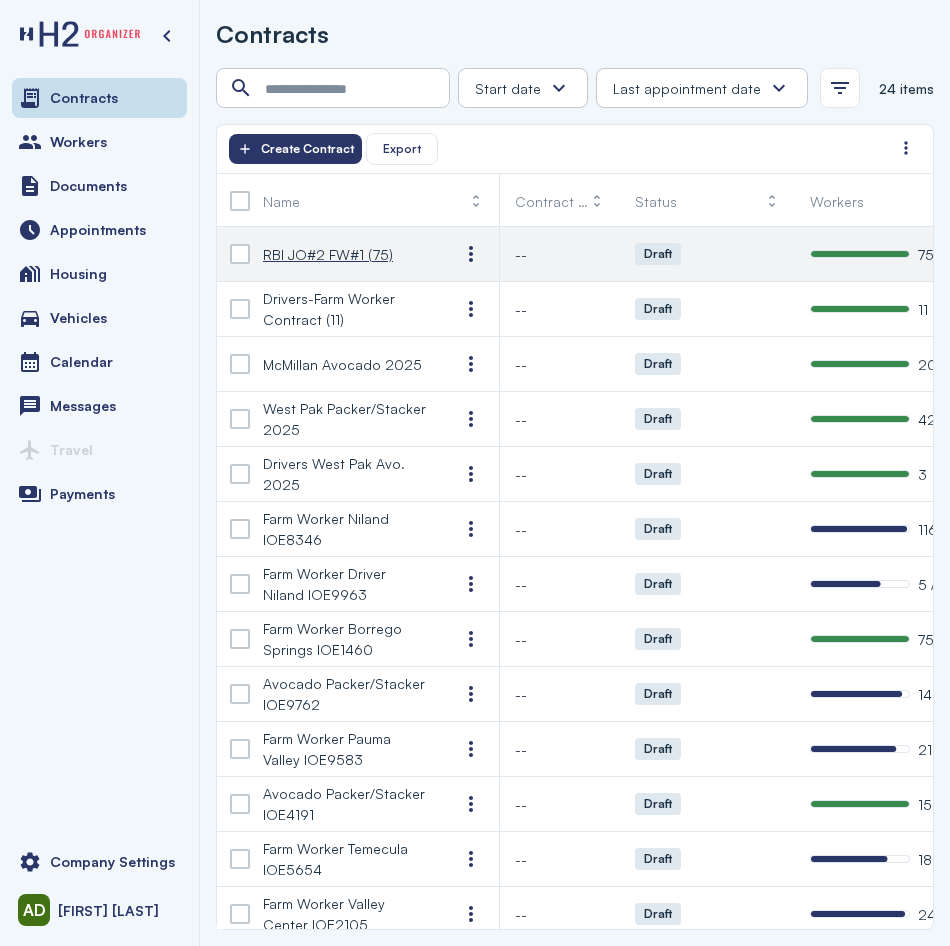 click on "RBI JO#2 FW#1 (75)" at bounding box center [328, 254] 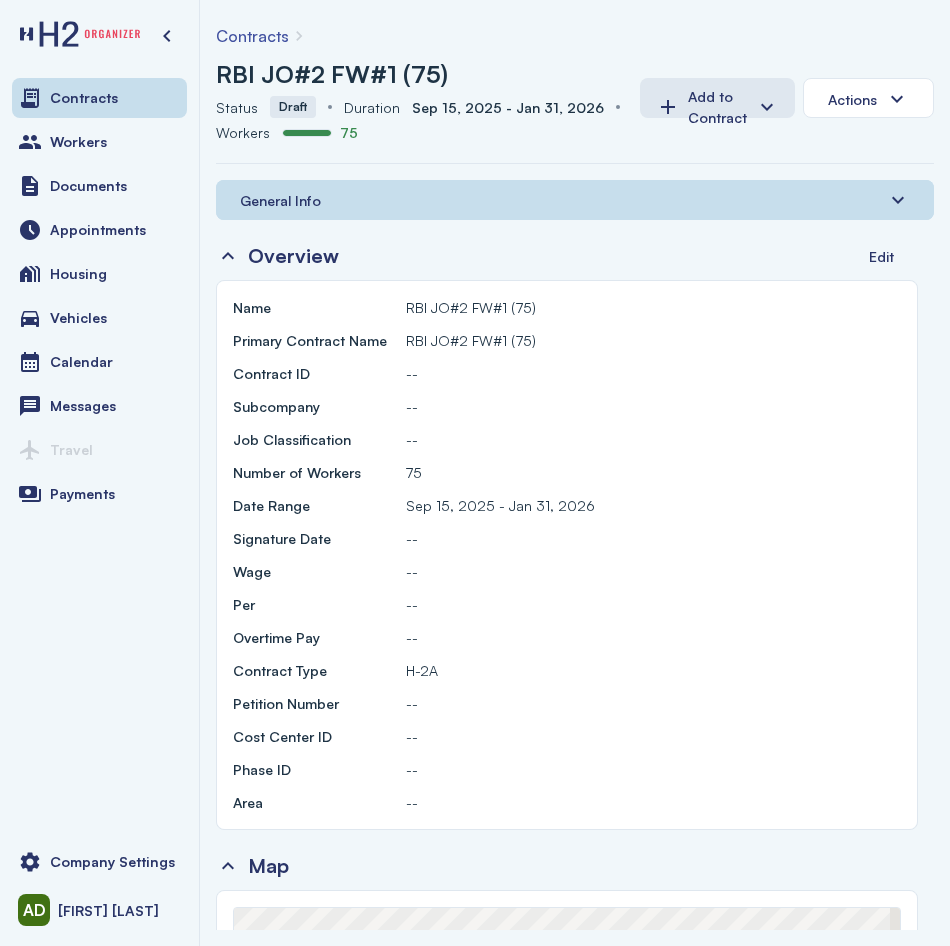 click on "General Info" at bounding box center [280, 200] 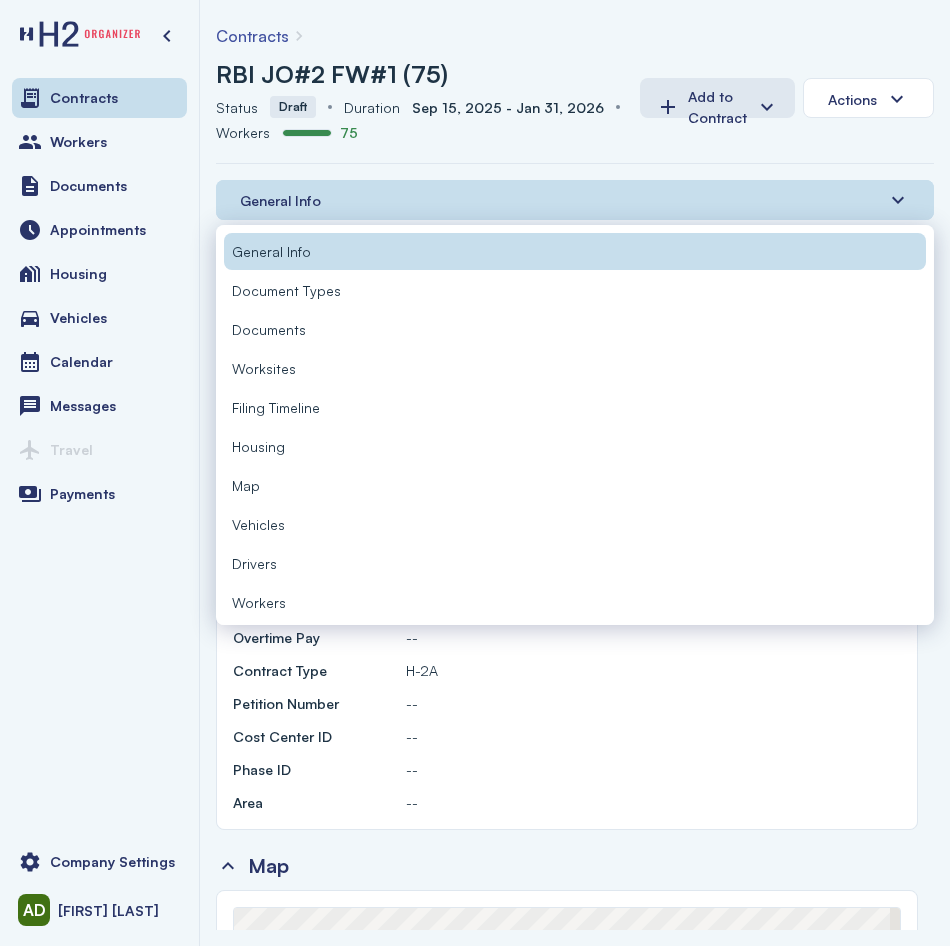 click on "Workers" at bounding box center (575, 602) 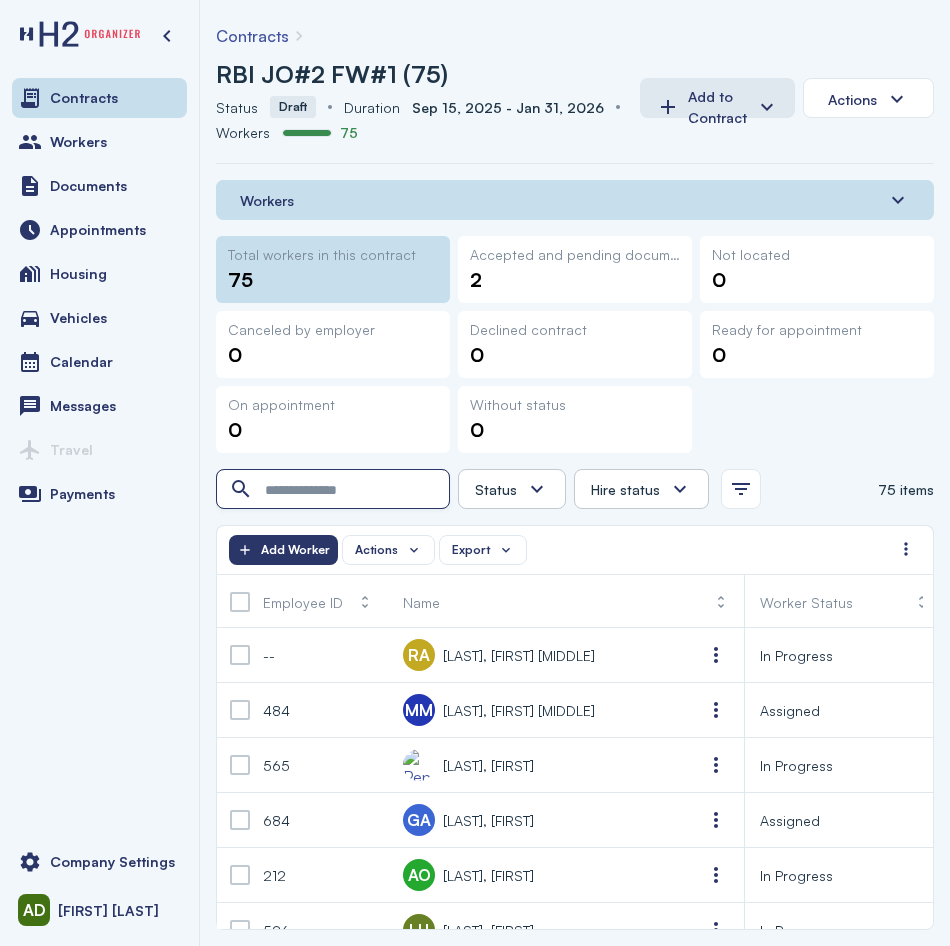 click at bounding box center [335, 490] 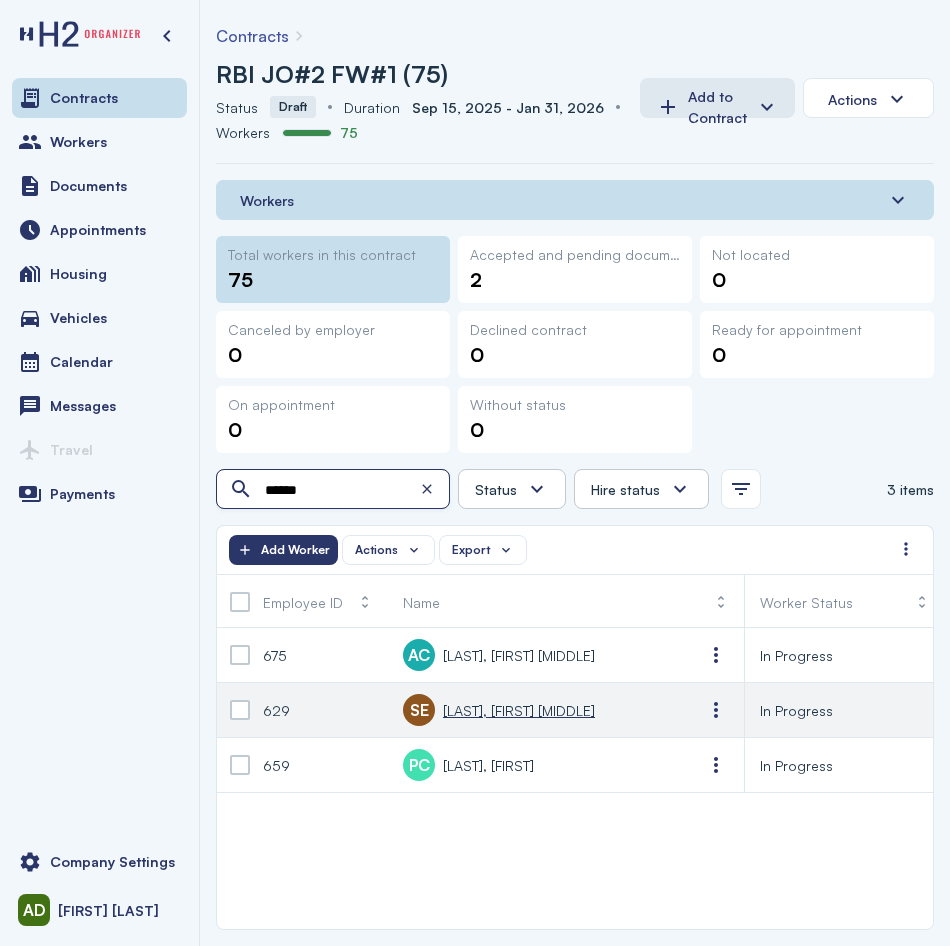 type on "******" 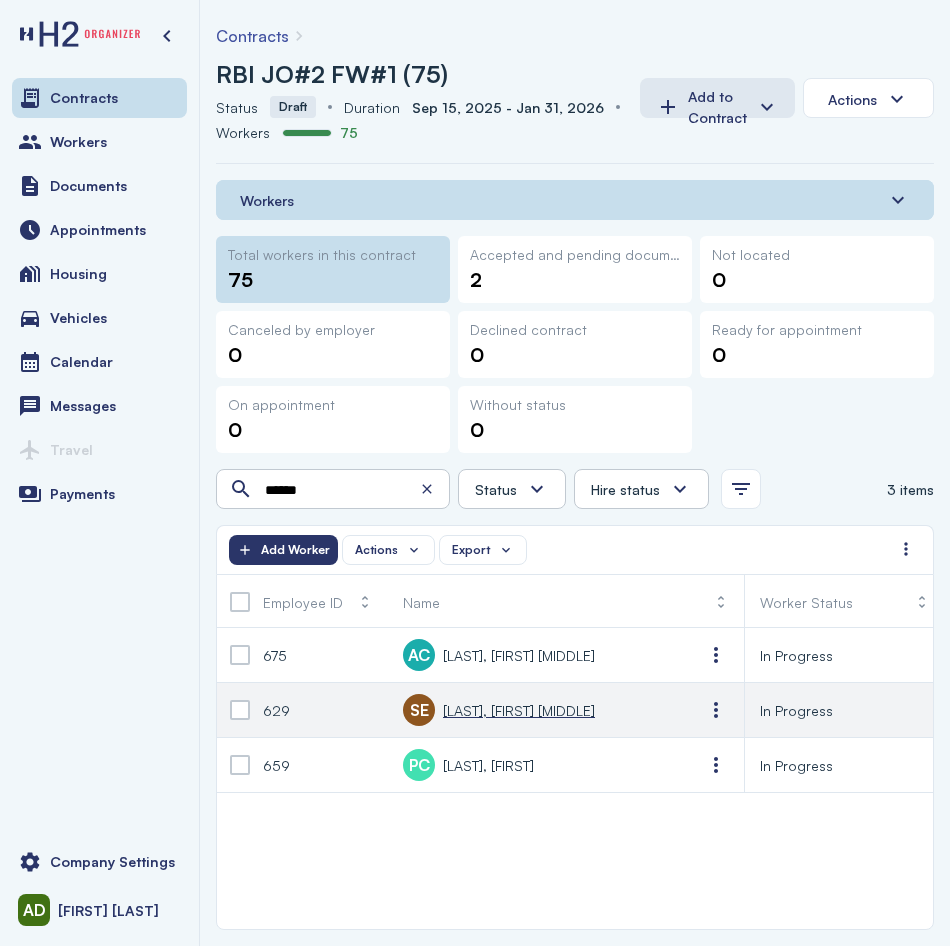 click on "[LAST], [FIRST] [MIDDLE]" at bounding box center [519, 710] 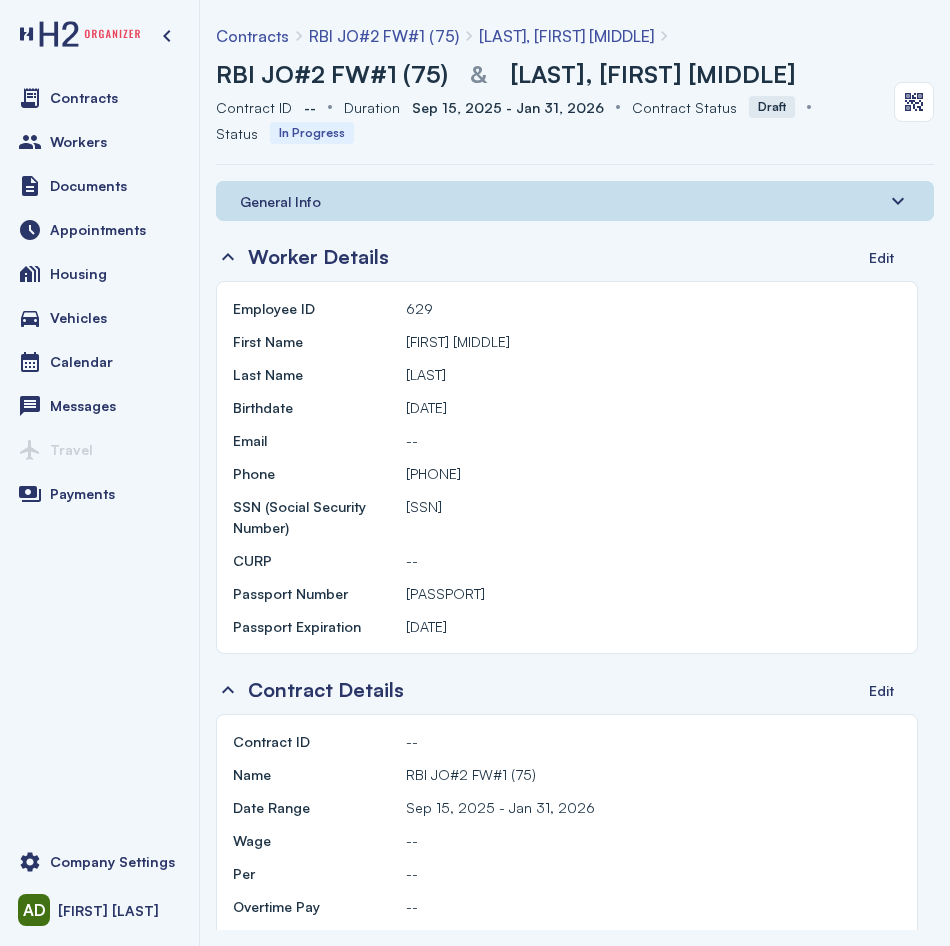 click on "General Info" at bounding box center [575, 201] 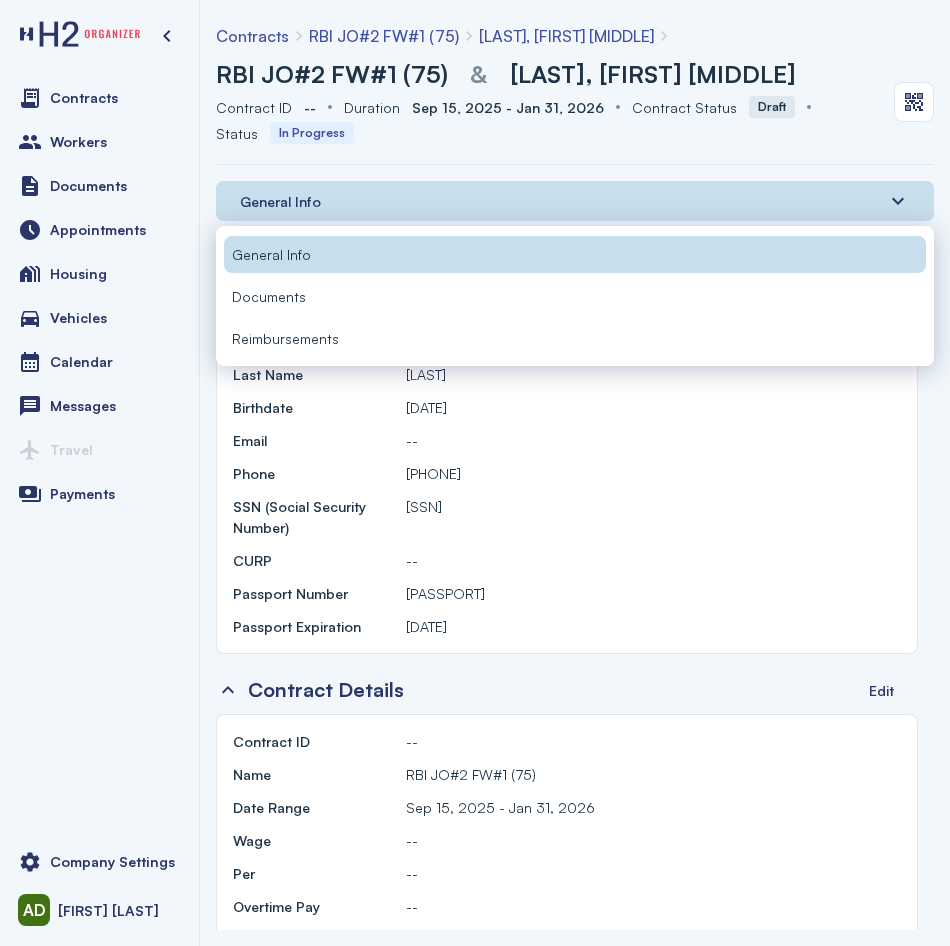 click on "Documents" at bounding box center (575, 296) 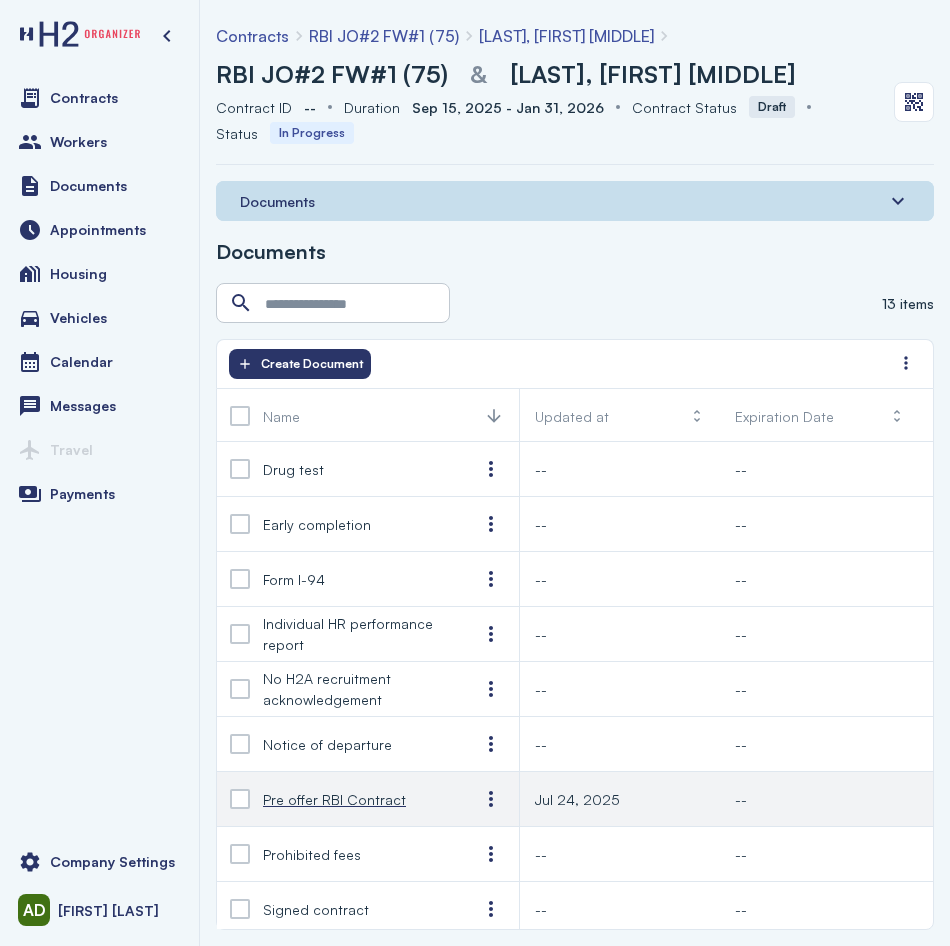 click on "Pre offer RBI Contract" at bounding box center [334, 799] 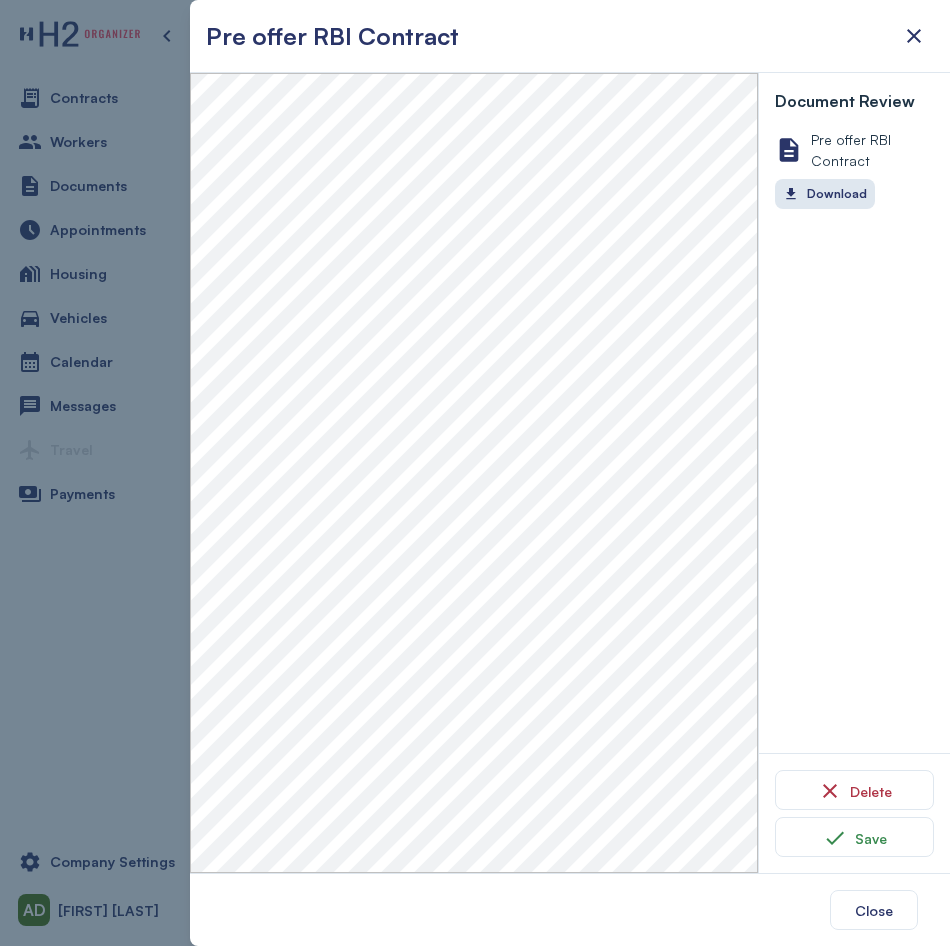 click at bounding box center (475, 473) 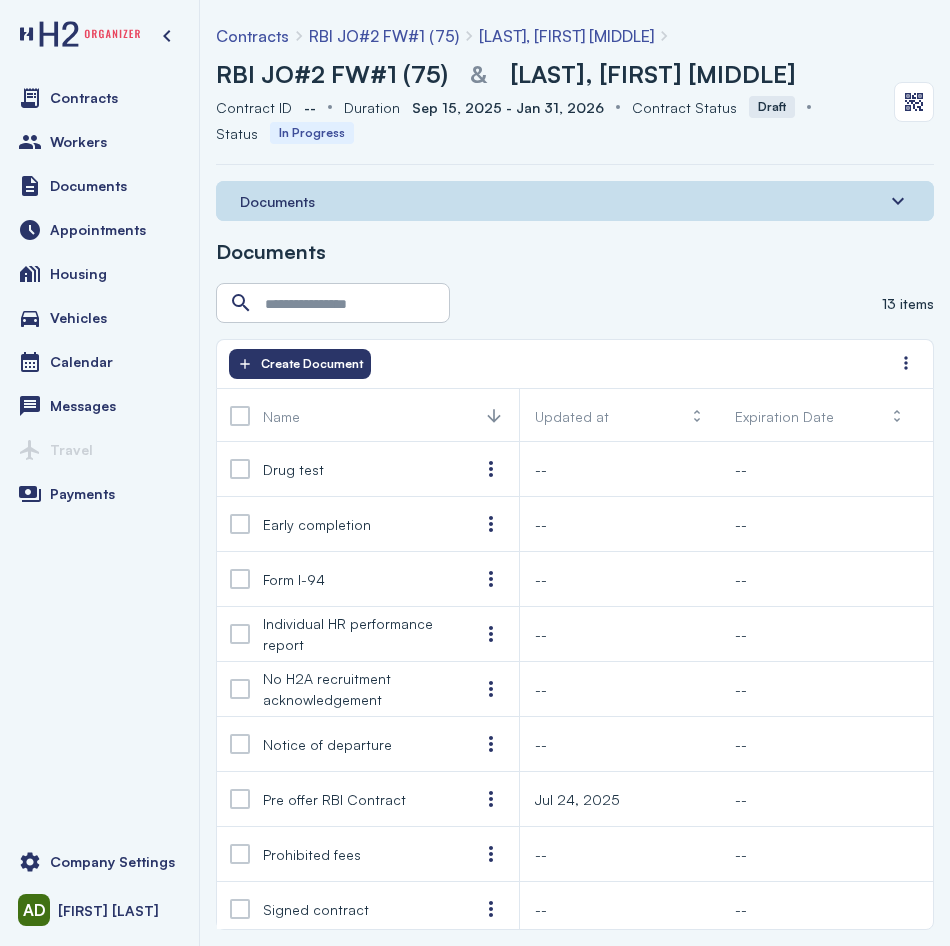 click on "RBI JO#2 FW#1 (75)" at bounding box center [332, 74] 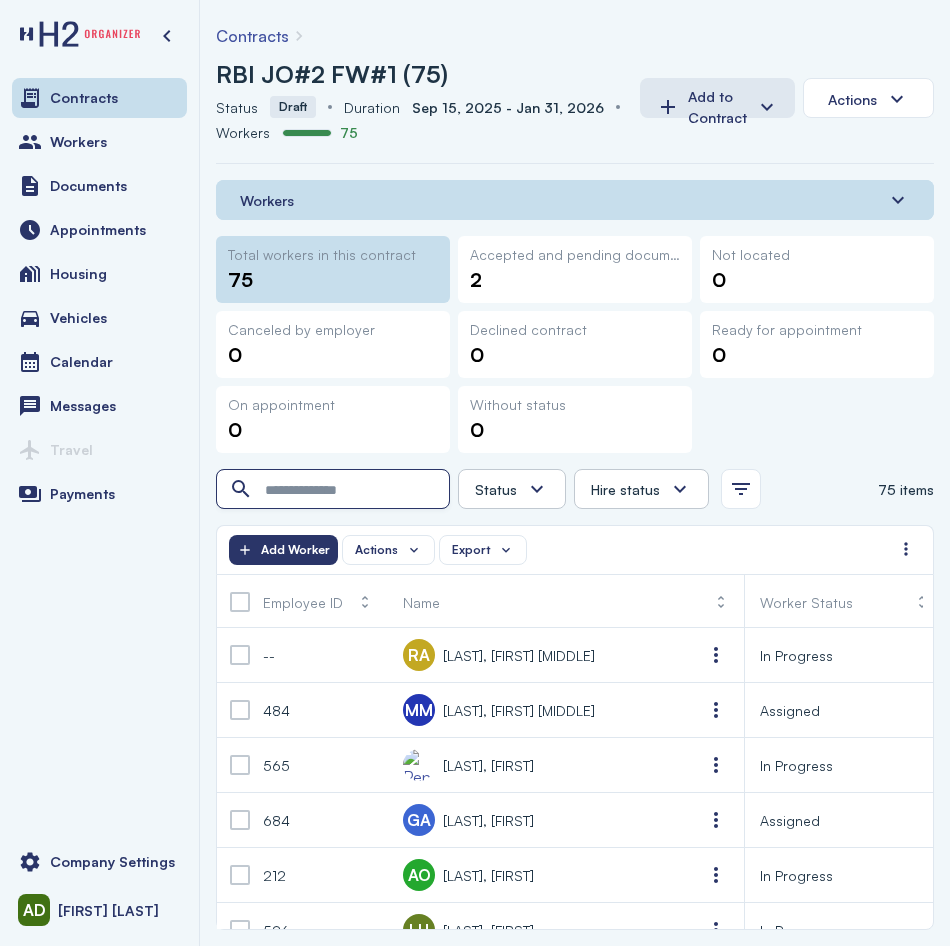click at bounding box center [335, 490] 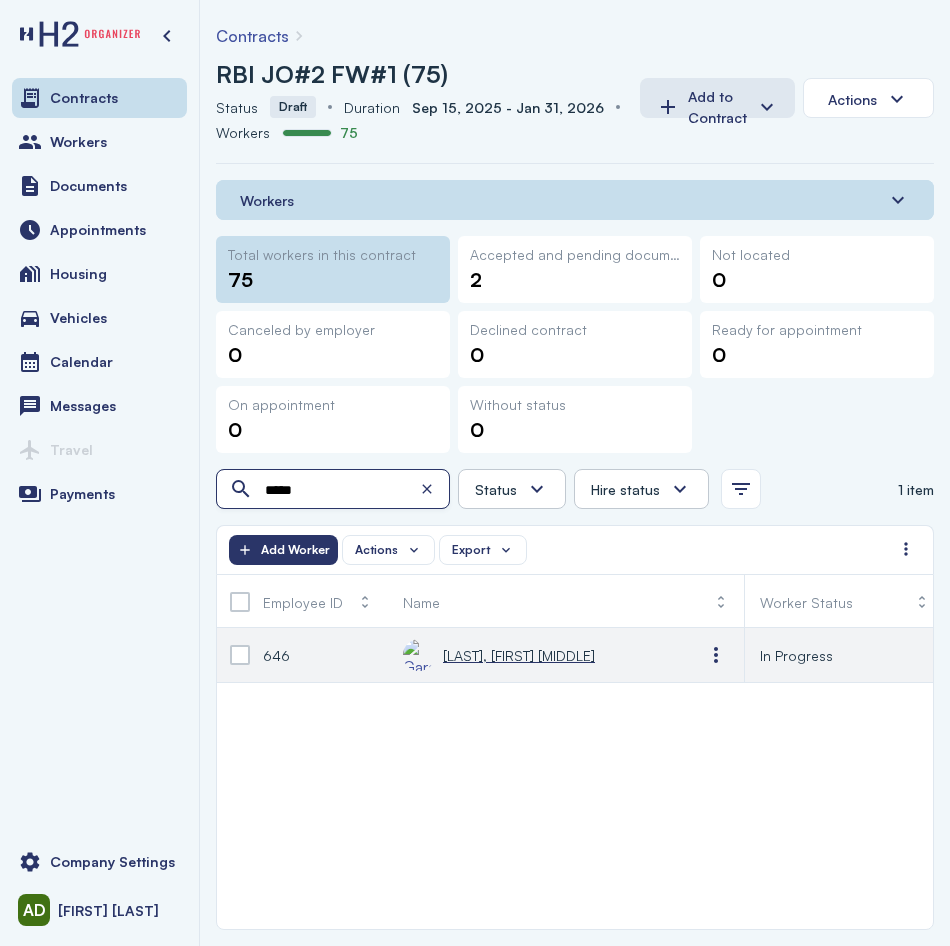 type on "*****" 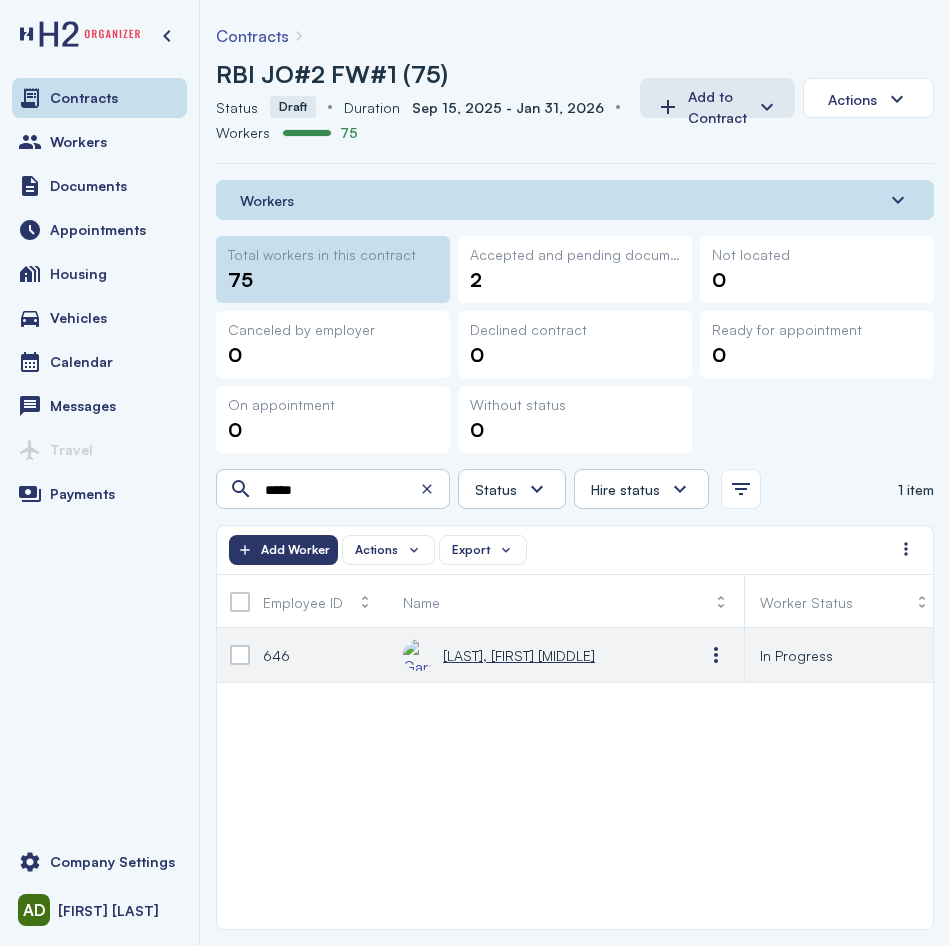 click on "[LAST], [FIRST] [MIDDLE]" at bounding box center (519, 655) 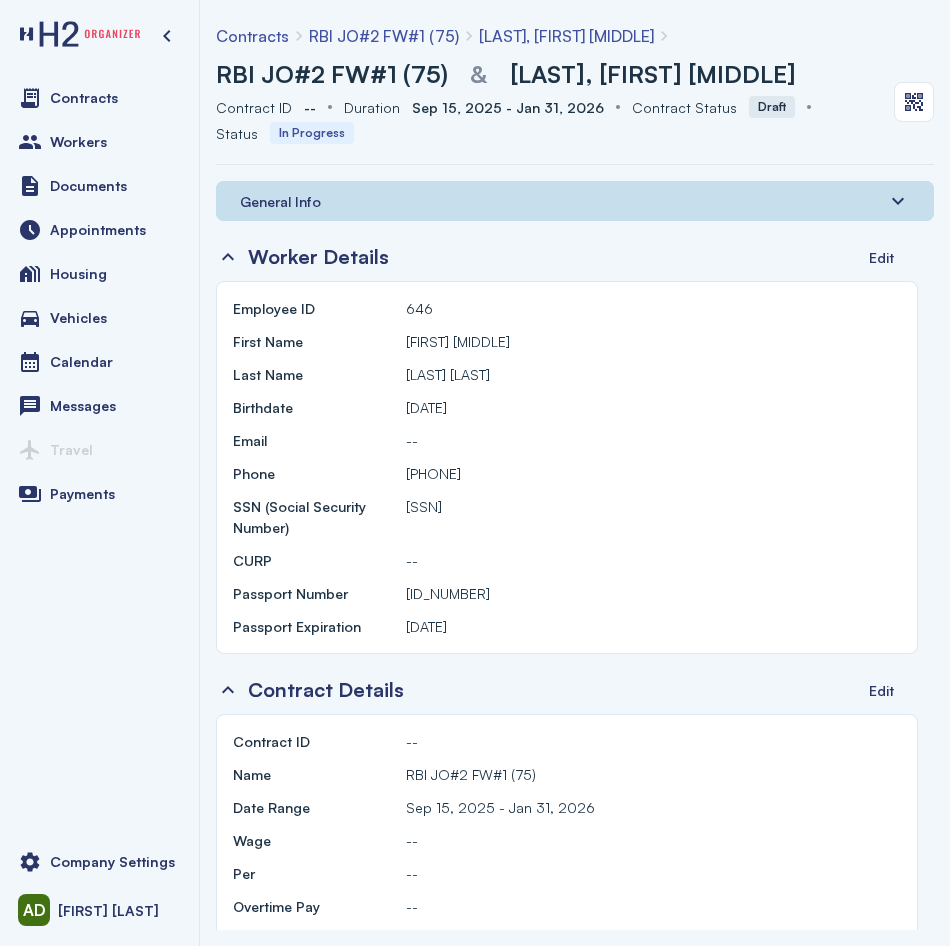 click on "General Info" at bounding box center [280, 201] 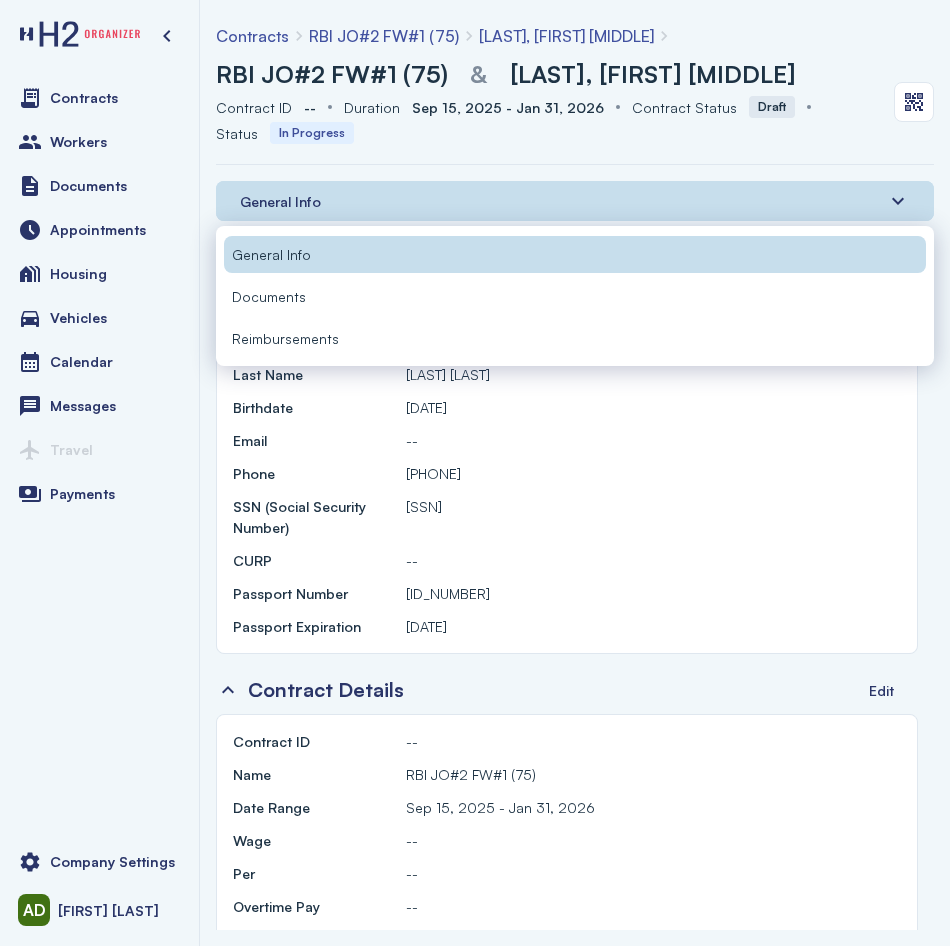 click on "Documents" at bounding box center (575, 296) 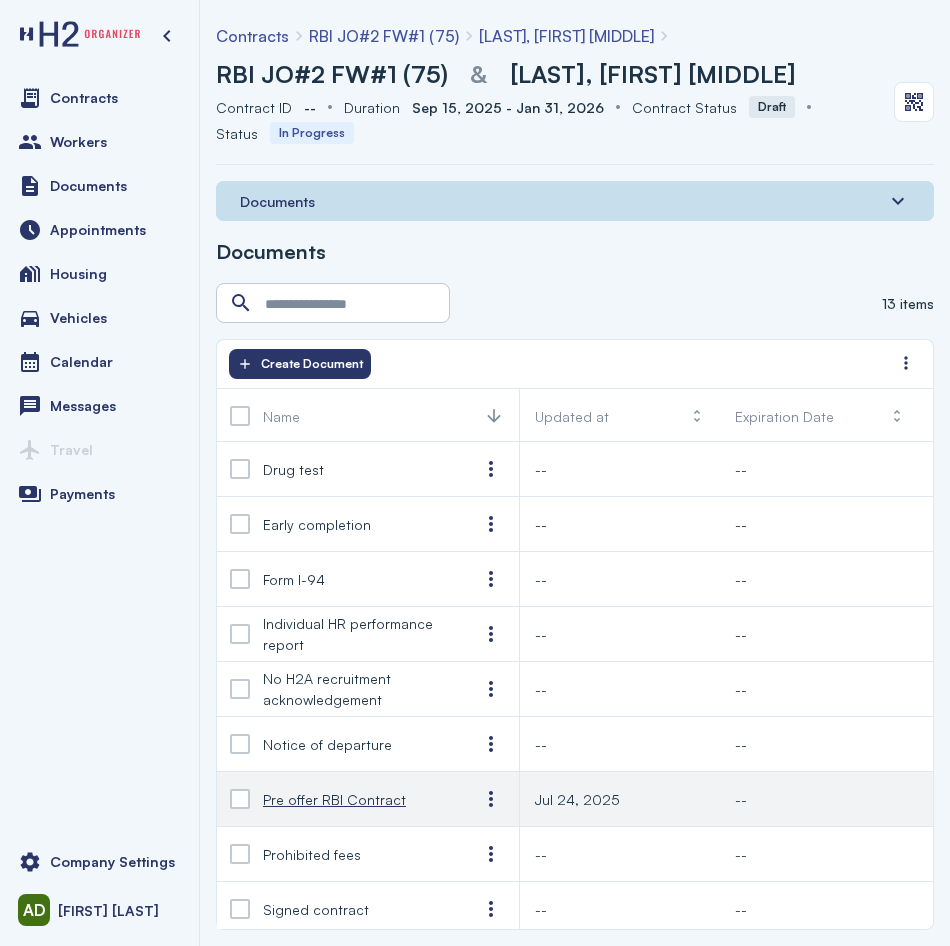 click on "Pre offer RBI Contract" at bounding box center (355, 799) 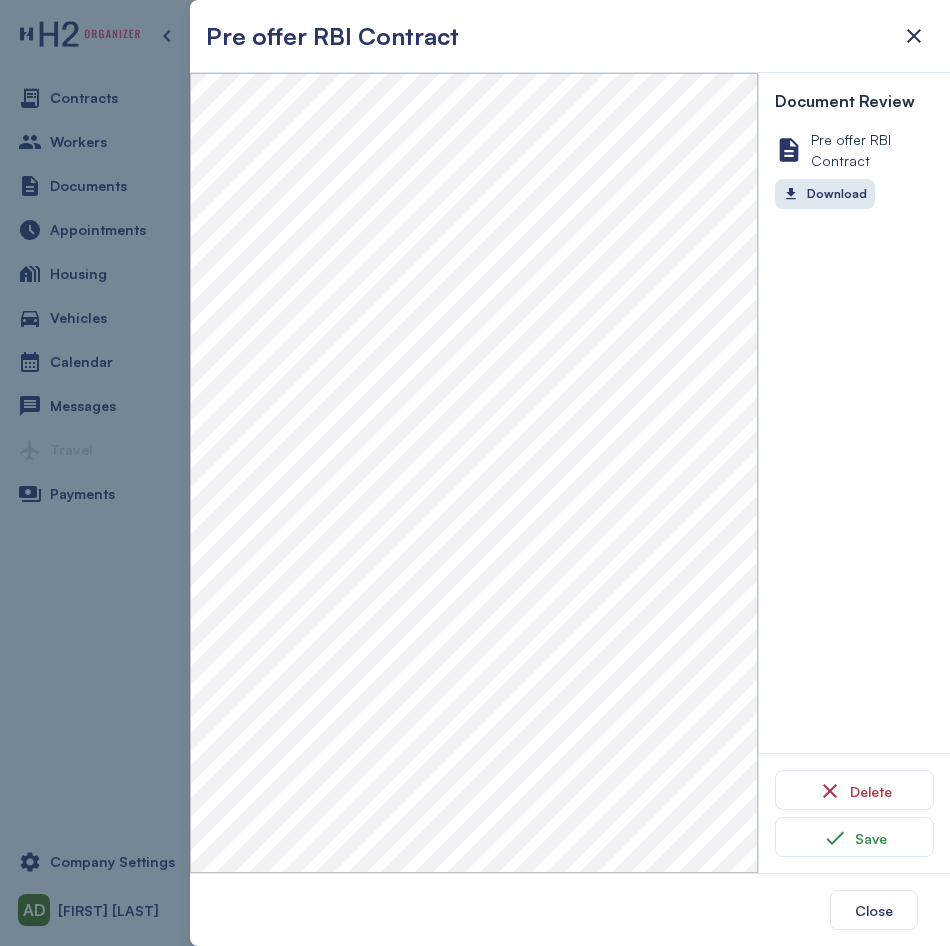 click at bounding box center [475, 473] 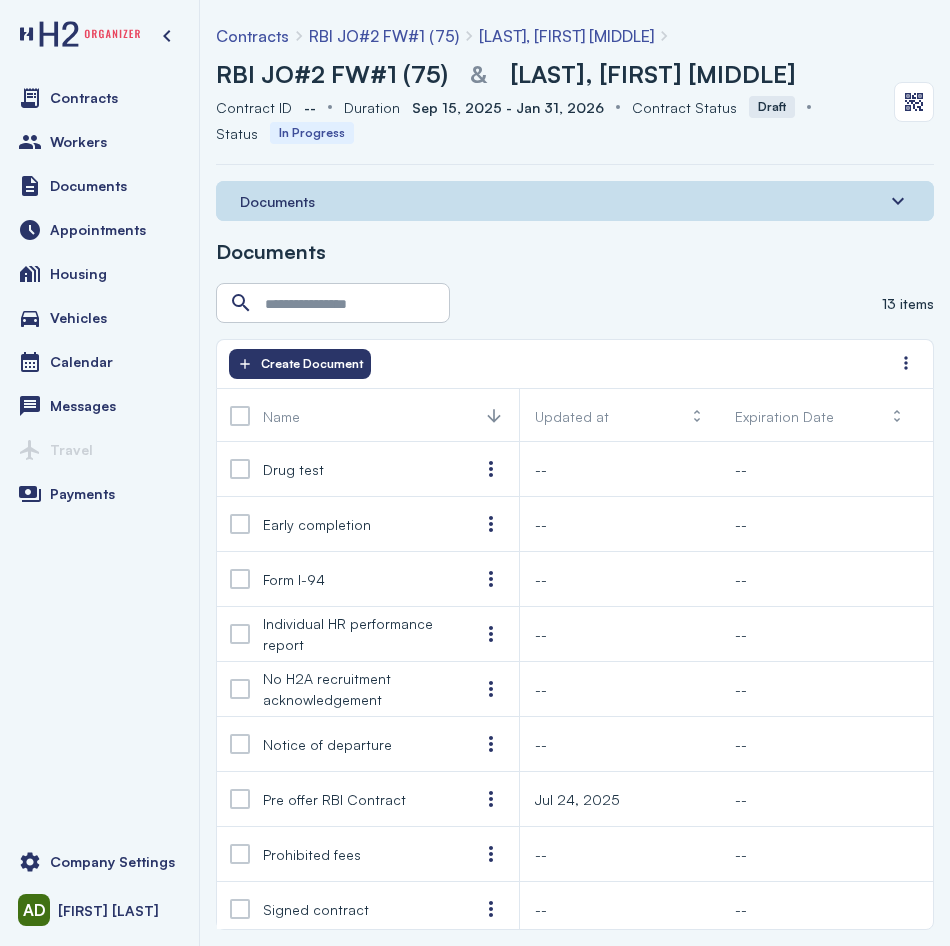 click on "RBI JO#2 FW#1 (75)" at bounding box center (332, 74) 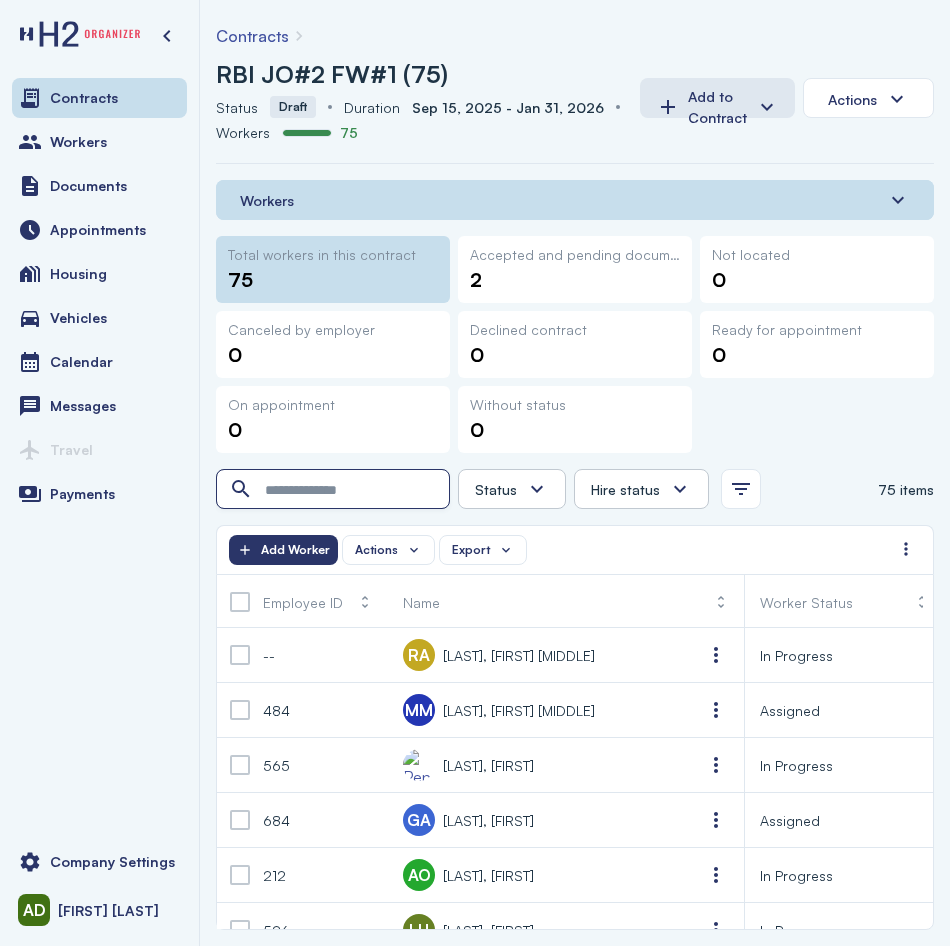 click at bounding box center (335, 490) 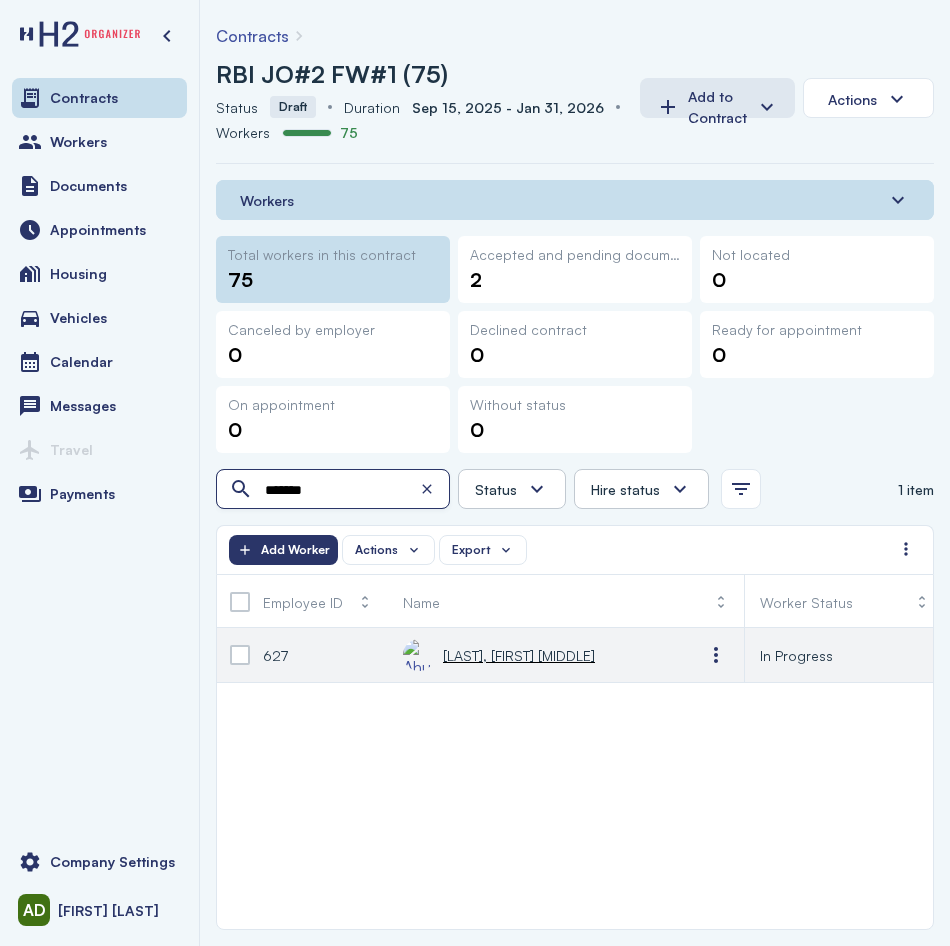 type on "*******" 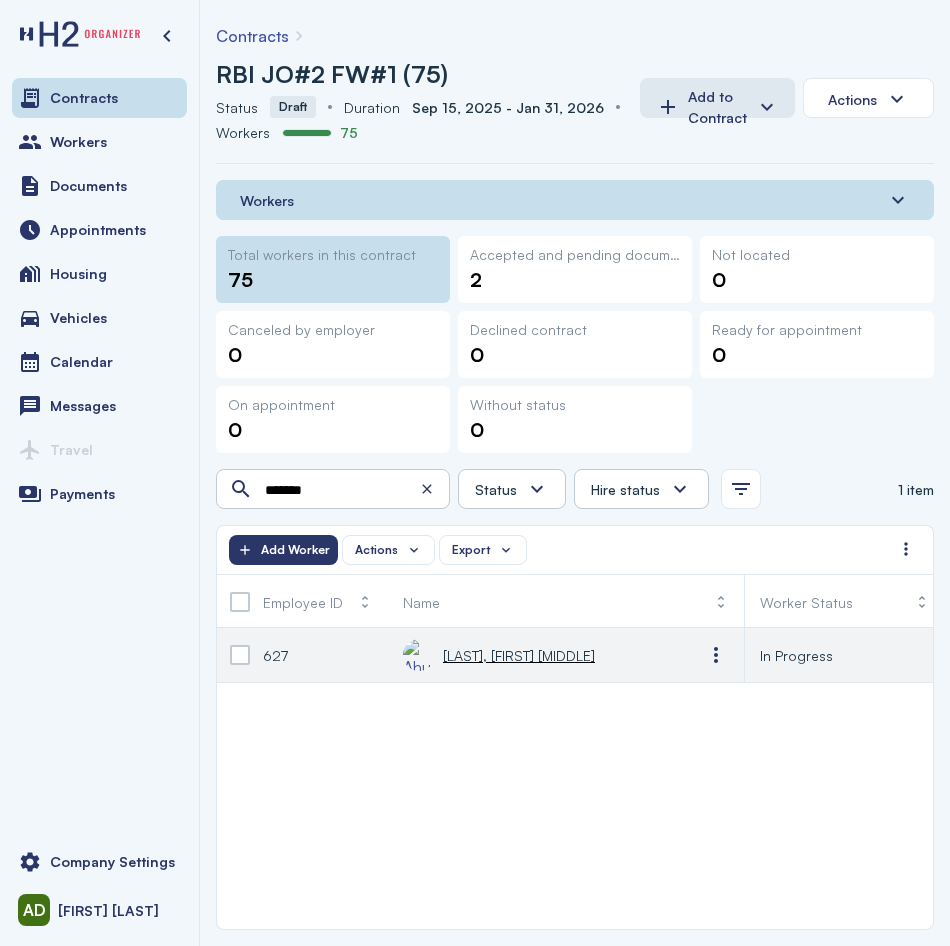 click on "[LAST], [FIRST] [MIDDLE]" 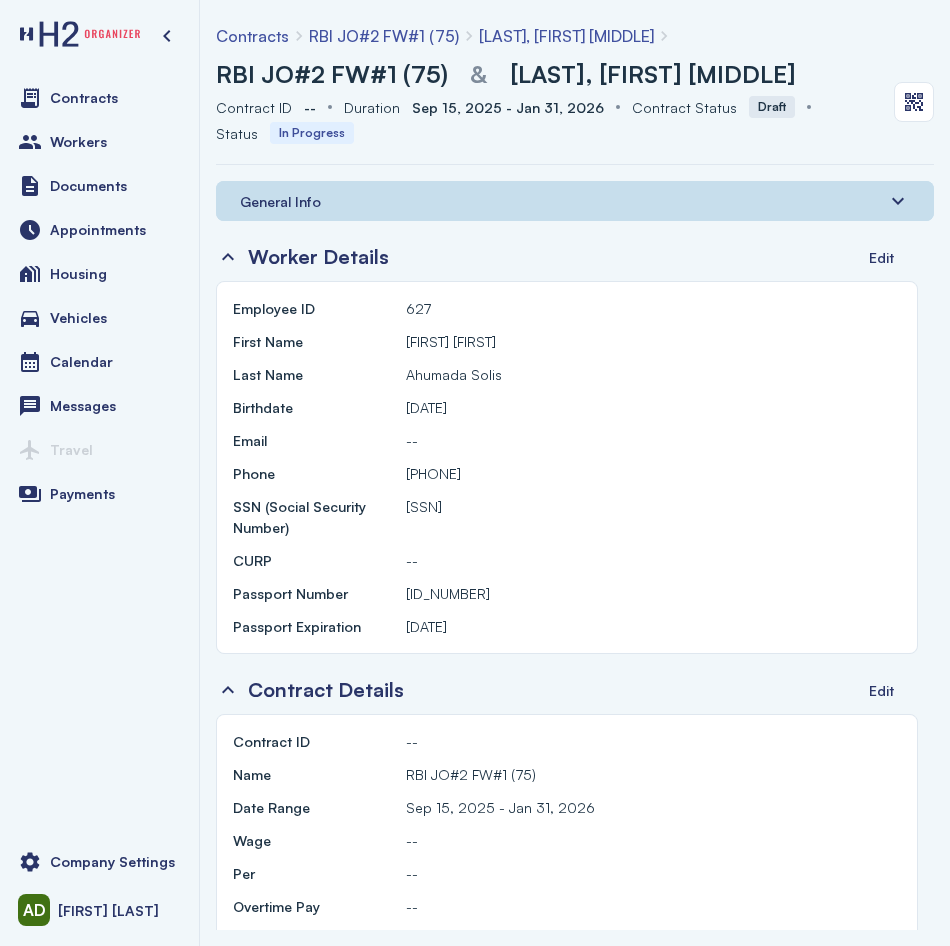 click on "General Info" at bounding box center [575, 201] 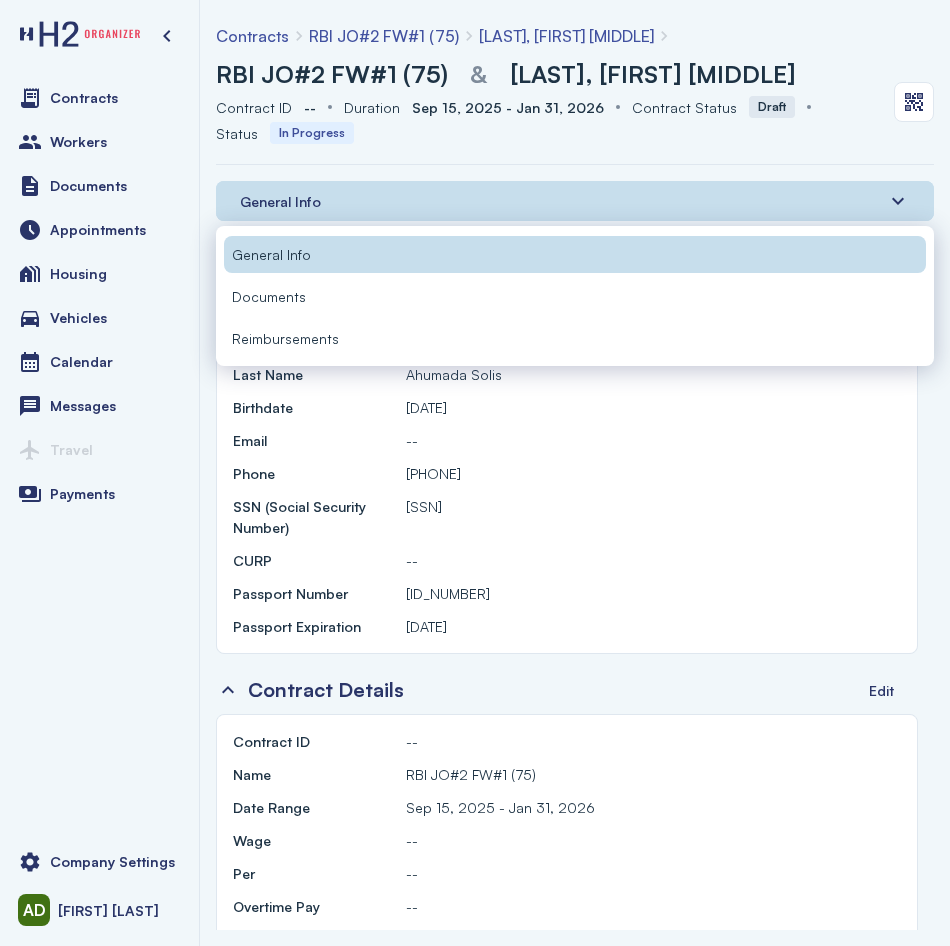 click on "Documents" at bounding box center [269, 296] 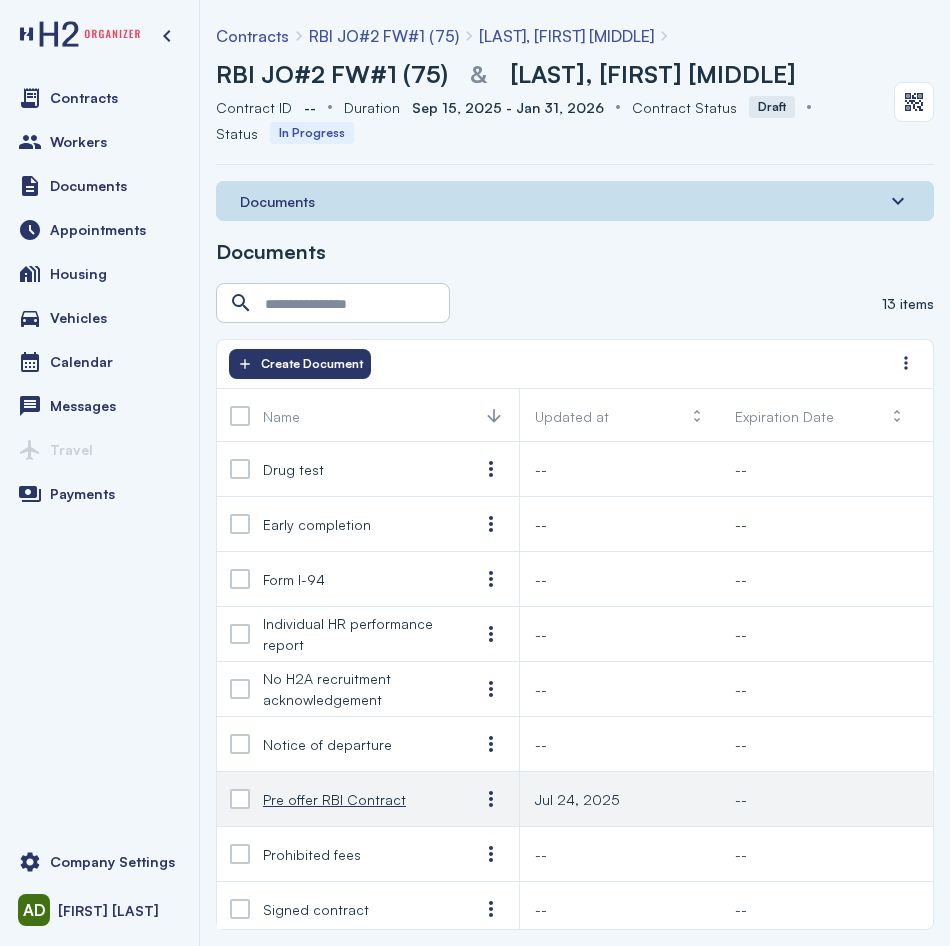 click on "Pre offer RBI Contract" at bounding box center [334, 799] 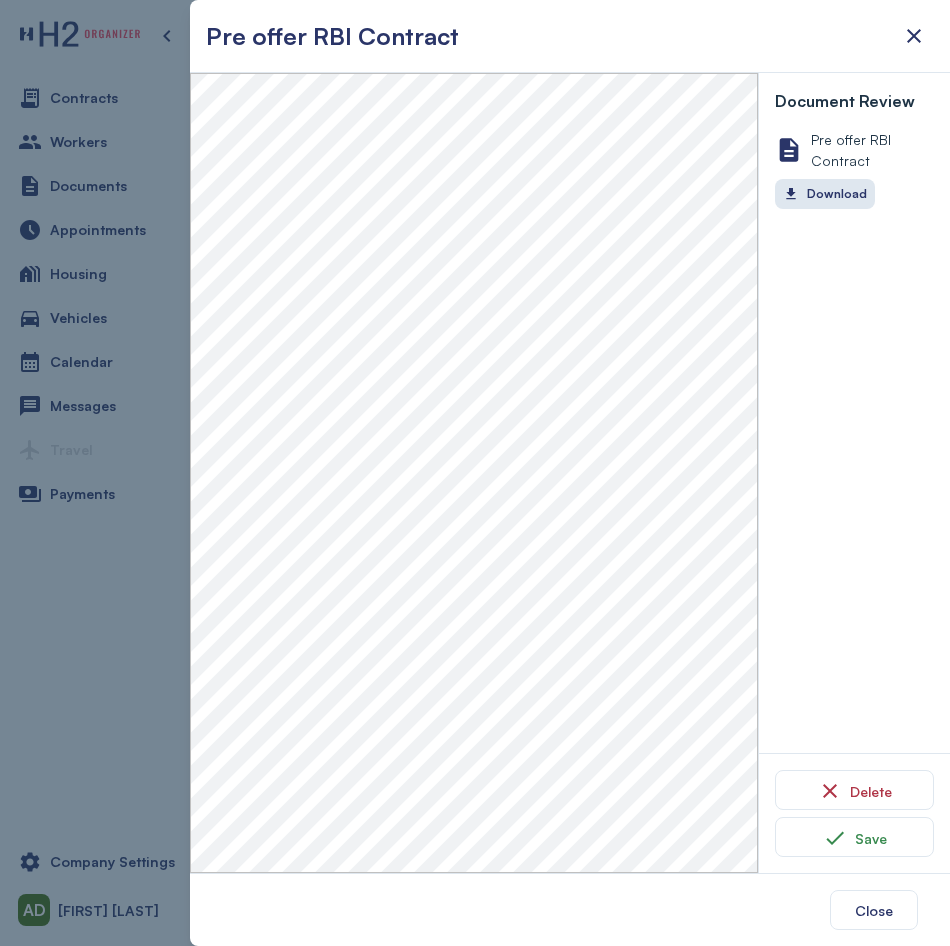 click at bounding box center [475, 473] 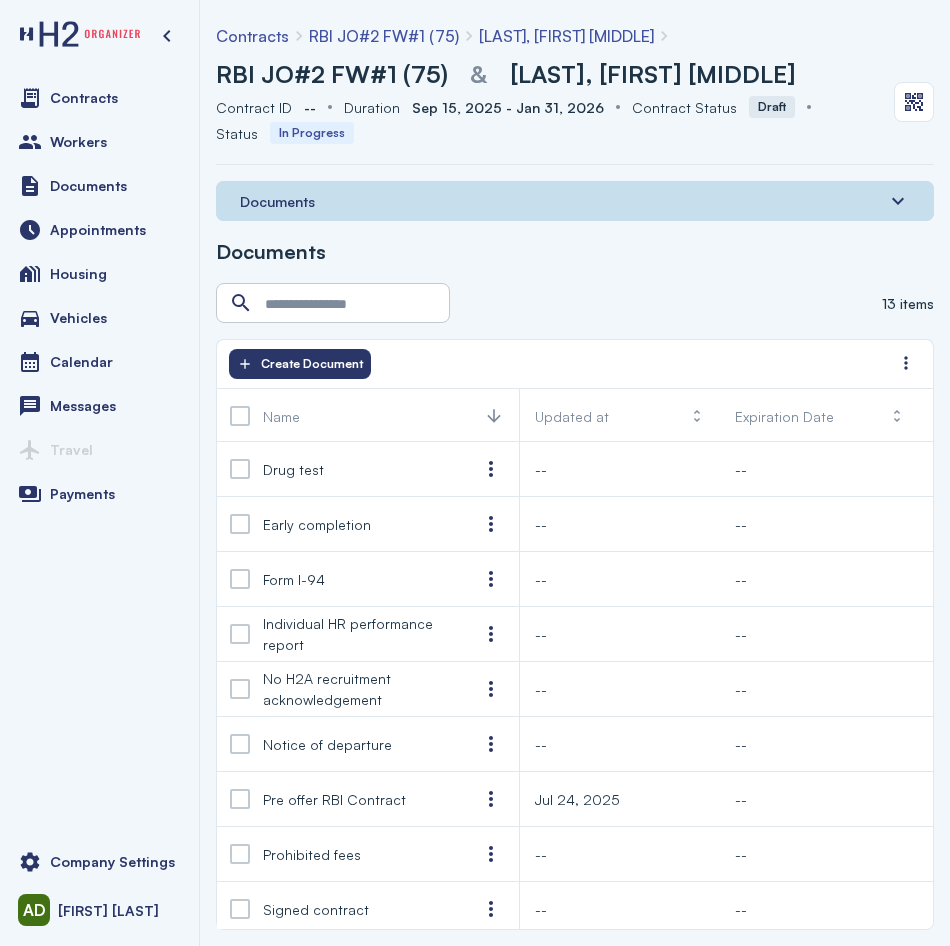 click on "RBI JO#2 FW#1 (75)" at bounding box center [332, 74] 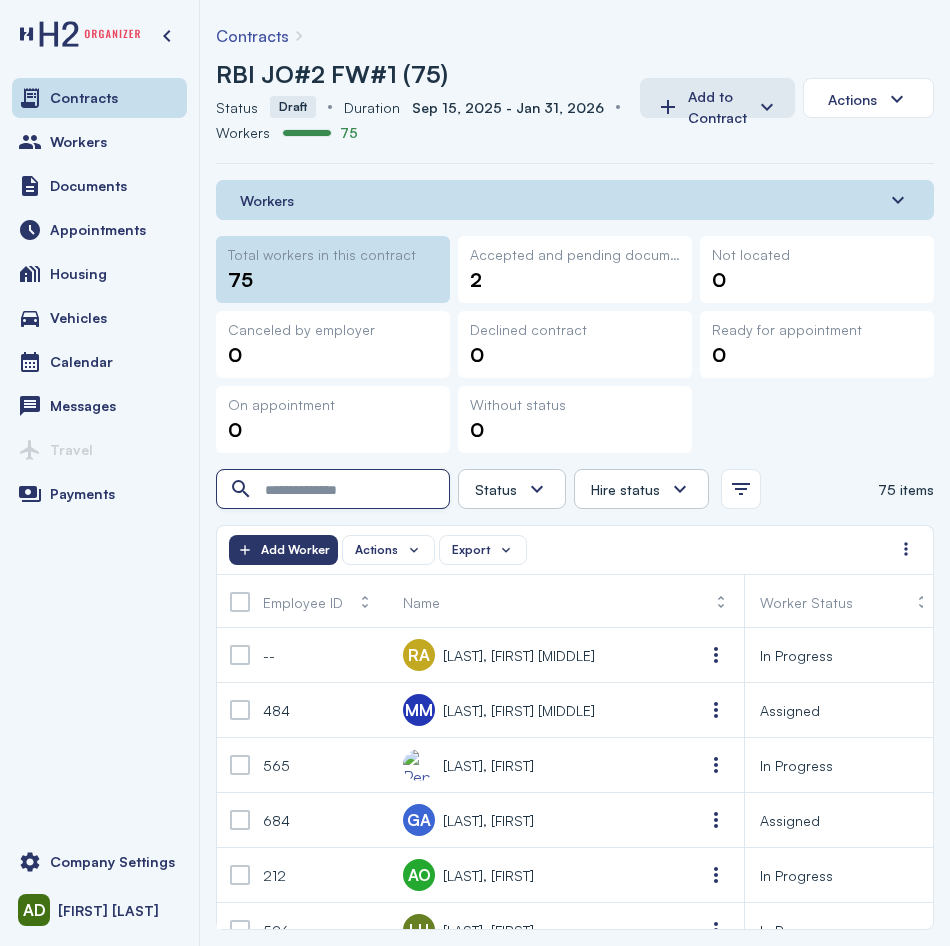 click at bounding box center [335, 490] 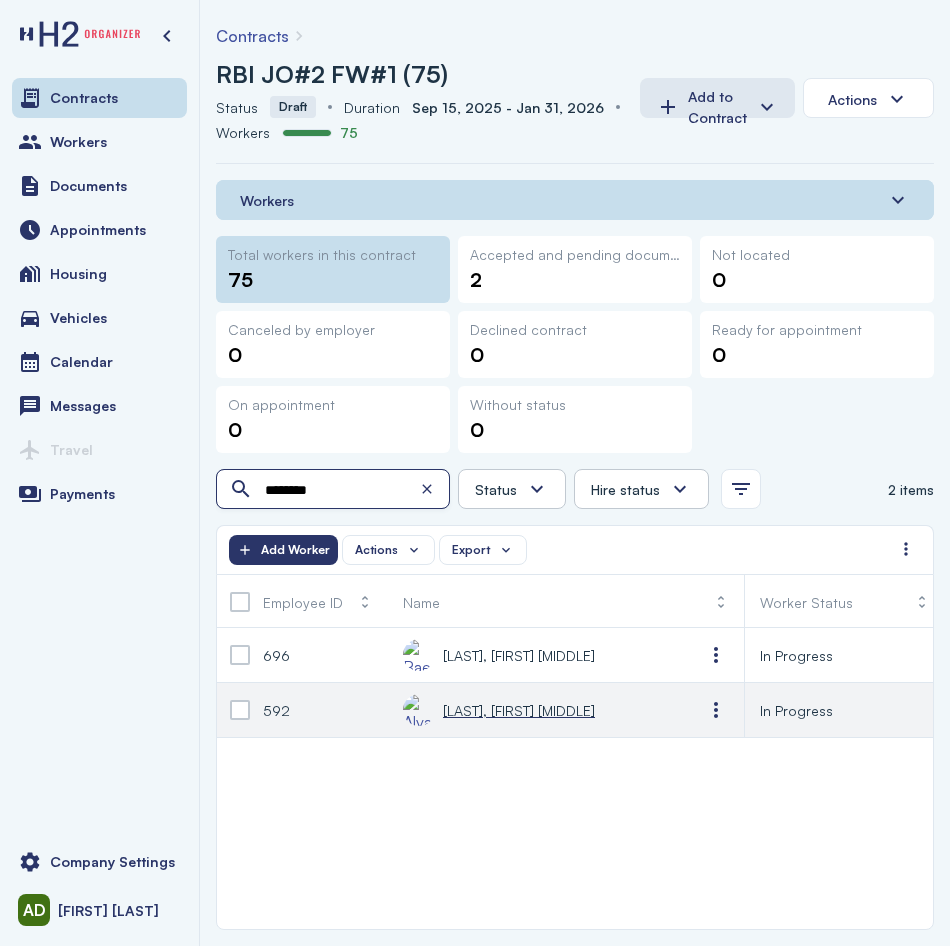type on "********" 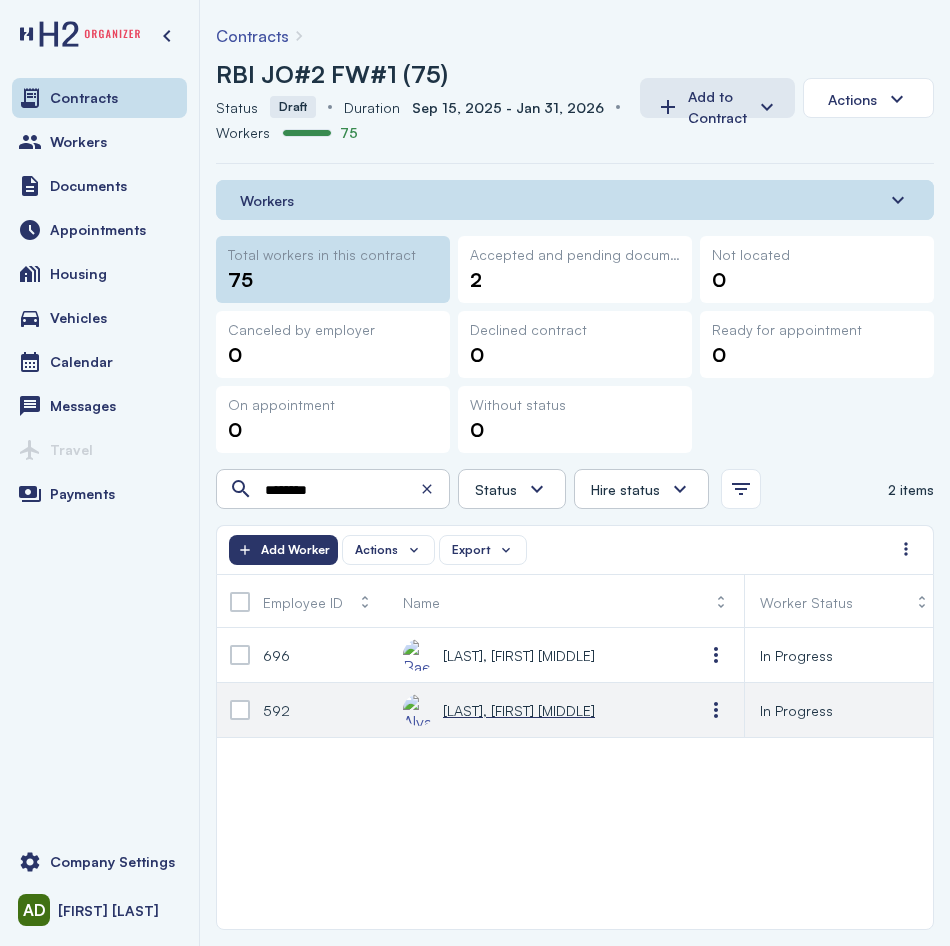 click on "[LAST], [FIRST] [MIDDLE]" at bounding box center [519, 710] 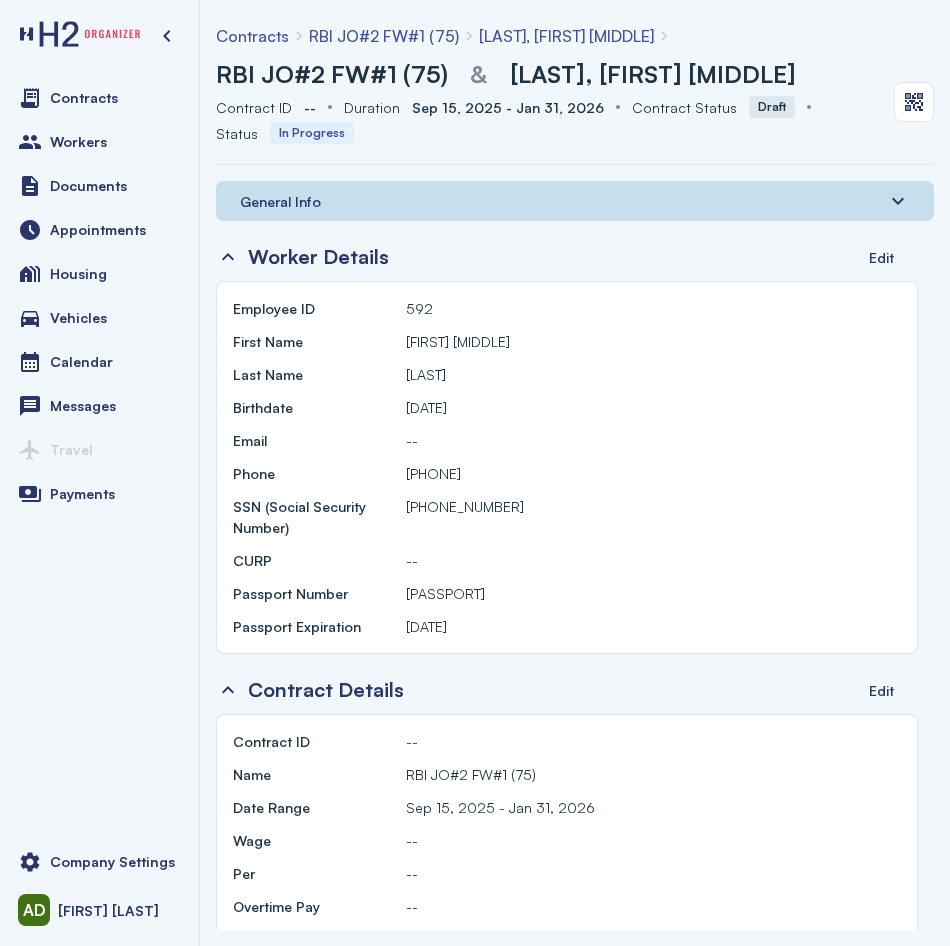 click on "General Info" at bounding box center [575, 201] 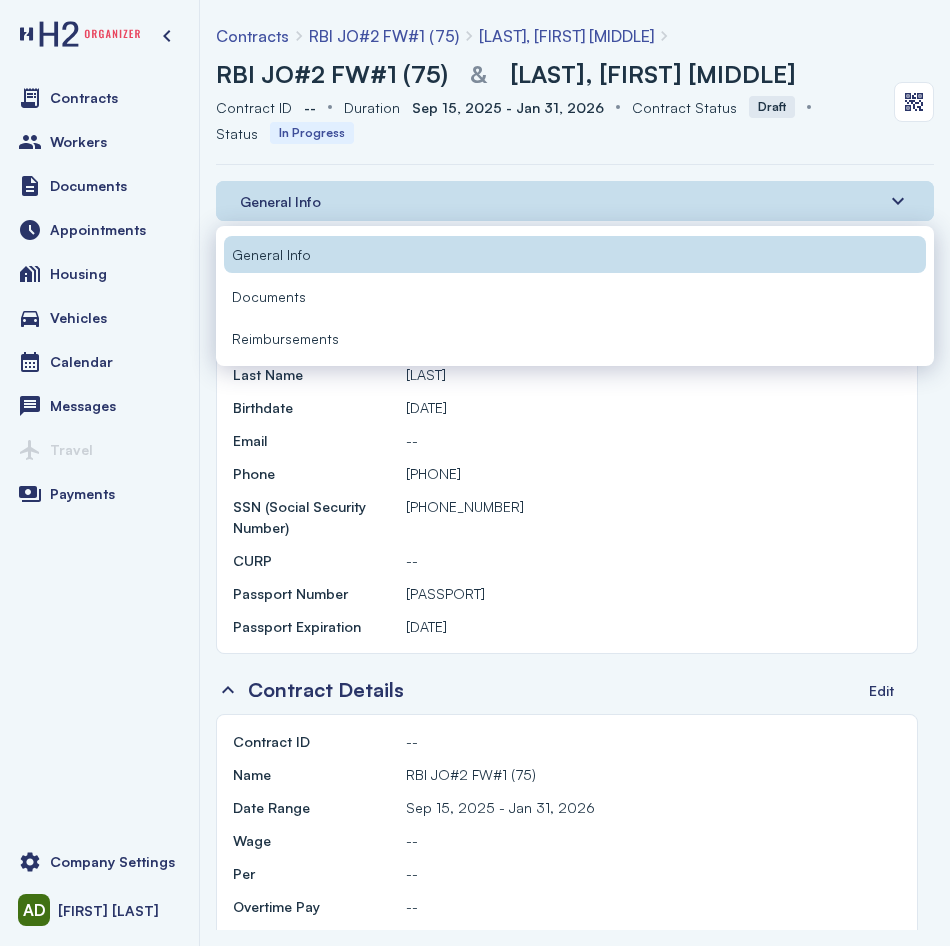 click on "Documents" at bounding box center (269, 296) 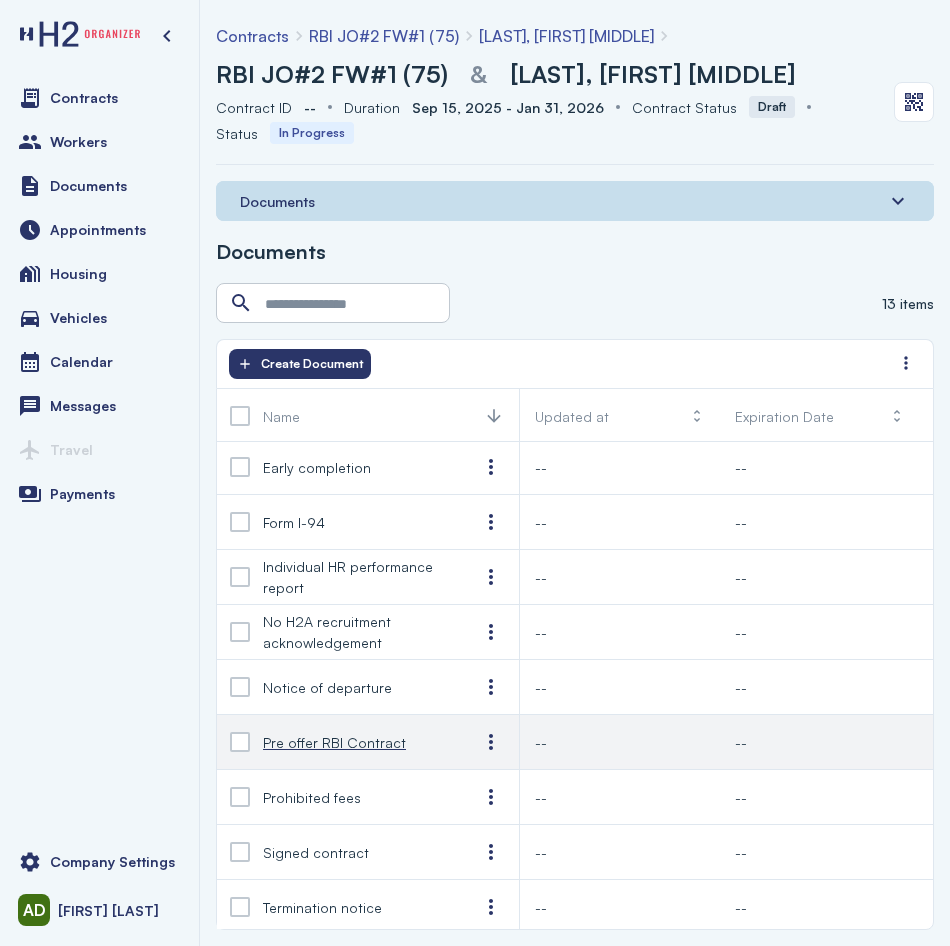 scroll, scrollTop: 100, scrollLeft: 0, axis: vertical 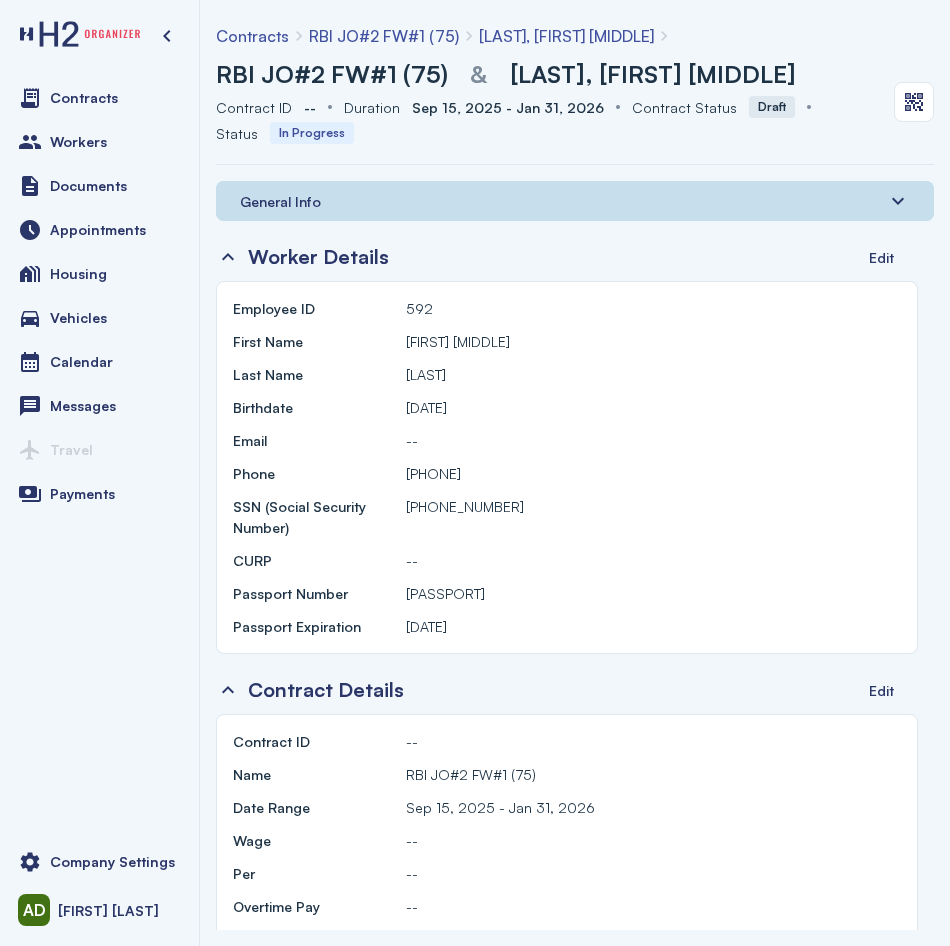 click on "RBI JO#2 FW#1 (75)" at bounding box center [332, 74] 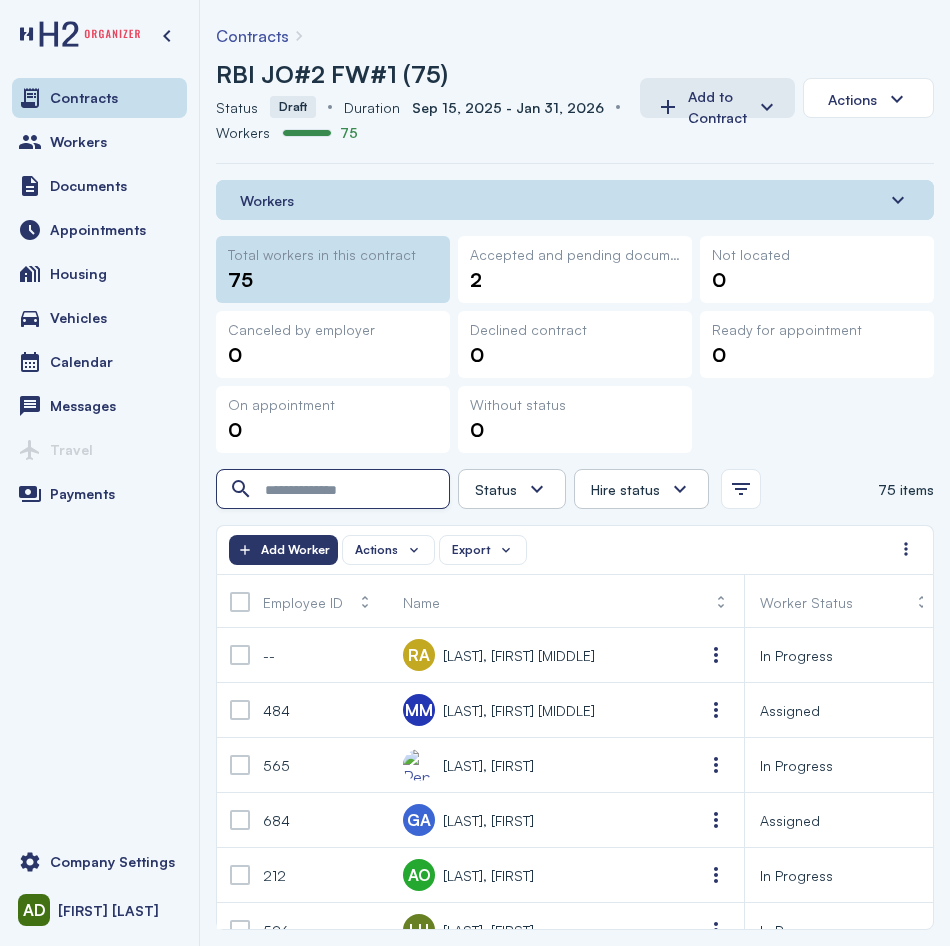 click at bounding box center (335, 490) 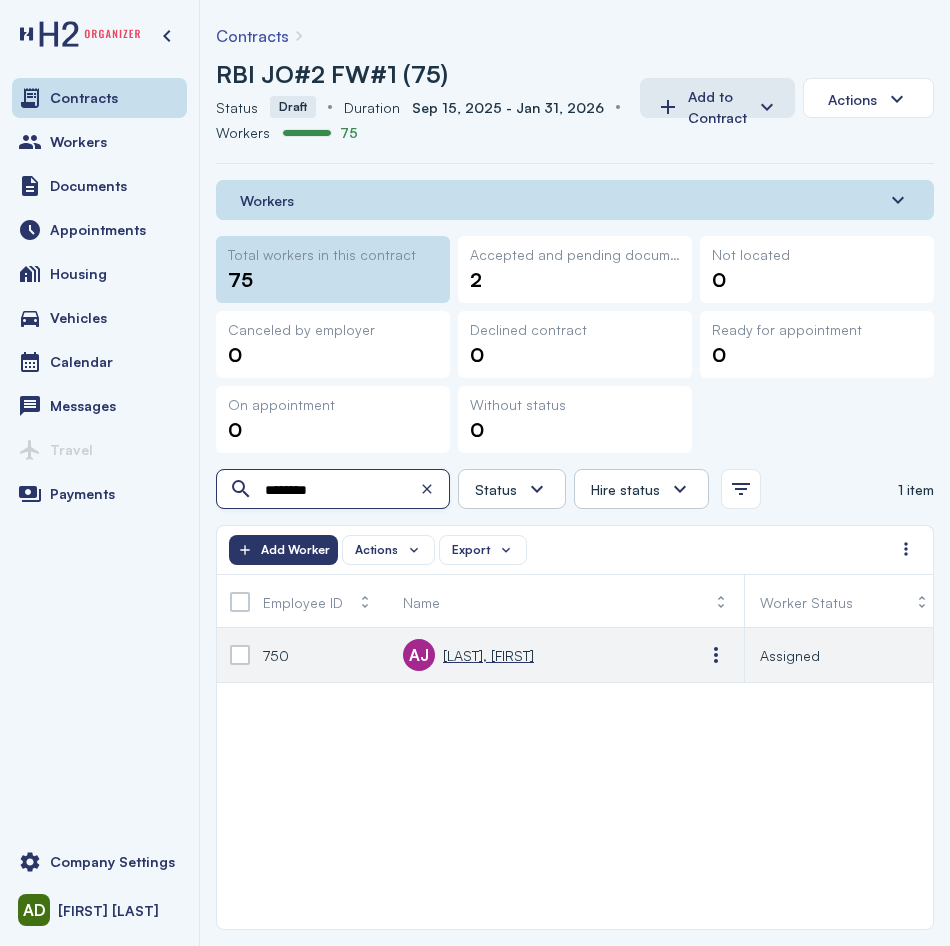 type on "********" 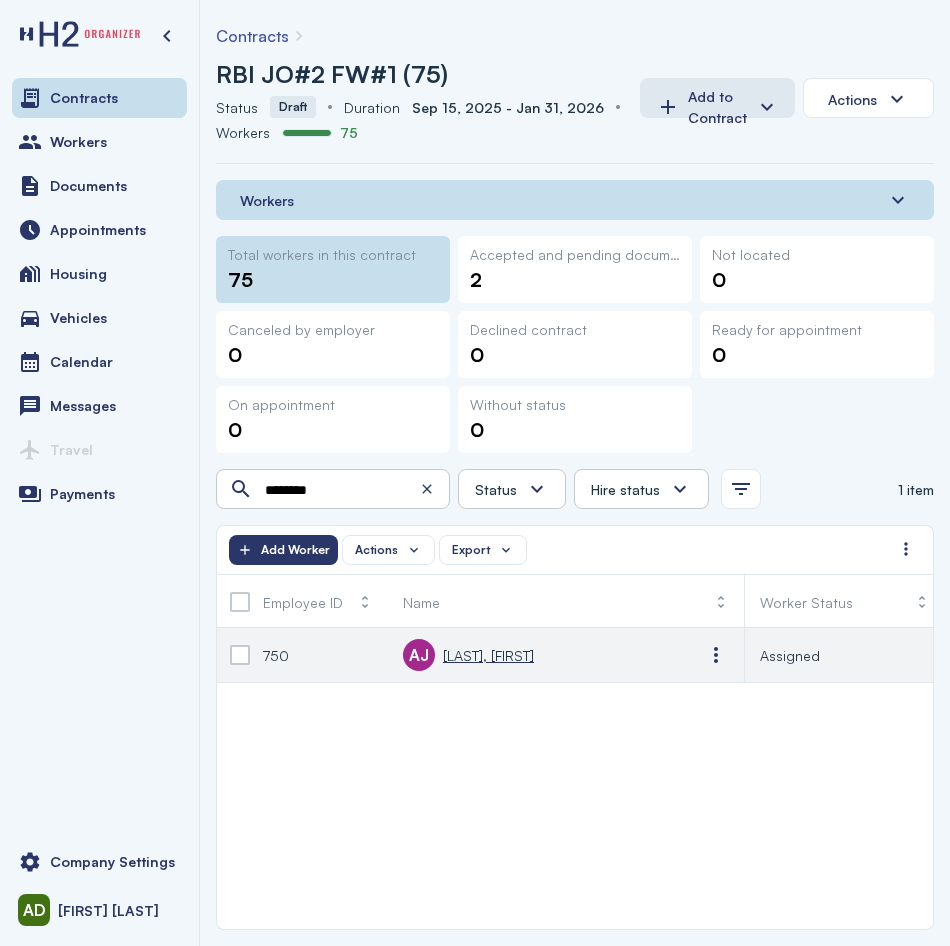 click on "[LAST], [FIRST]" at bounding box center (488, 655) 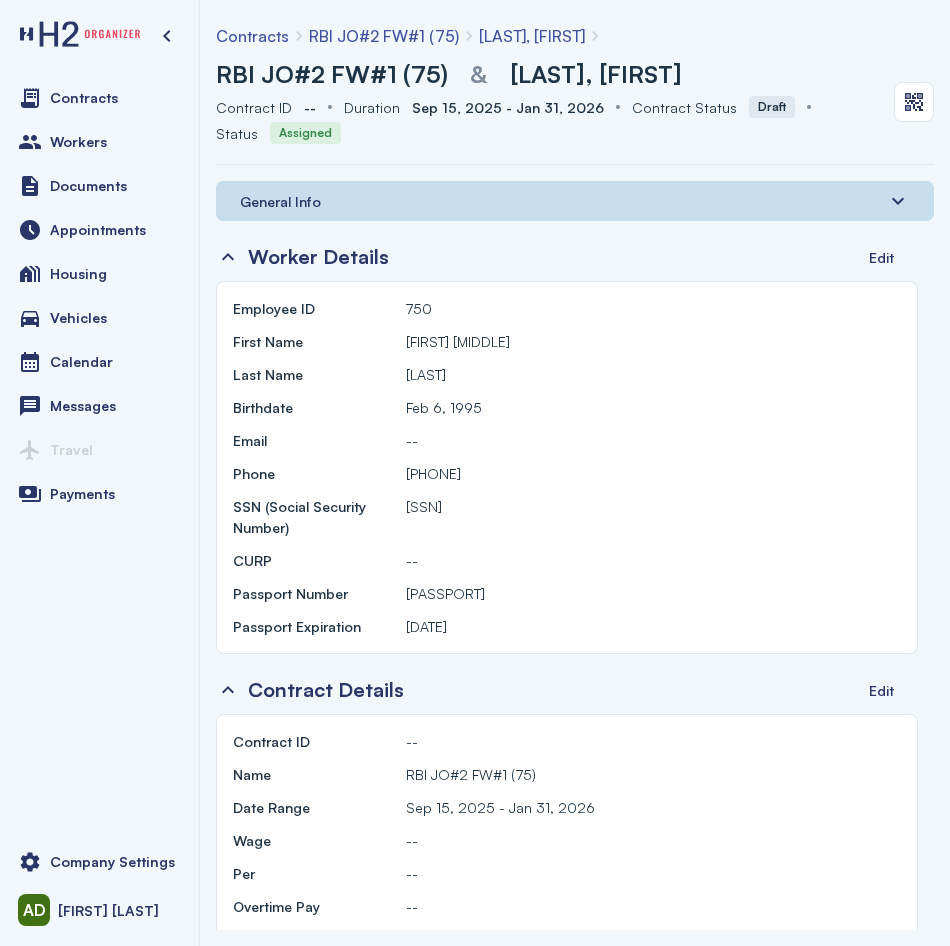 click on "General Info" at bounding box center (280, 201) 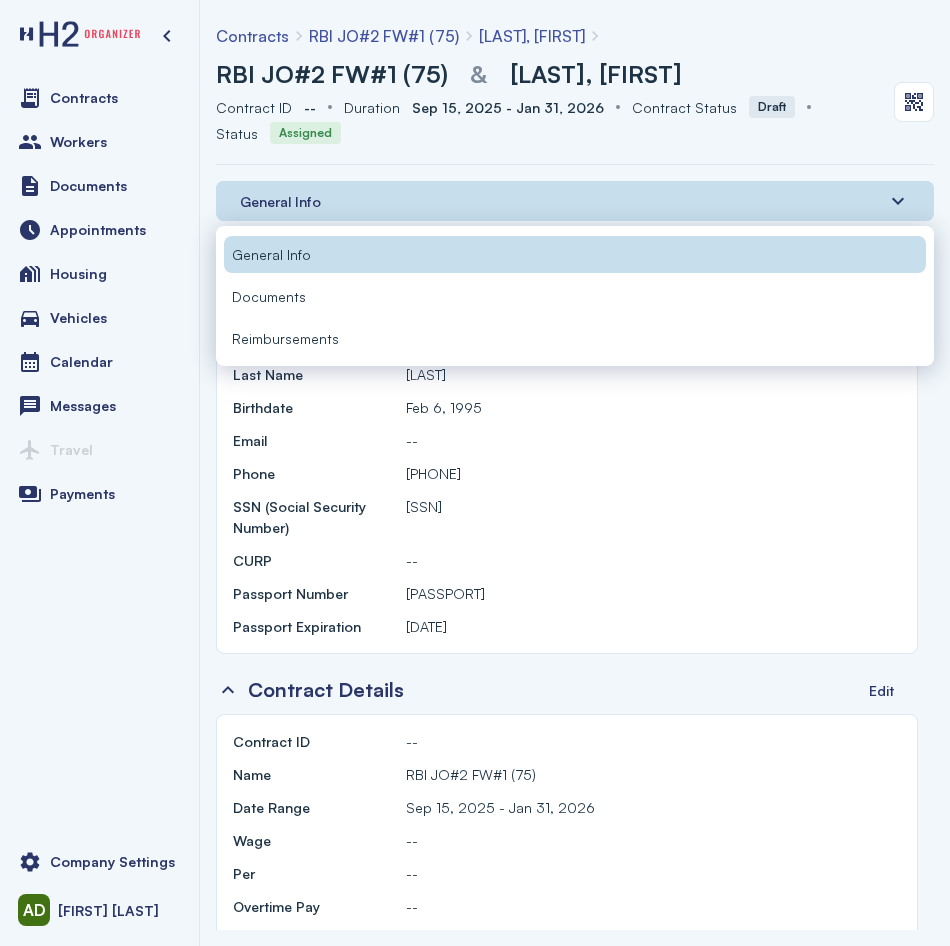 click on "Documents" at bounding box center [575, 296] 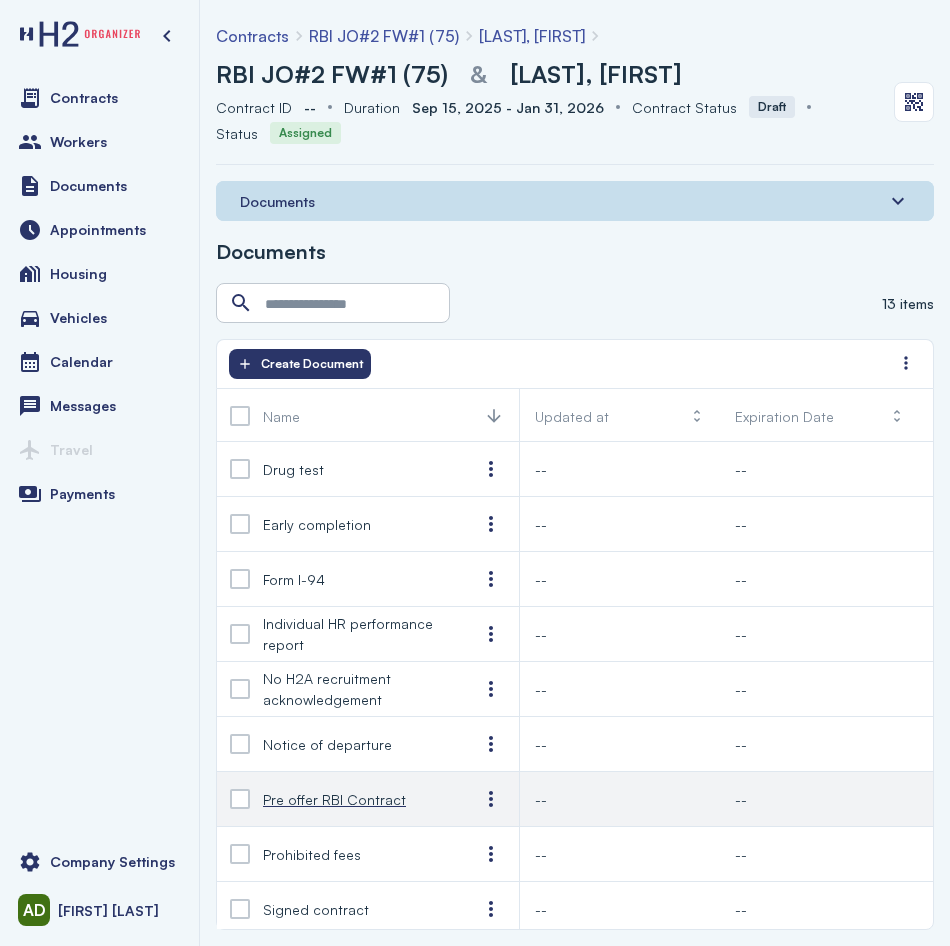 click on "Pre offer RBI Contract" at bounding box center (355, 799) 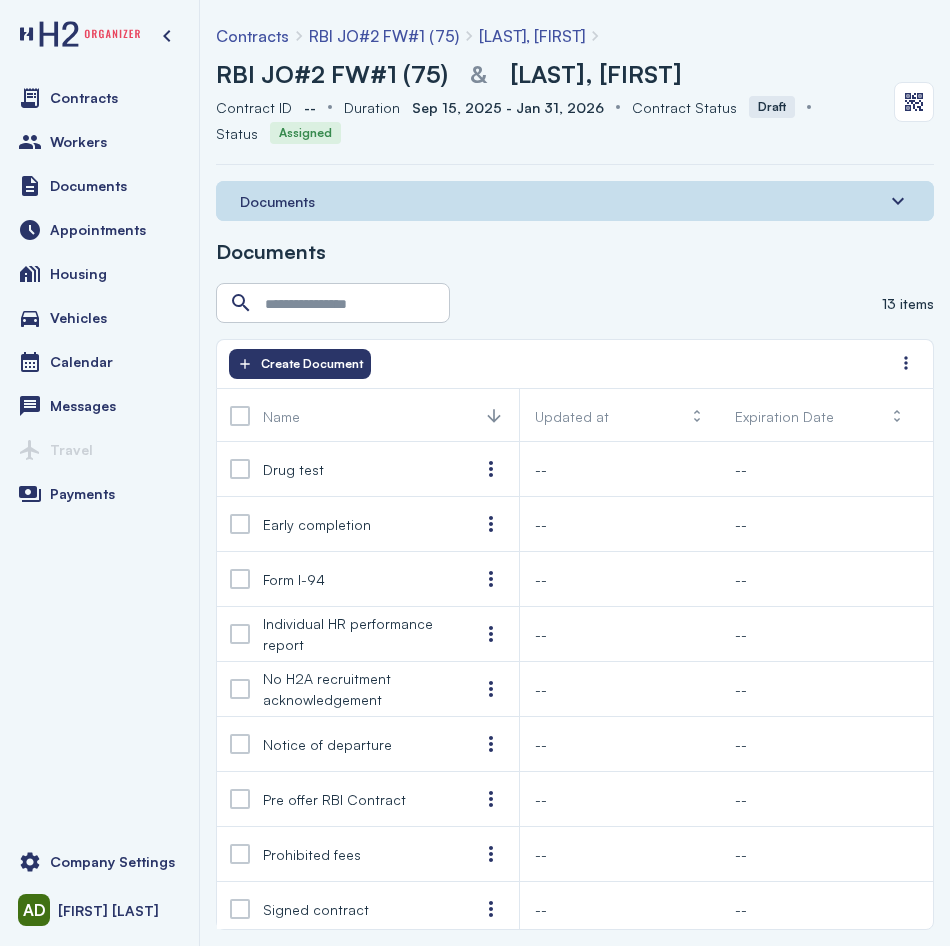 click on "RBI JO#2 FW#1 (75)" at bounding box center [332, 74] 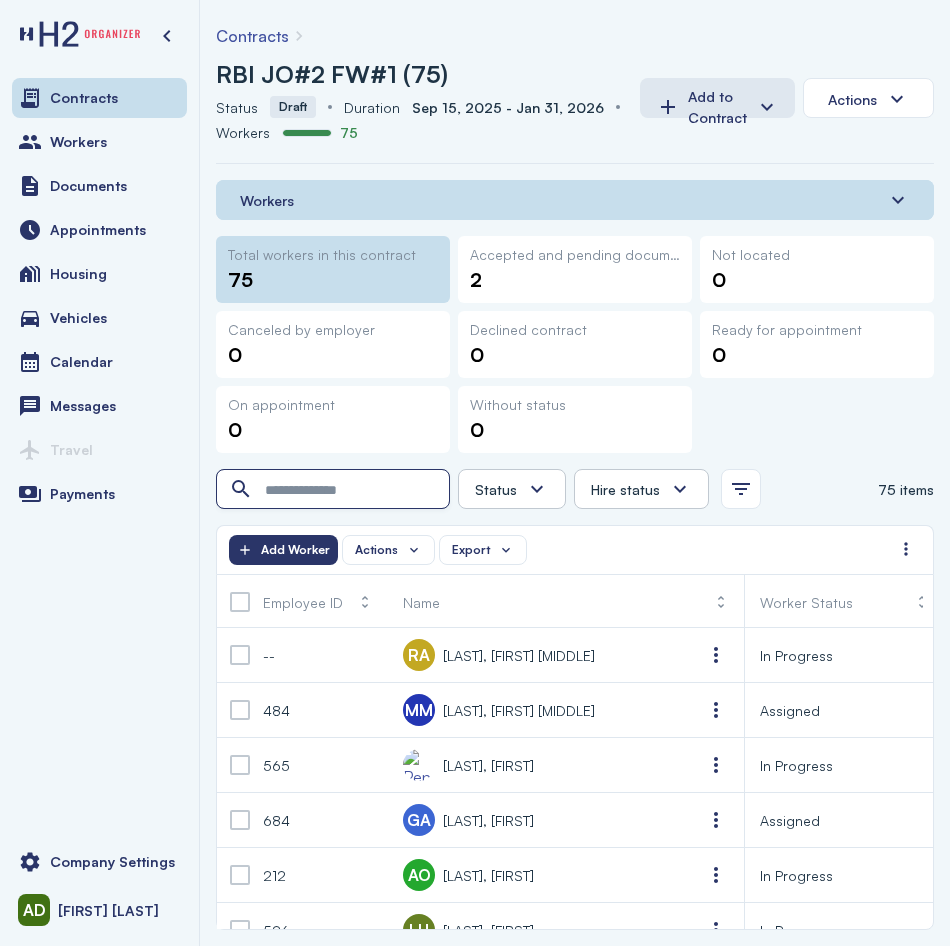 click at bounding box center [335, 490] 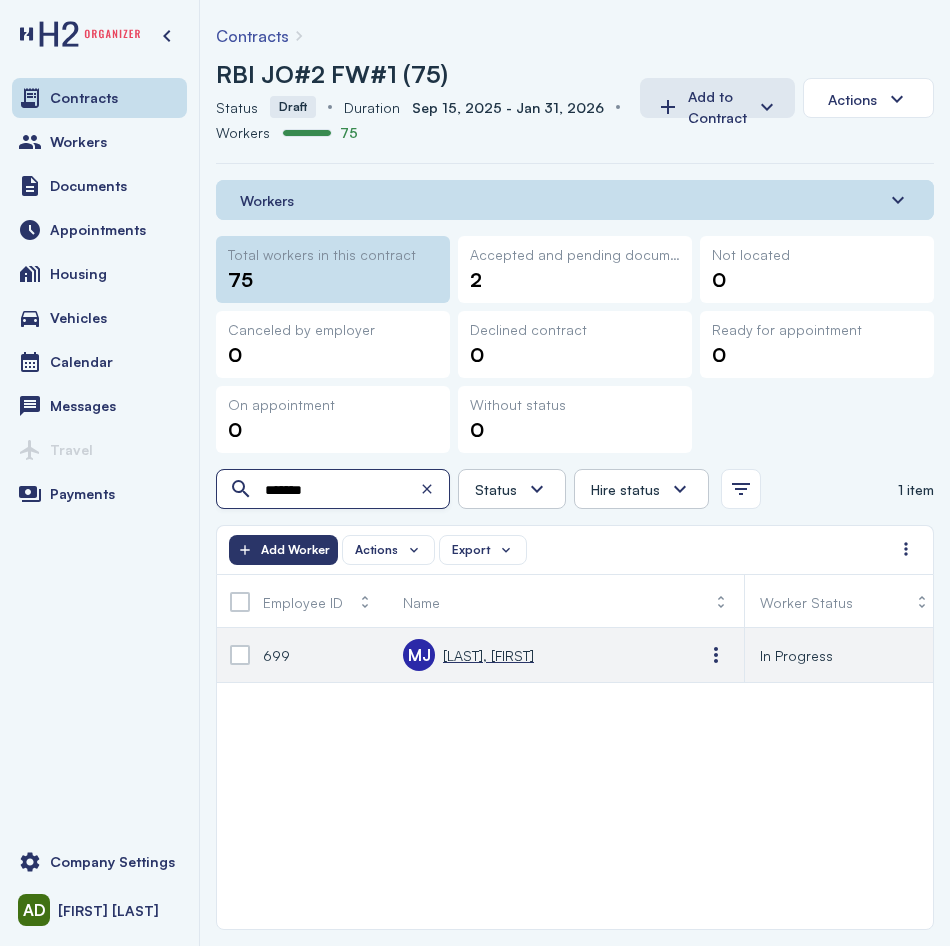 type on "******" 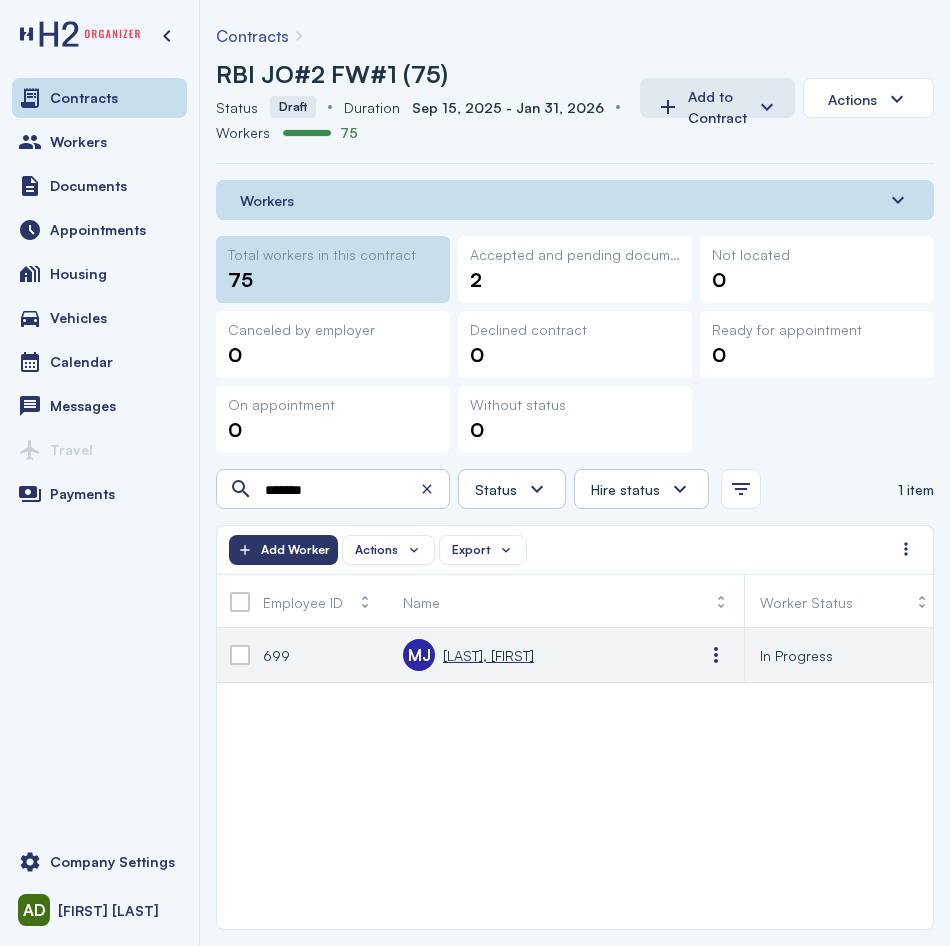click on "[LAST], [FIRST]" at bounding box center [488, 655] 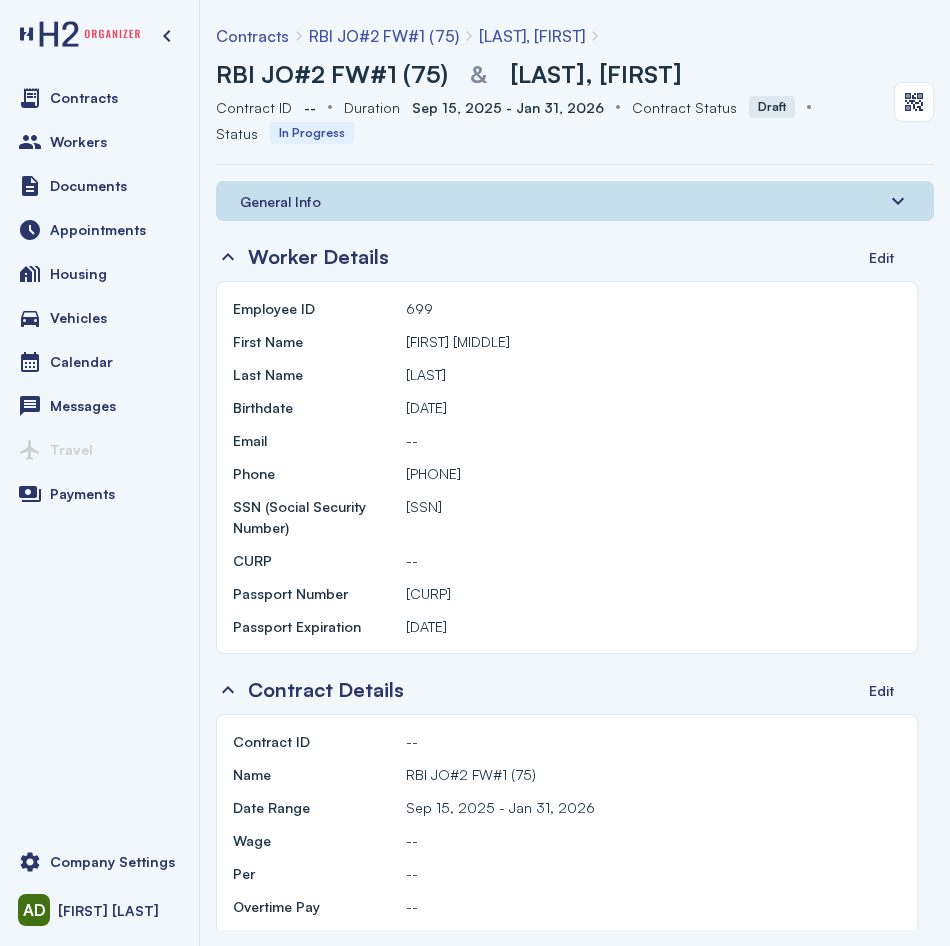 click on "General Info" at bounding box center (575, 201) 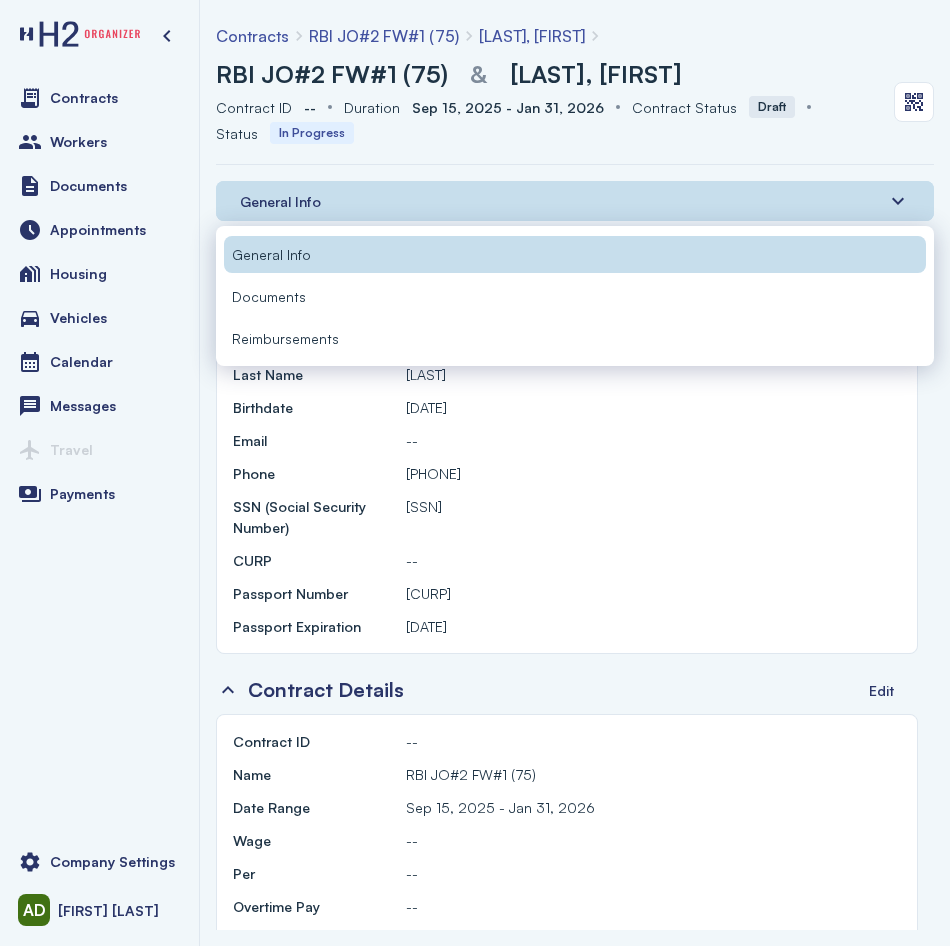 click on "Documents" at bounding box center [575, 296] 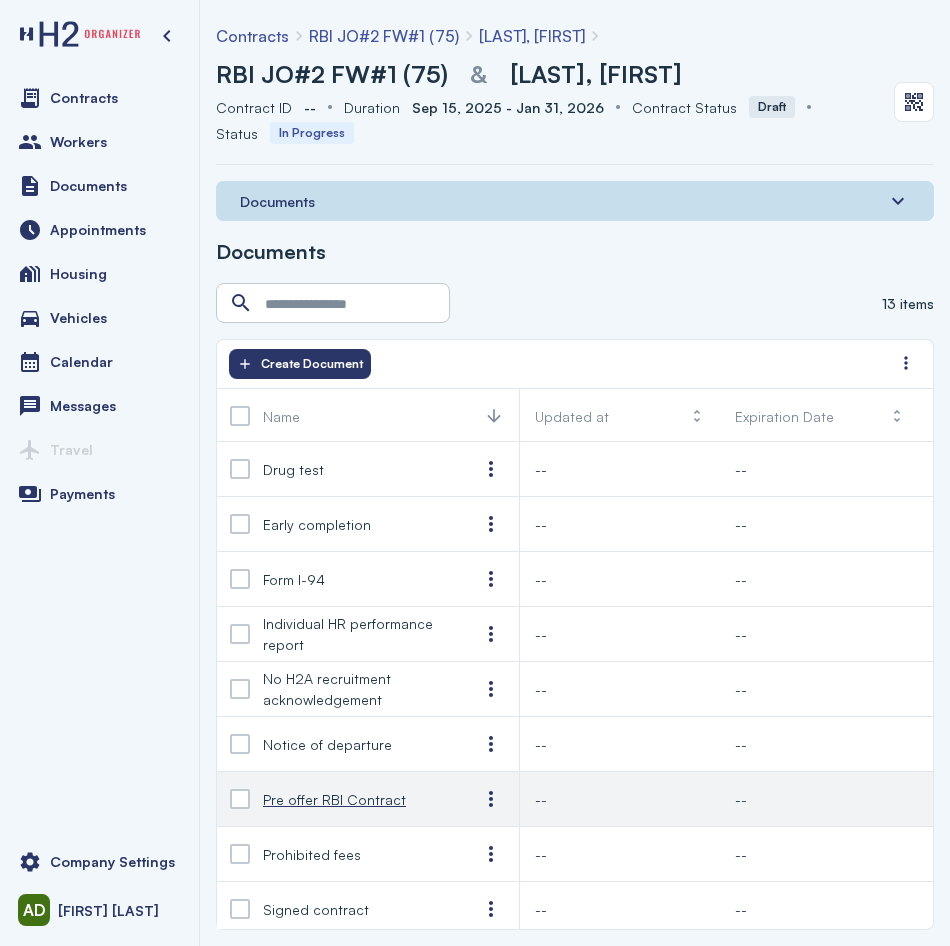 click on "Pre offer RBI Contract" at bounding box center [355, 799] 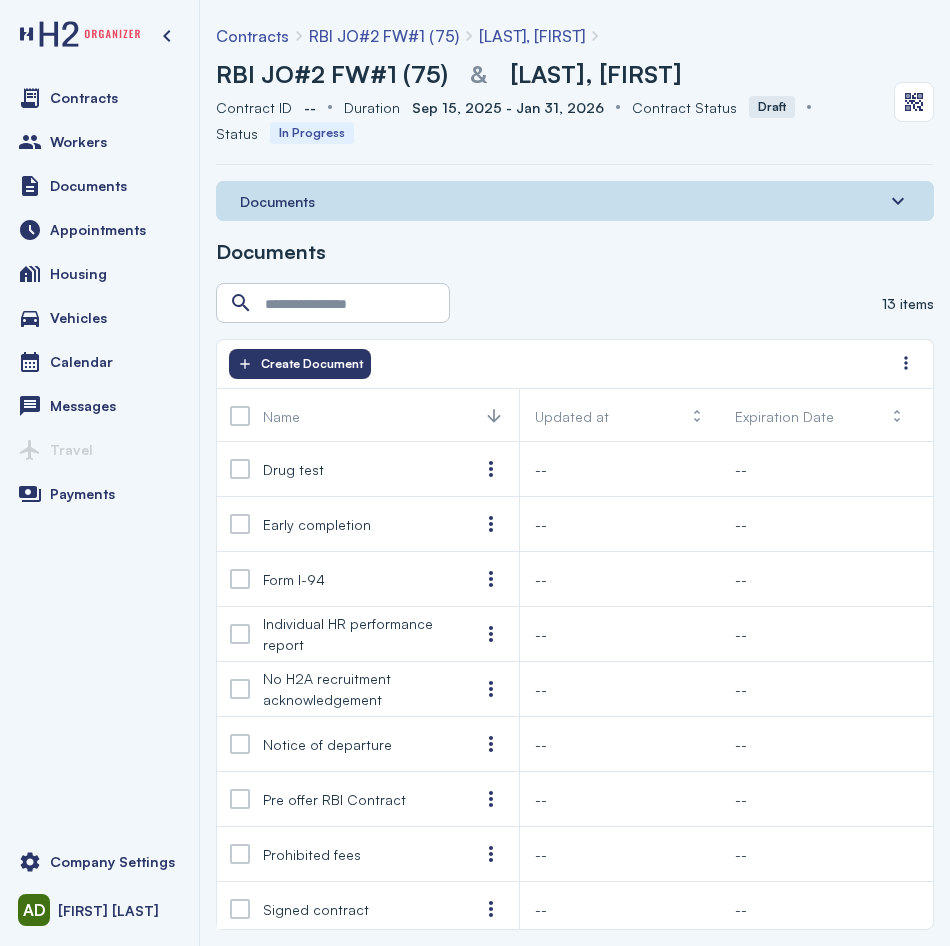 click on "RBI JO#2 FW#1 (75)" at bounding box center [332, 74] 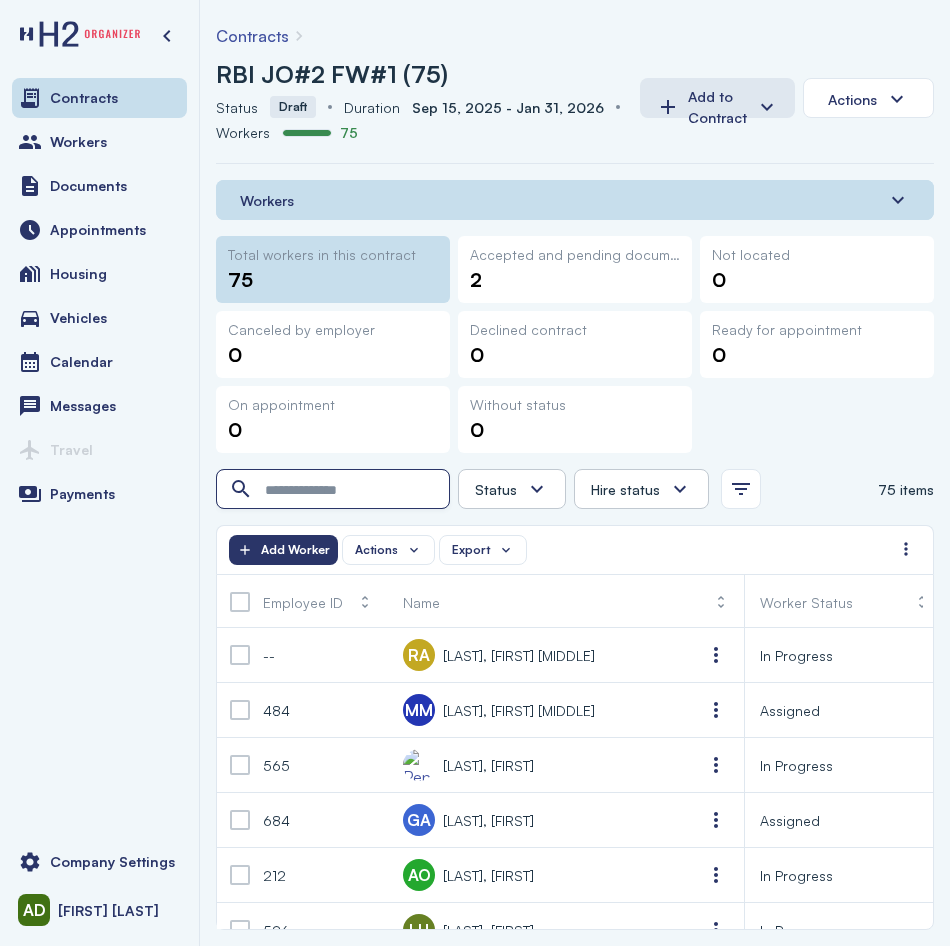 click at bounding box center (335, 490) 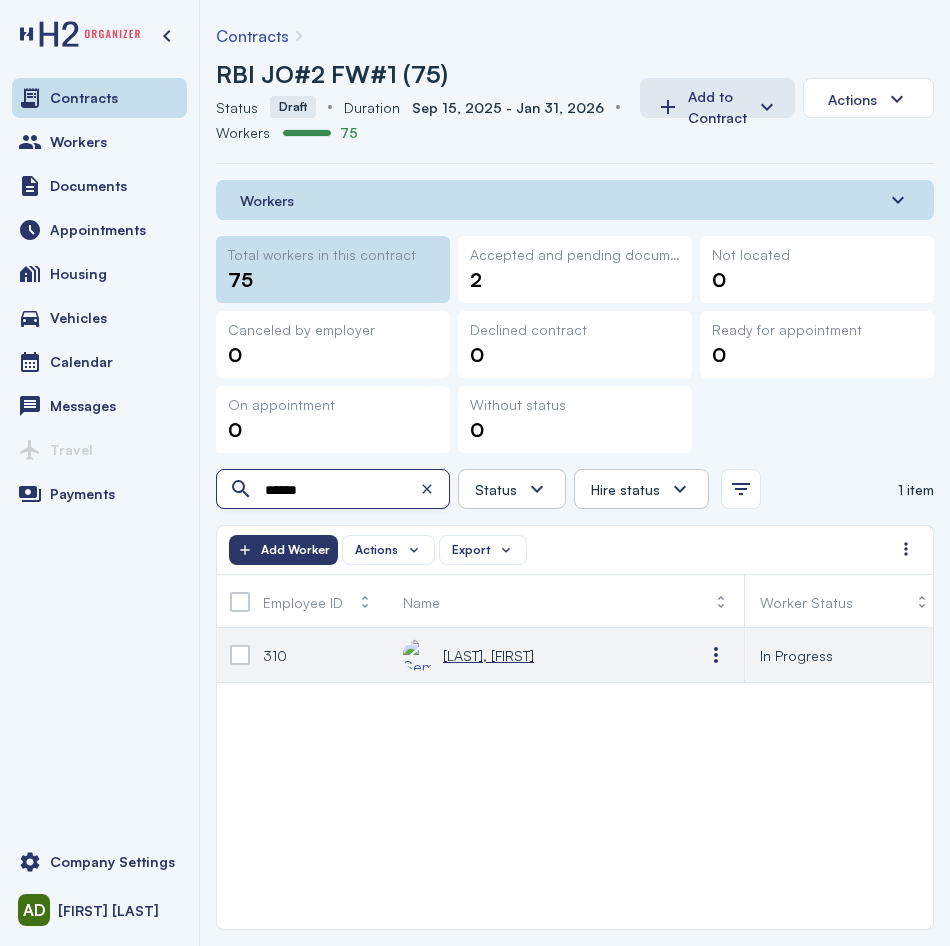 type on "******" 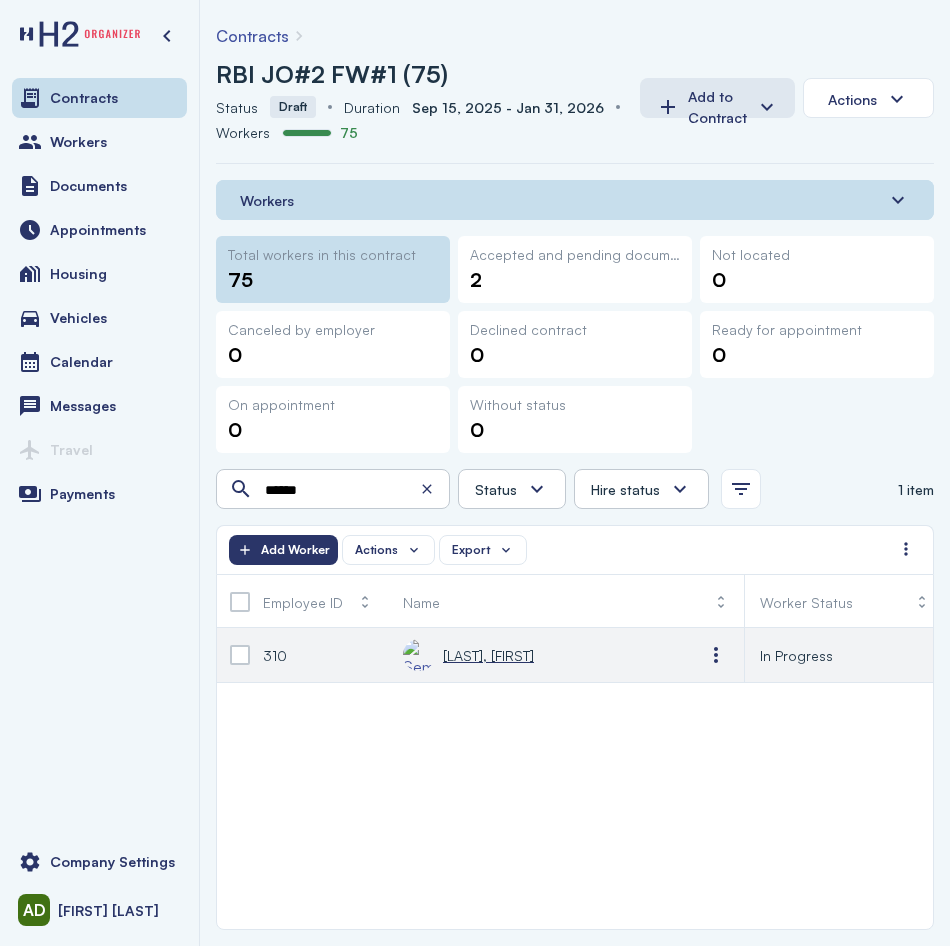 click on "[LAST], [FIRST]" at bounding box center (488, 655) 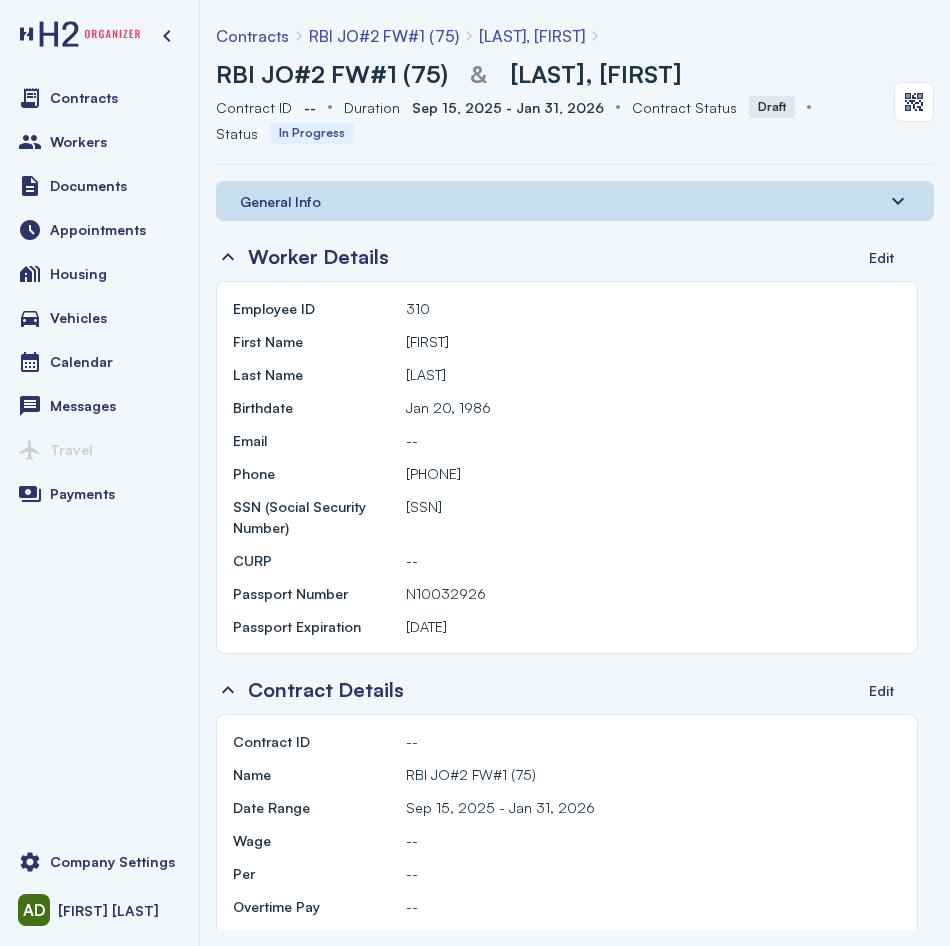 click on "General Info" at bounding box center (575, 201) 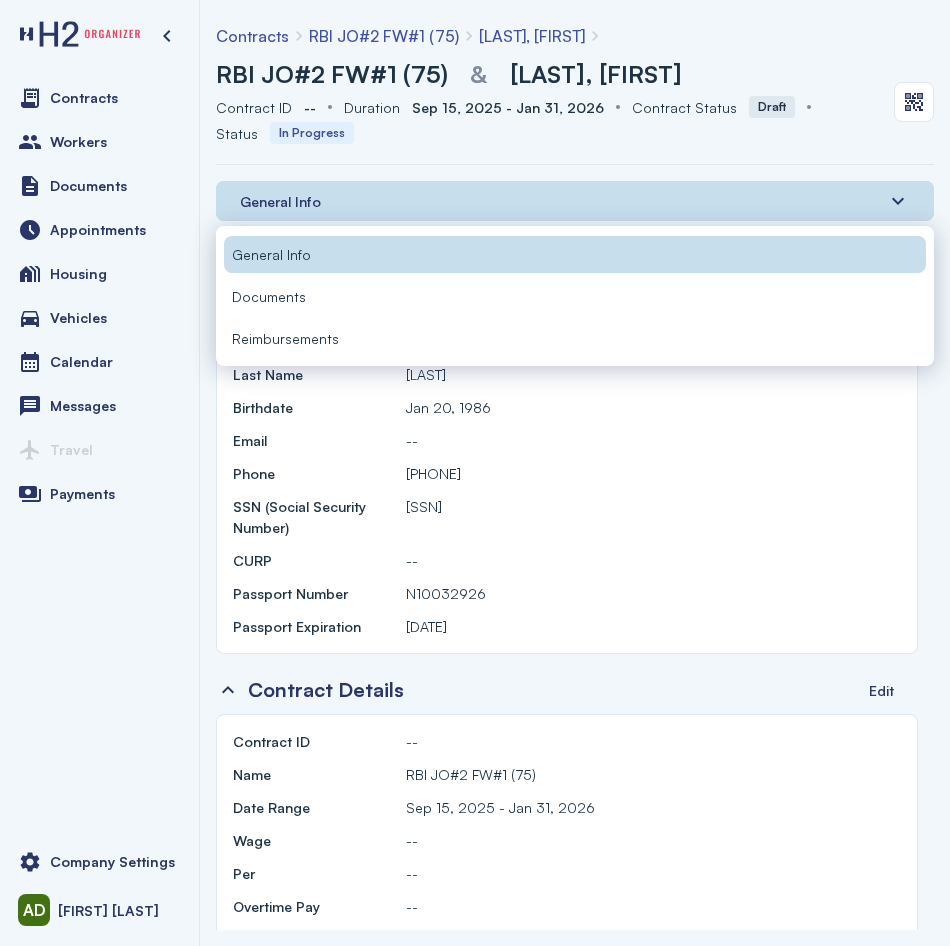 click on "Documents" at bounding box center [575, 296] 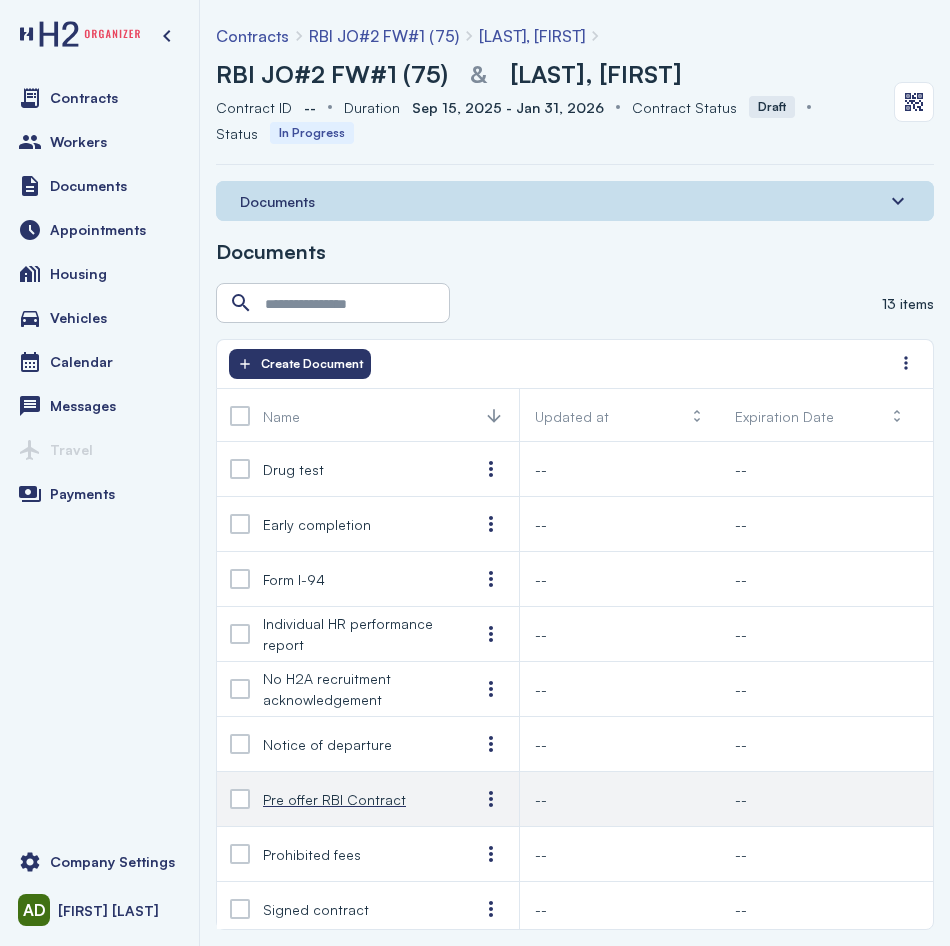 click on "Pre offer RBI Contract" at bounding box center (334, 799) 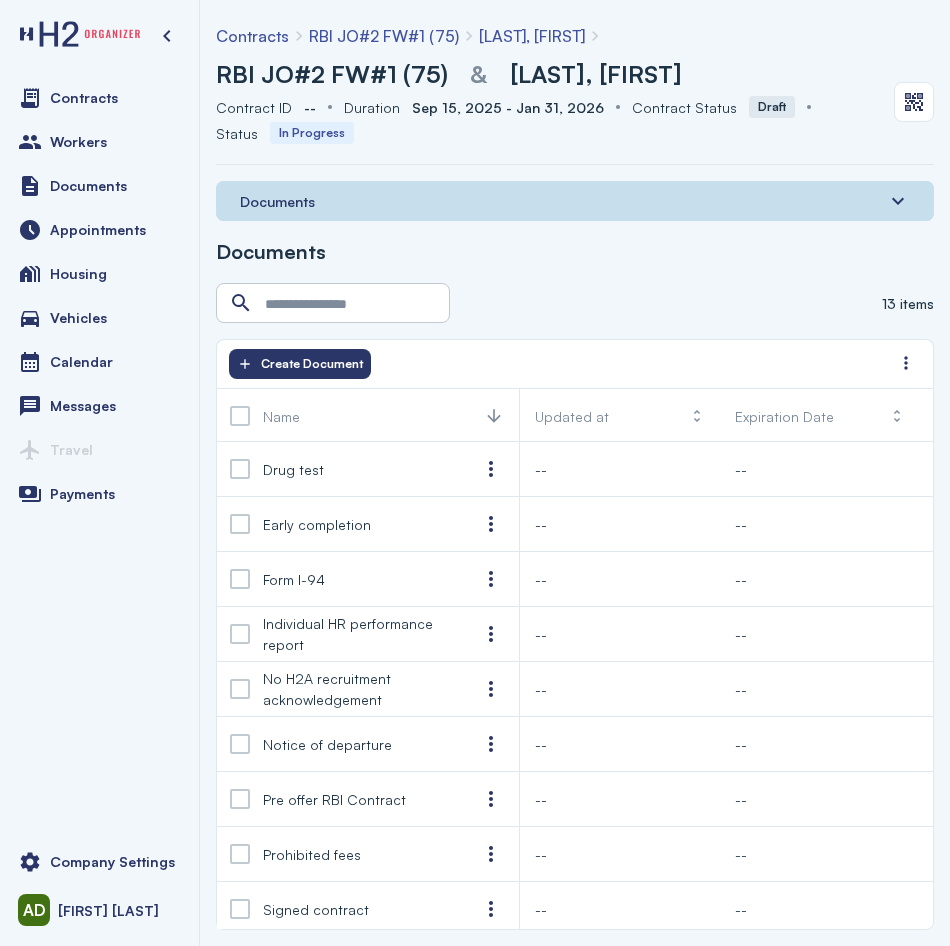 click on "RBI JO#2 FW#1 (75)" at bounding box center [332, 74] 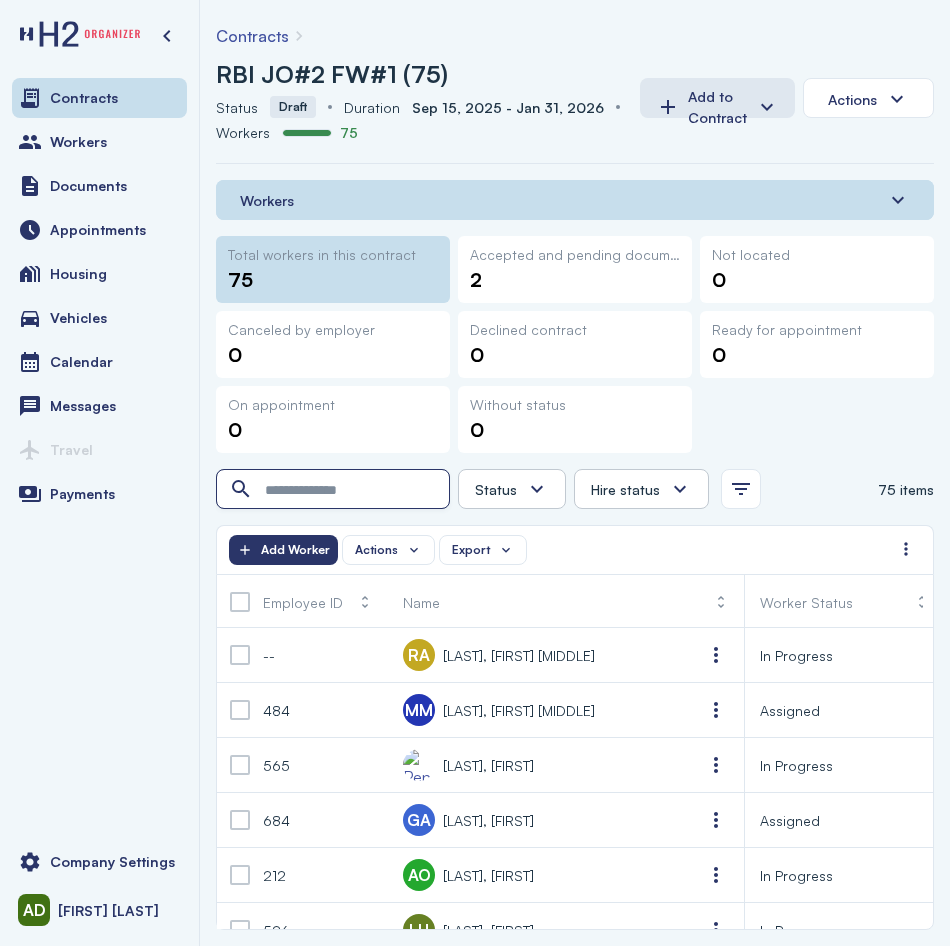 click at bounding box center [335, 490] 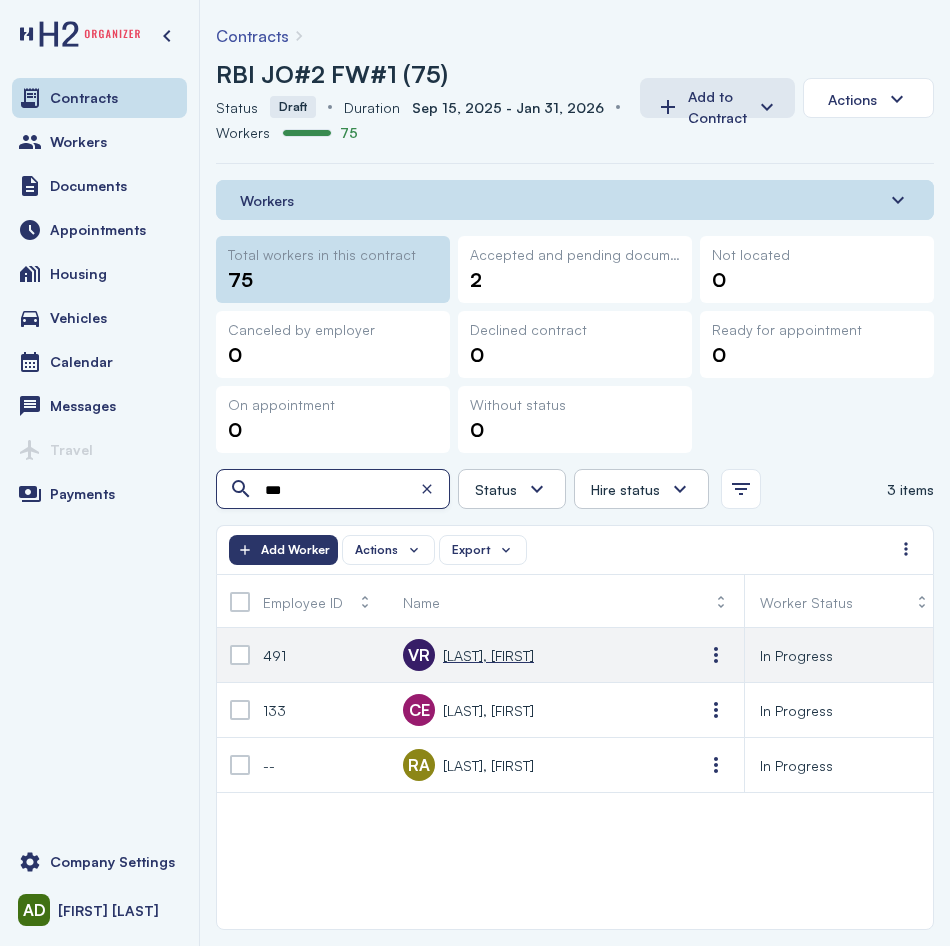 type on "***" 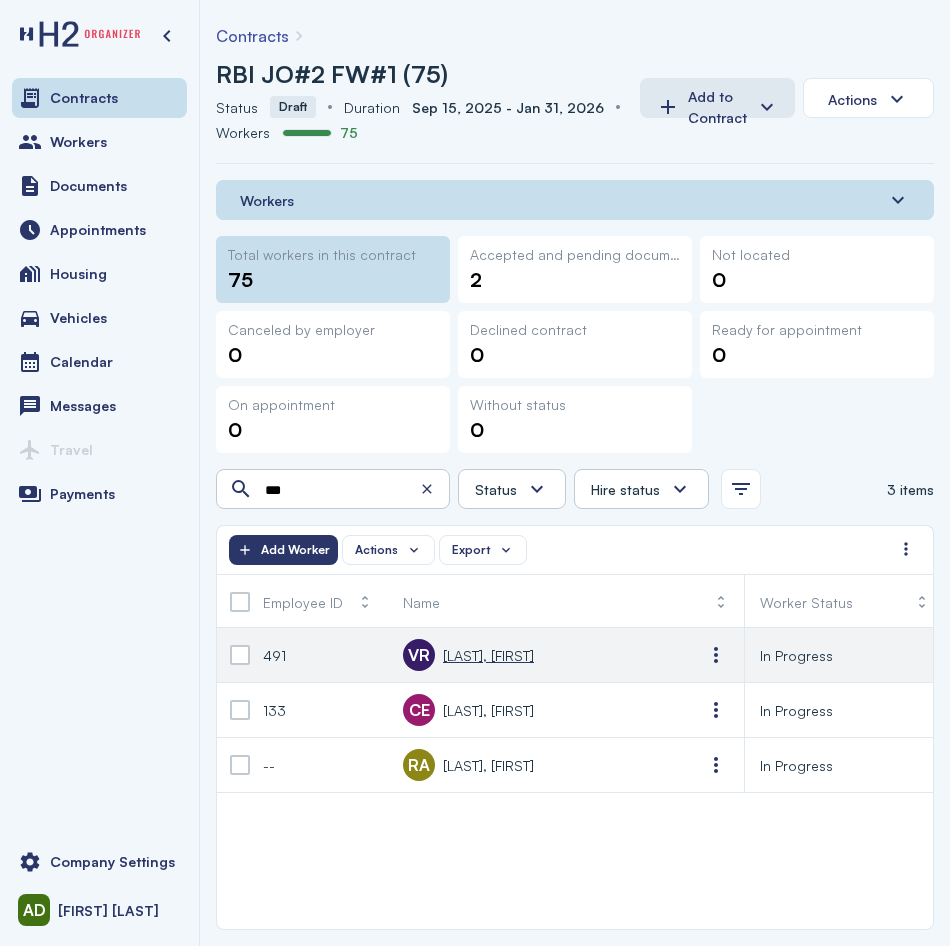 click on "[LAST], [FIRST]" at bounding box center [488, 655] 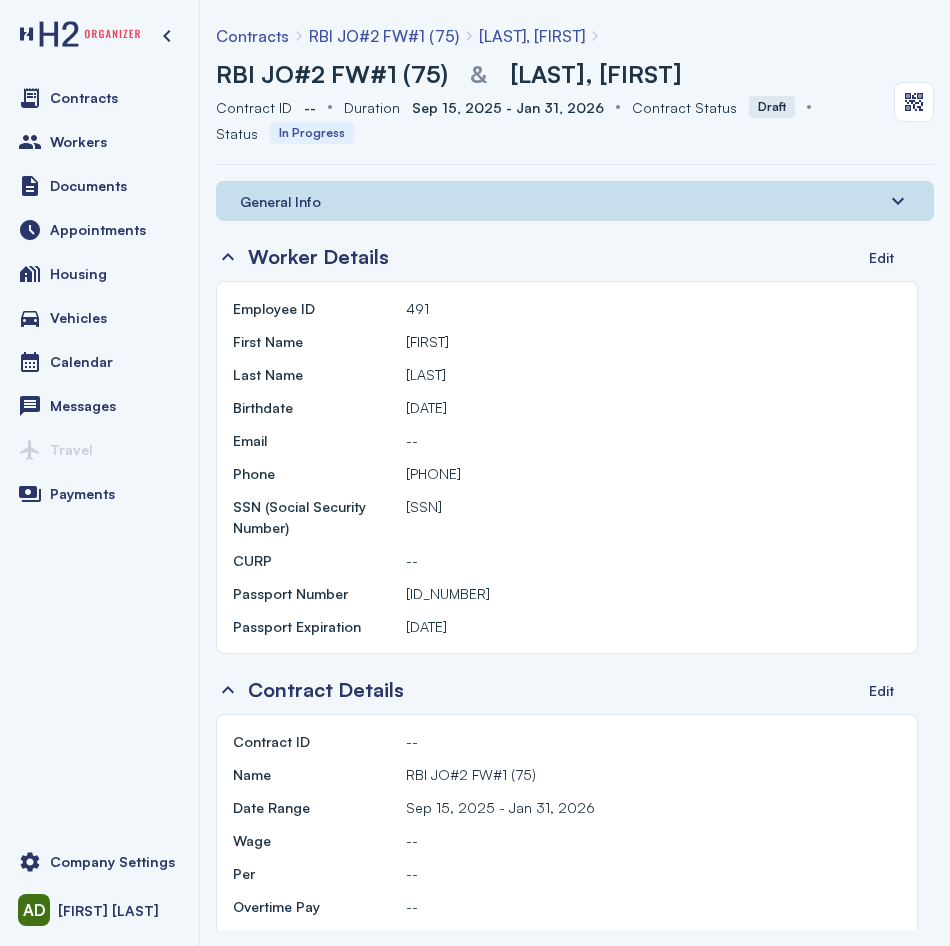click on "General Info" at bounding box center (575, 201) 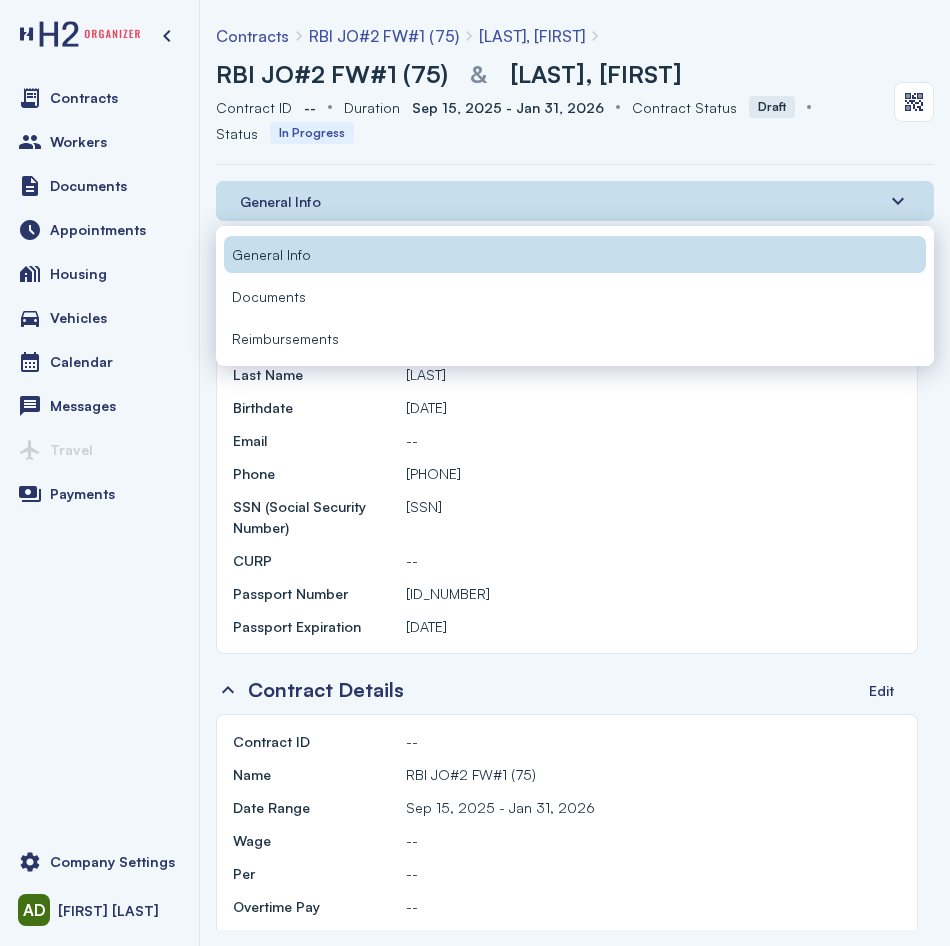 click on "Documents" at bounding box center (575, 296) 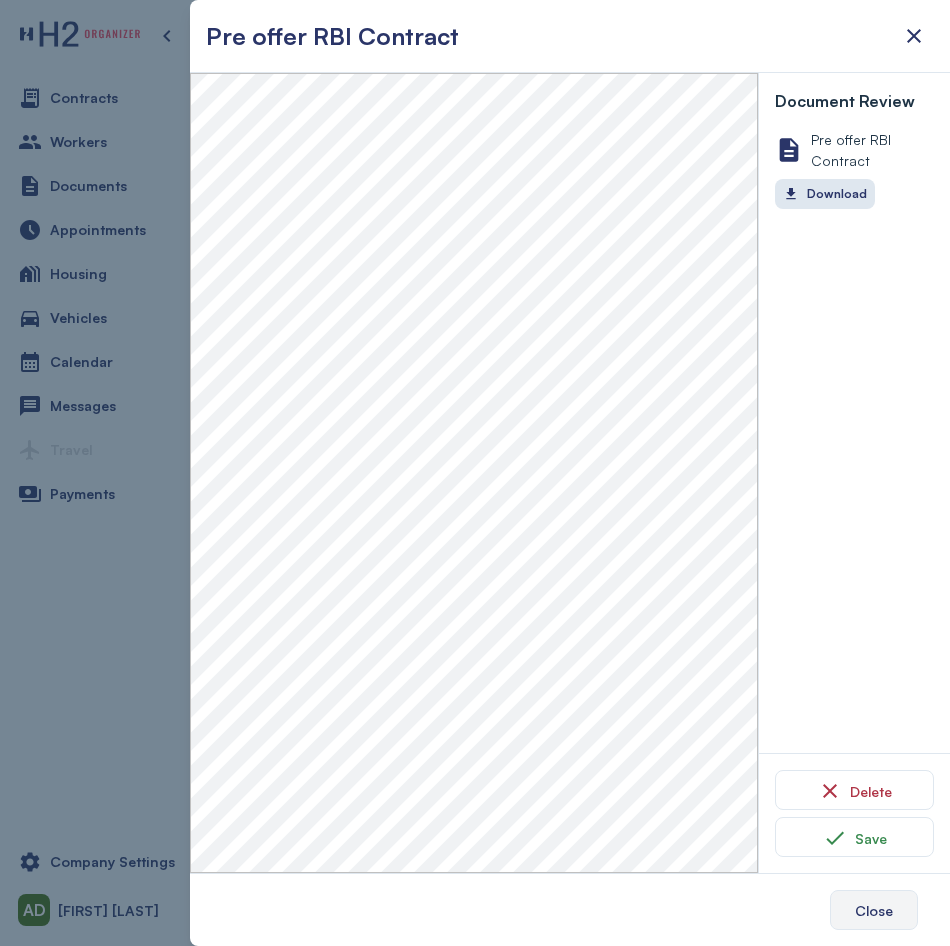 click on "Close" at bounding box center [874, 910] 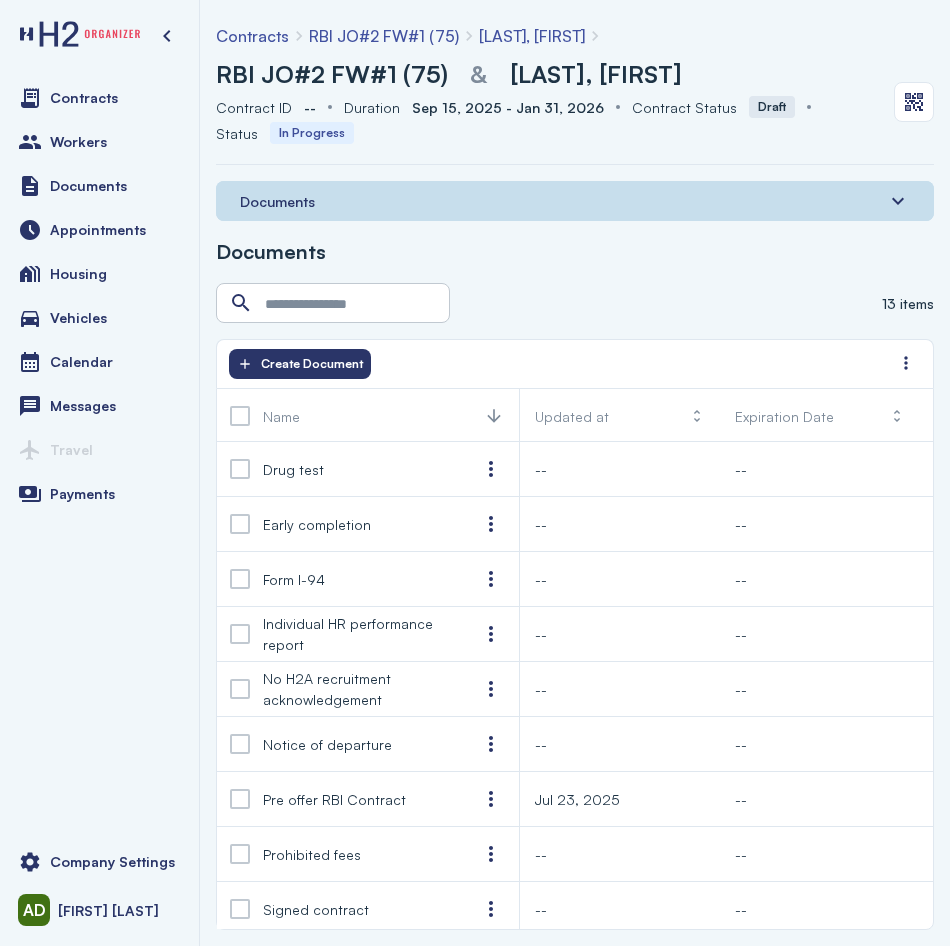 click on "RBI JO#2 FW#1 (75)" at bounding box center [332, 74] 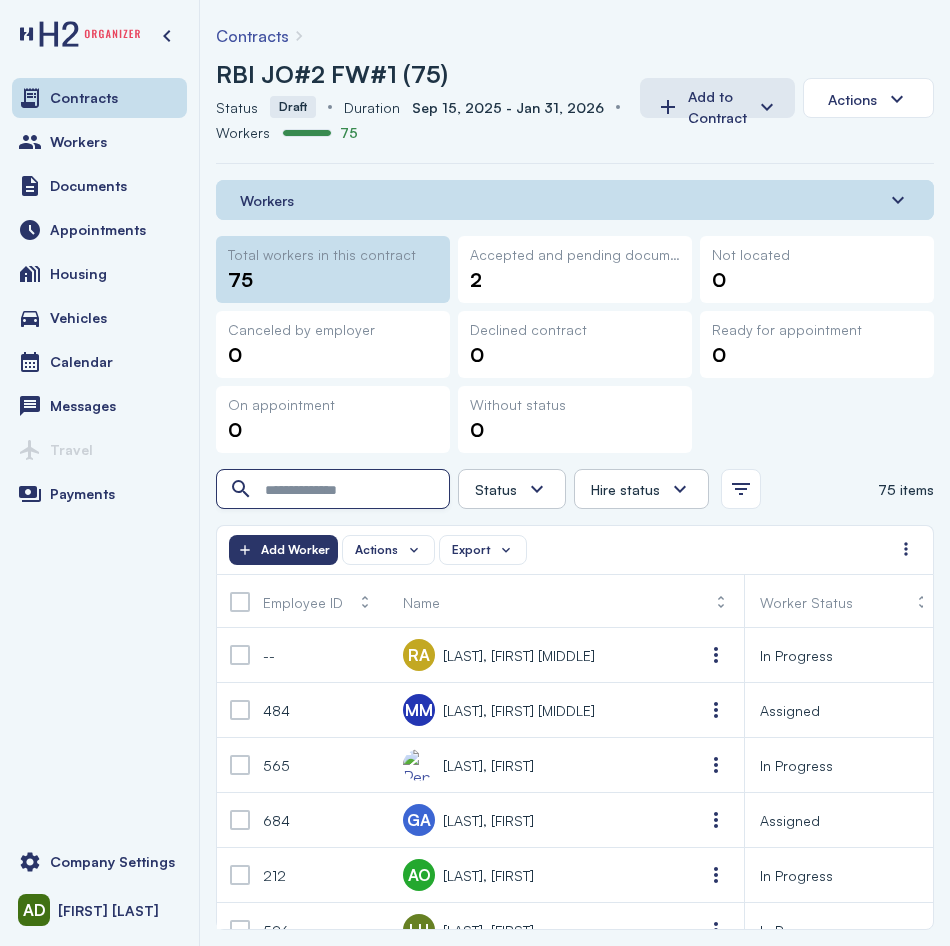 click at bounding box center (335, 490) 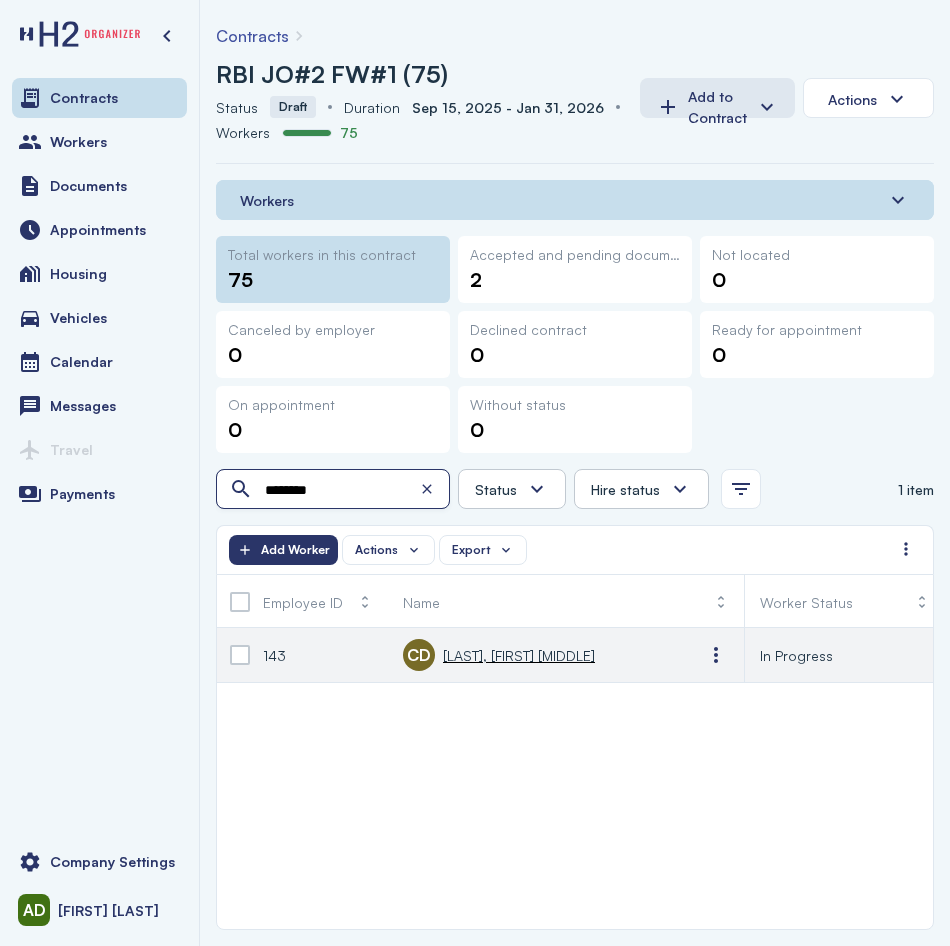 type on "*******" 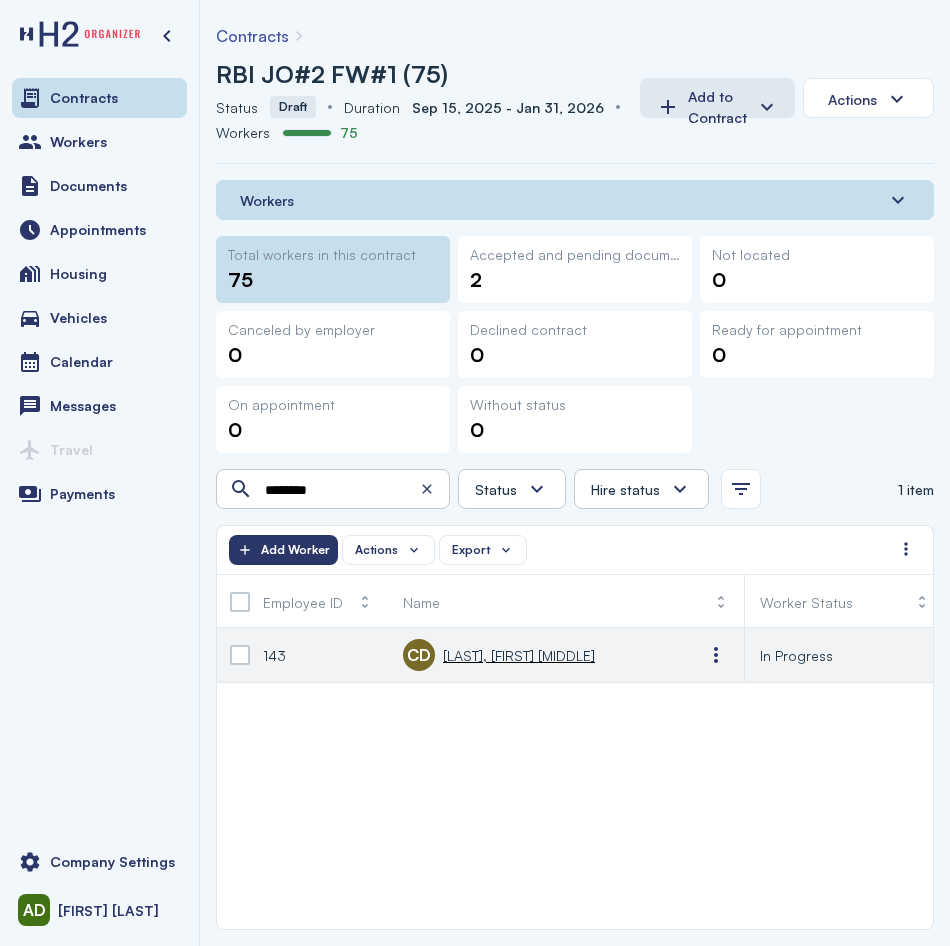 click on "CD [LAST], [FIRST] [MIDDLE]" at bounding box center [499, 655] 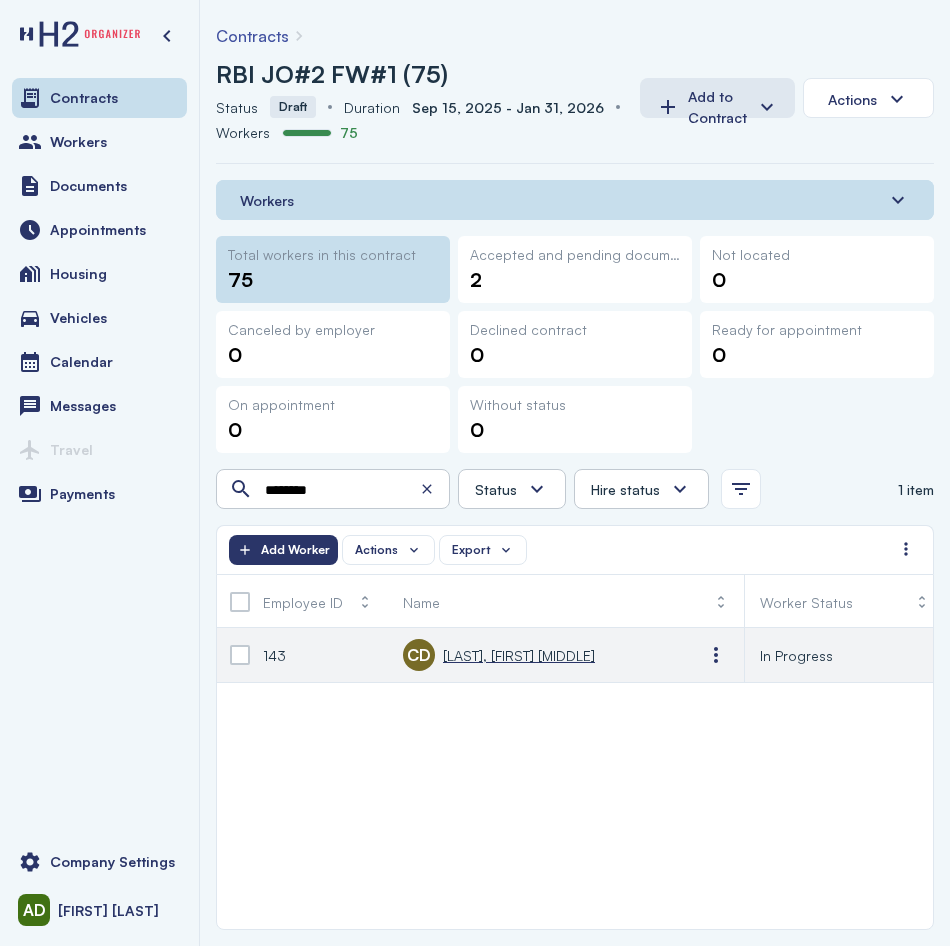 click on "[LAST], [FIRST] [MIDDLE]" at bounding box center [519, 655] 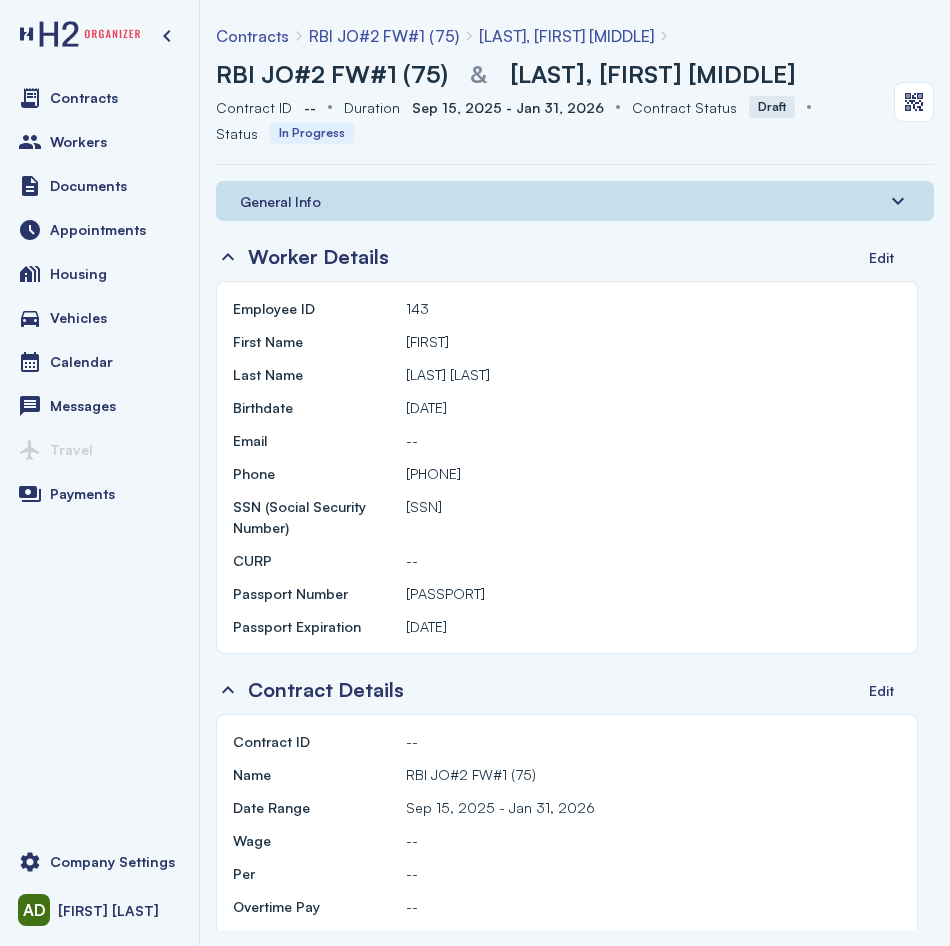 click on "General Info" at bounding box center [575, 201] 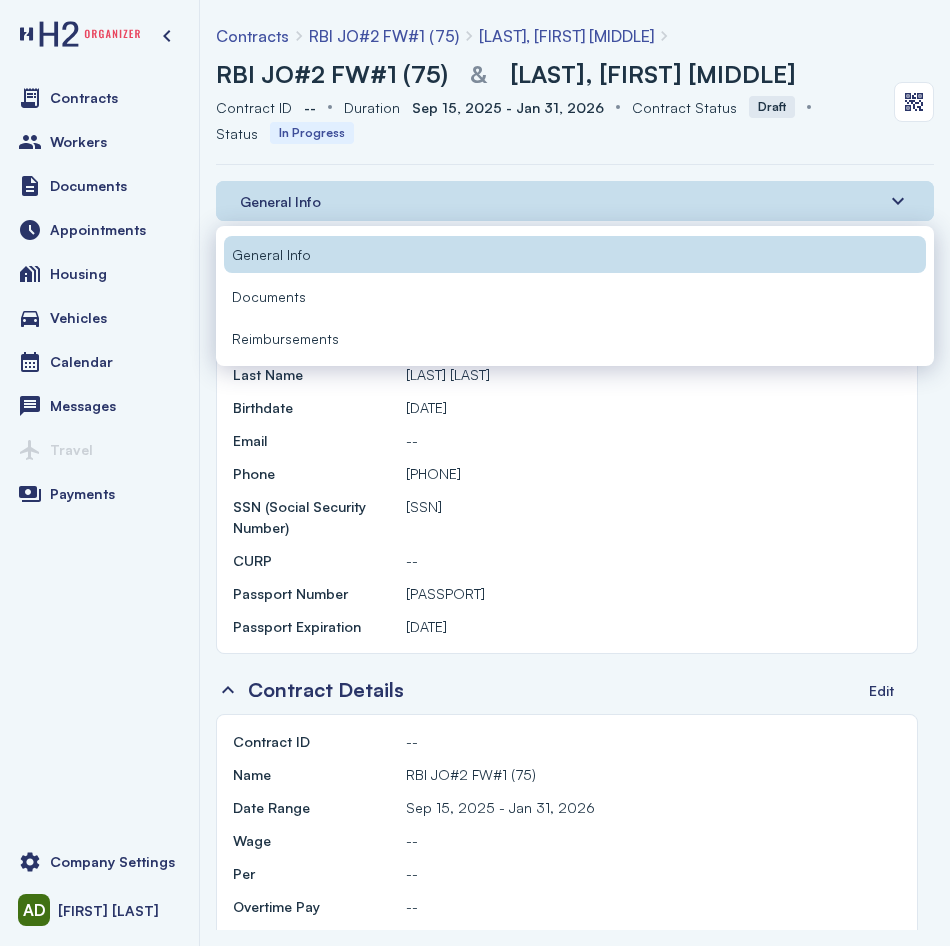 click on "Documents" at bounding box center [575, 296] 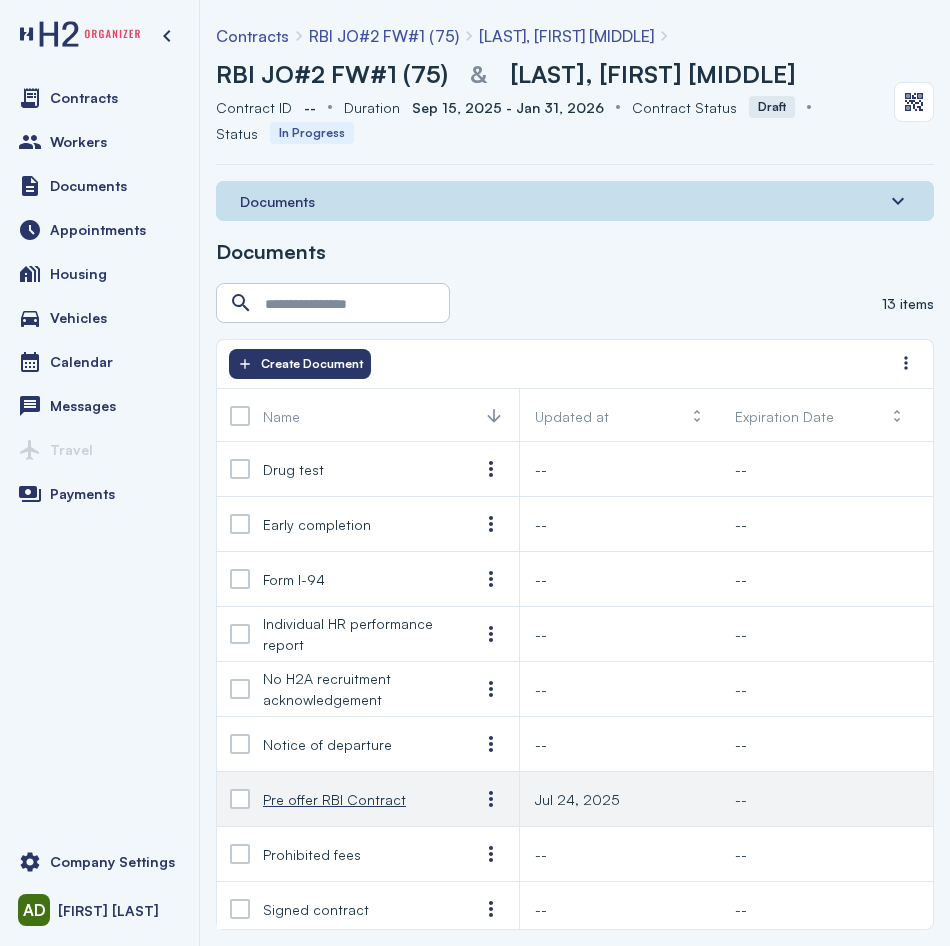 click on "Pre offer RBI Contract" at bounding box center (334, 799) 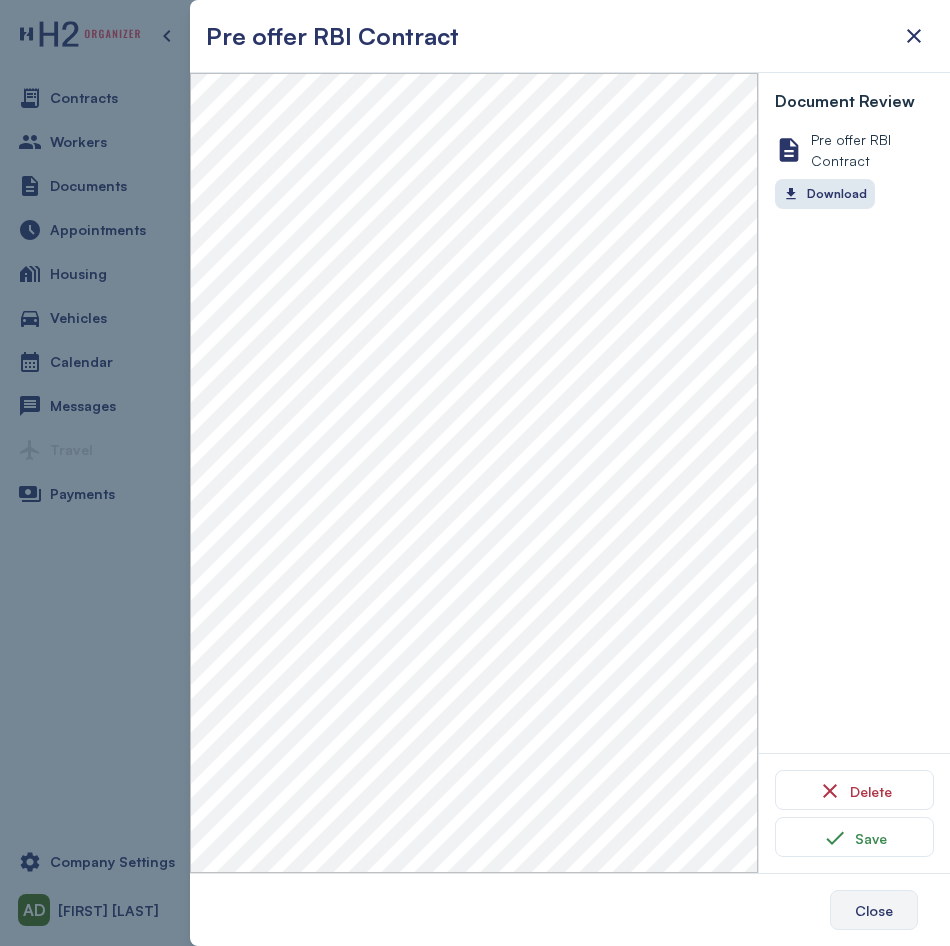 click on "Close" at bounding box center (874, 910) 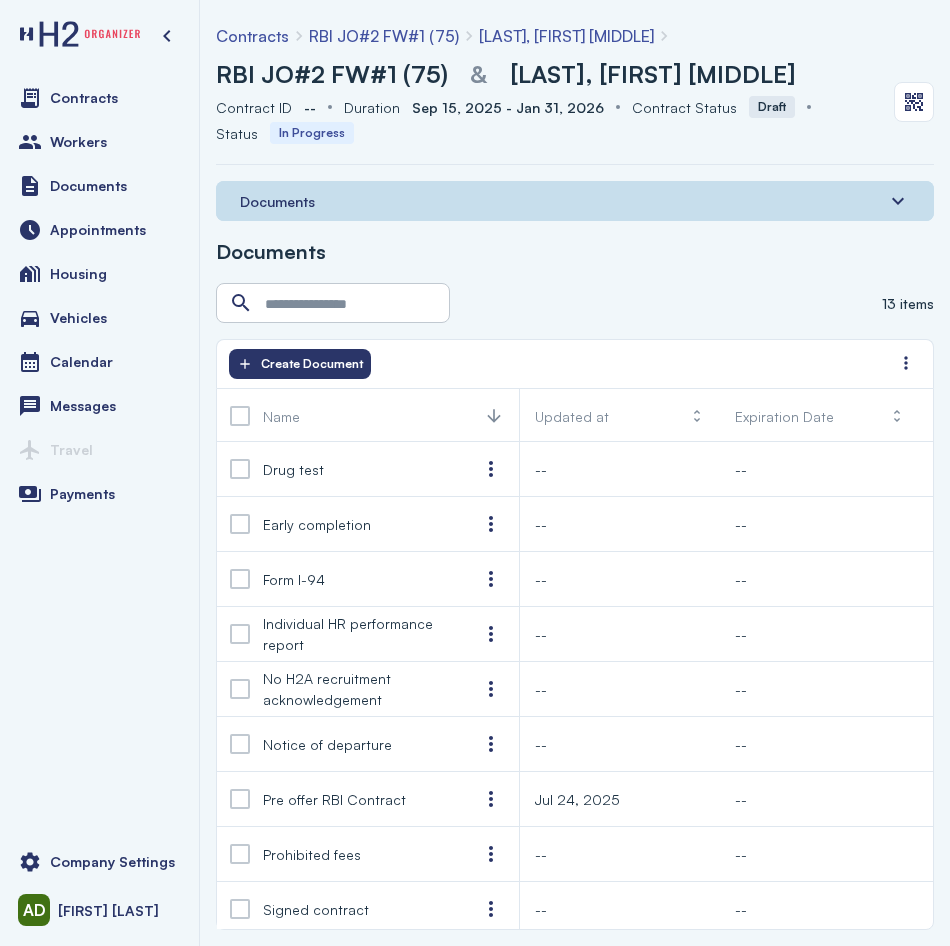 click on "RBI JO#2 FW#1 (75)" at bounding box center (332, 74) 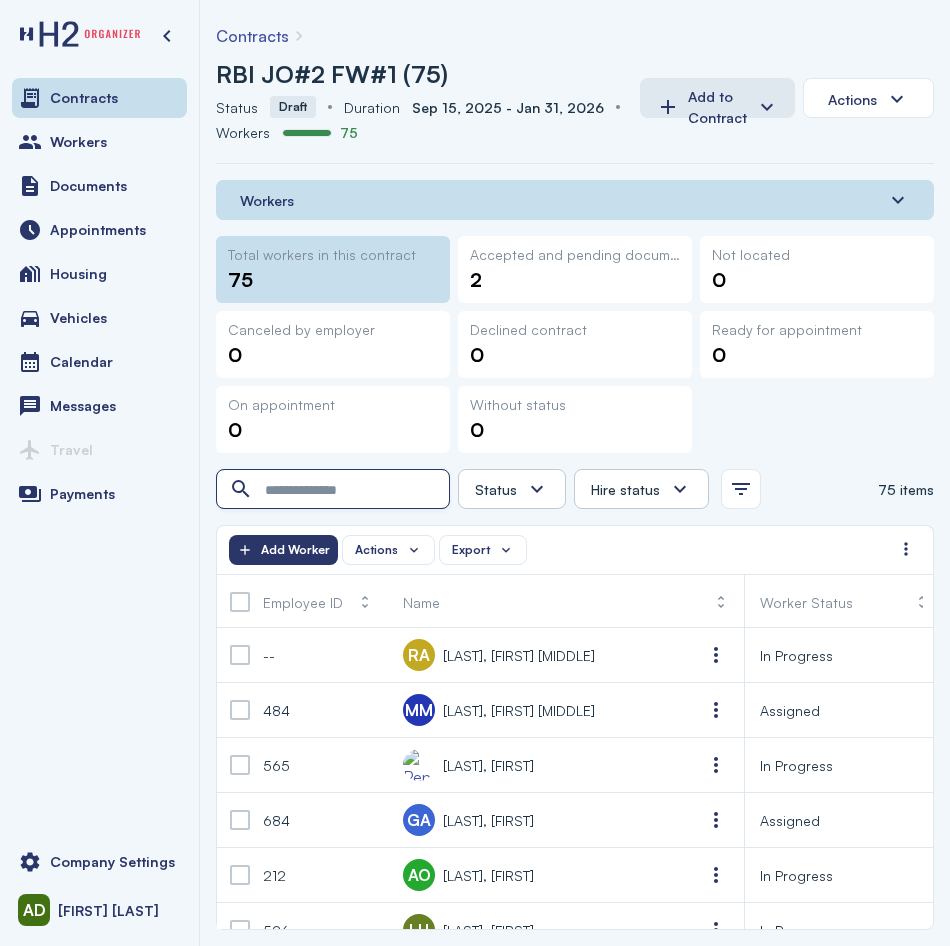 click at bounding box center (335, 490) 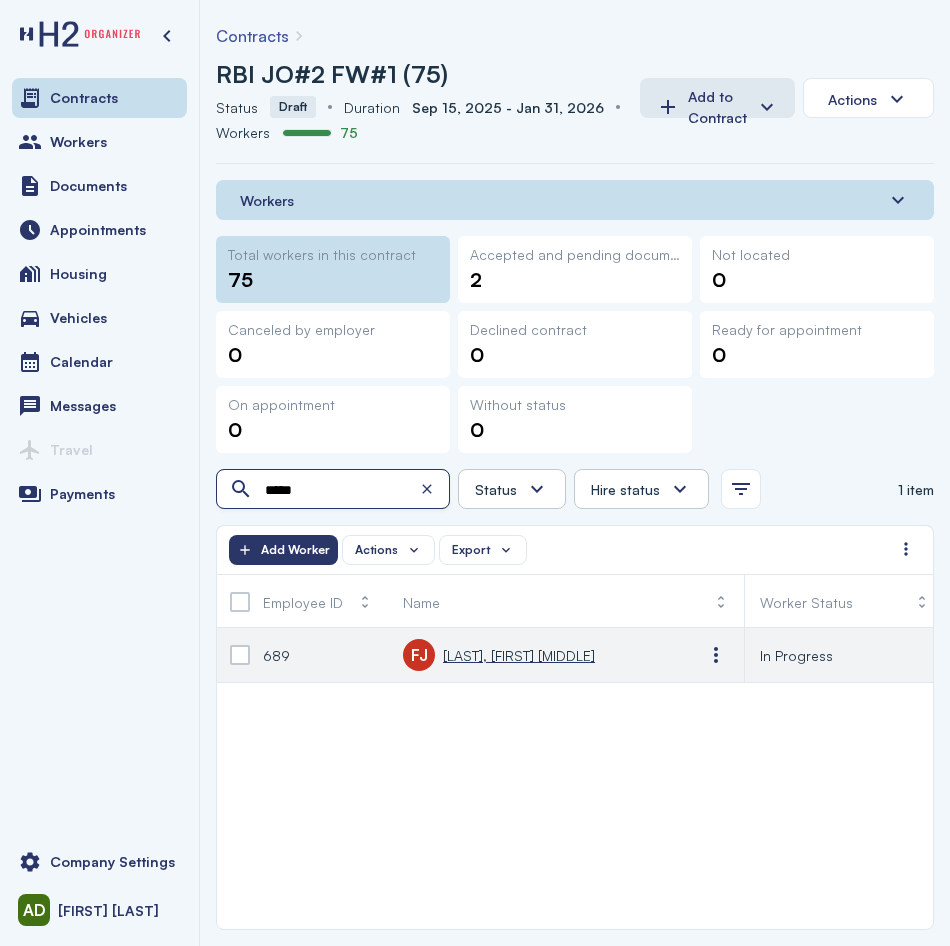 type on "*****" 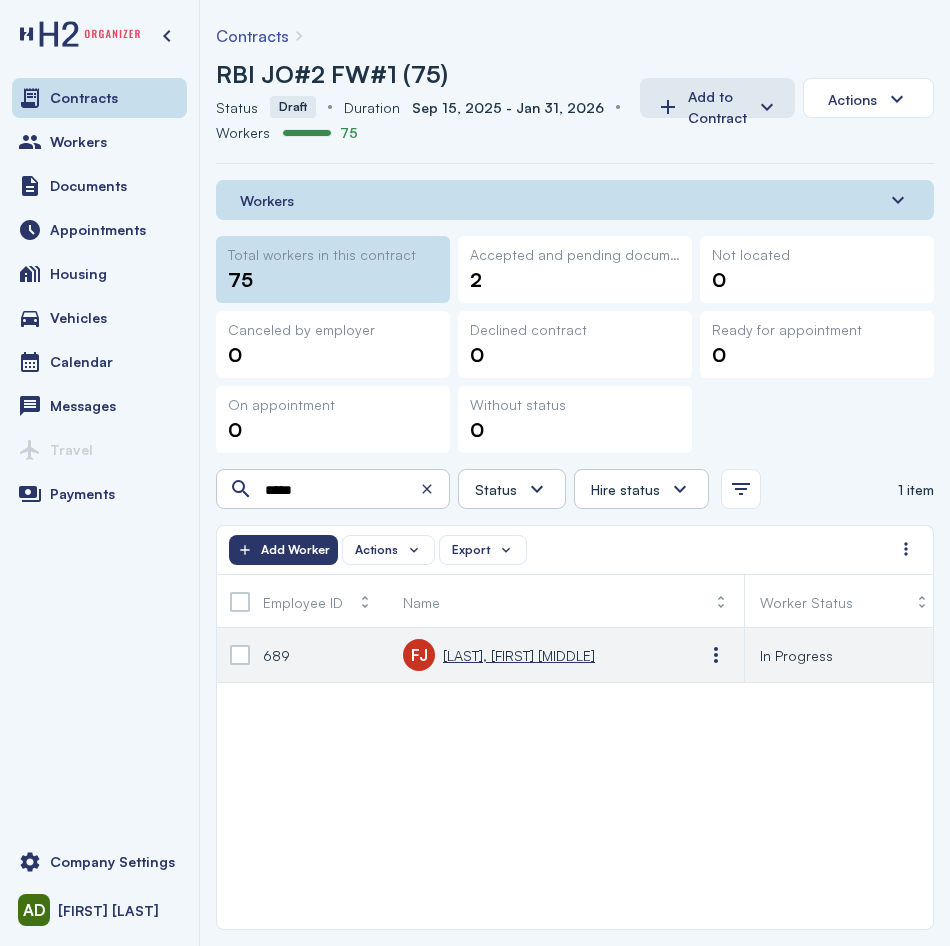 click on "[LAST], [FIRST] [MIDDLE]" at bounding box center [519, 655] 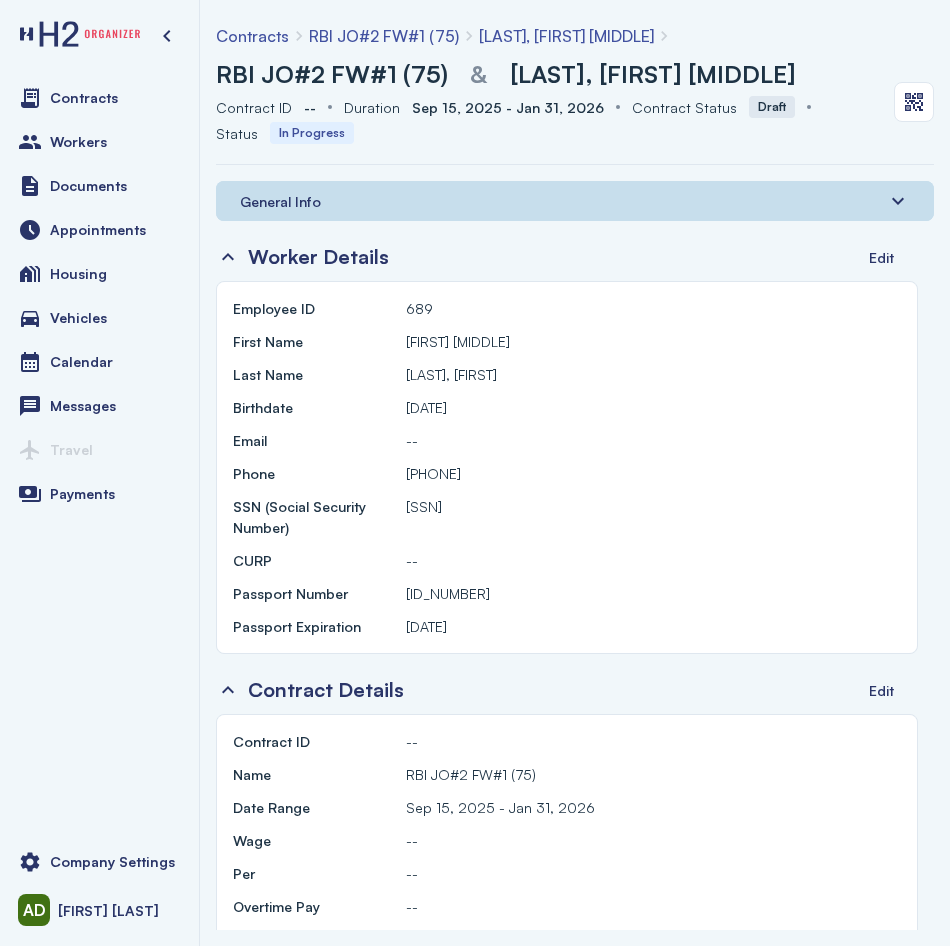 click on "General Info" at bounding box center (575, 201) 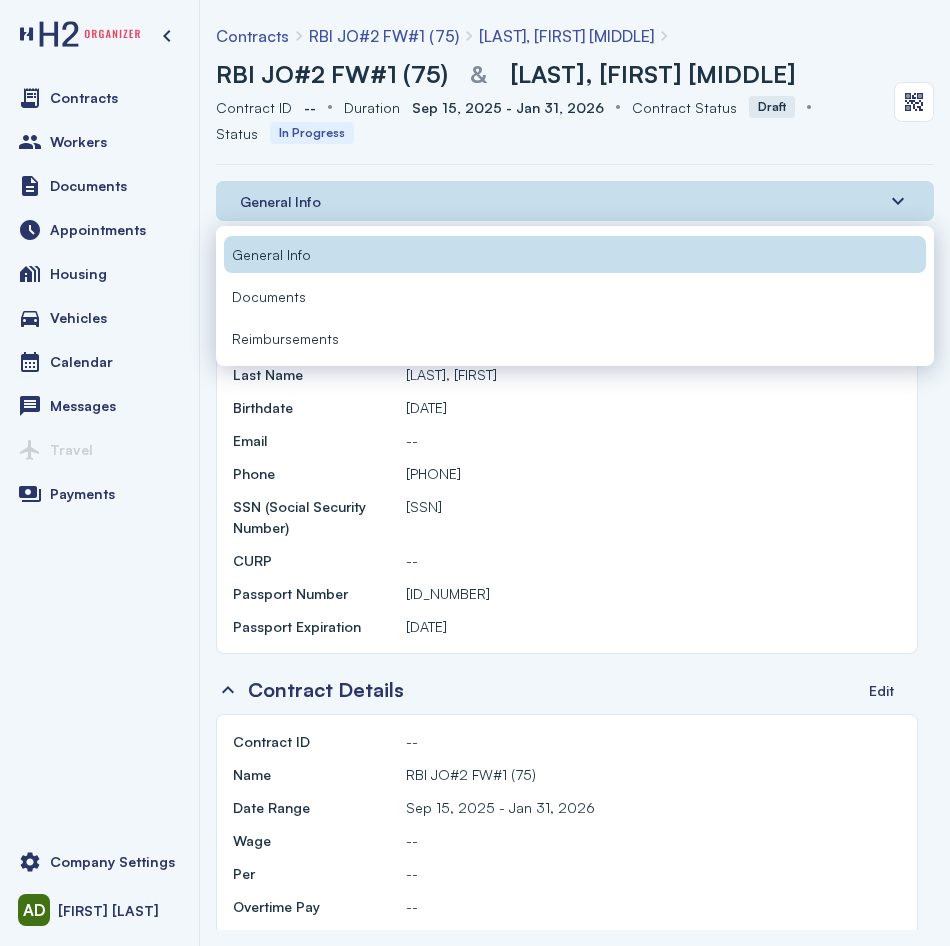 click on "Documents" at bounding box center (575, 296) 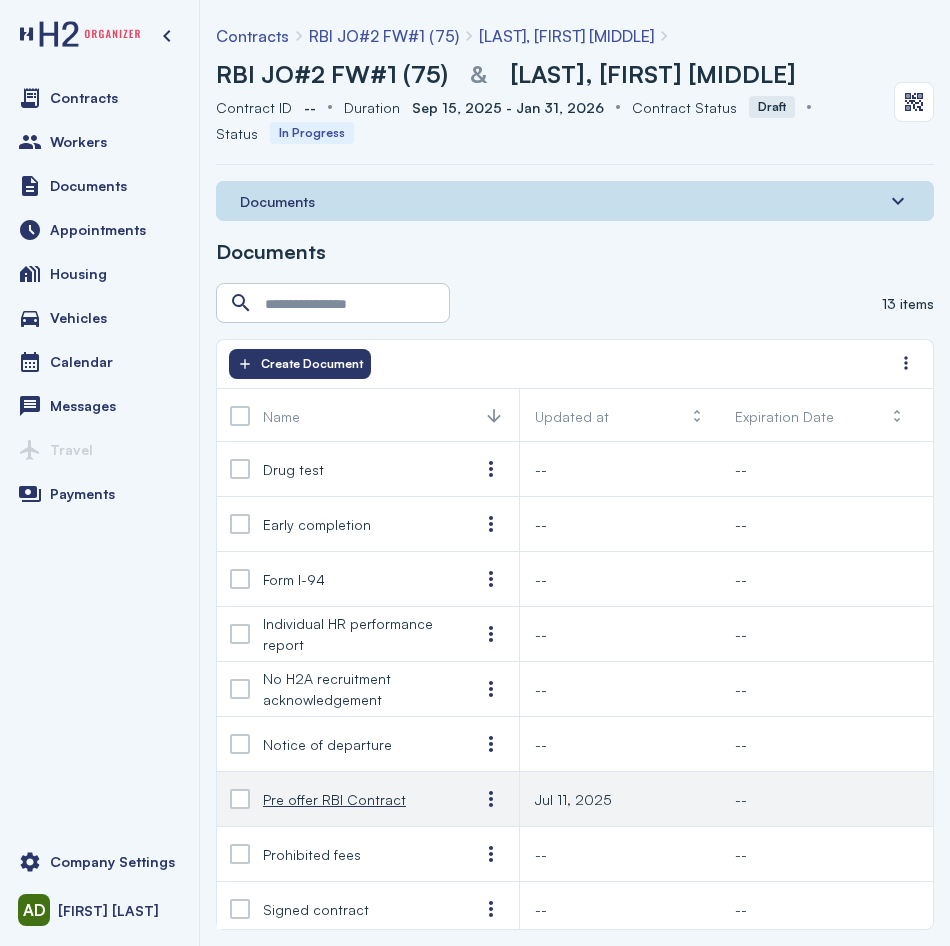 click on "Pre offer RBI Contract" at bounding box center [334, 799] 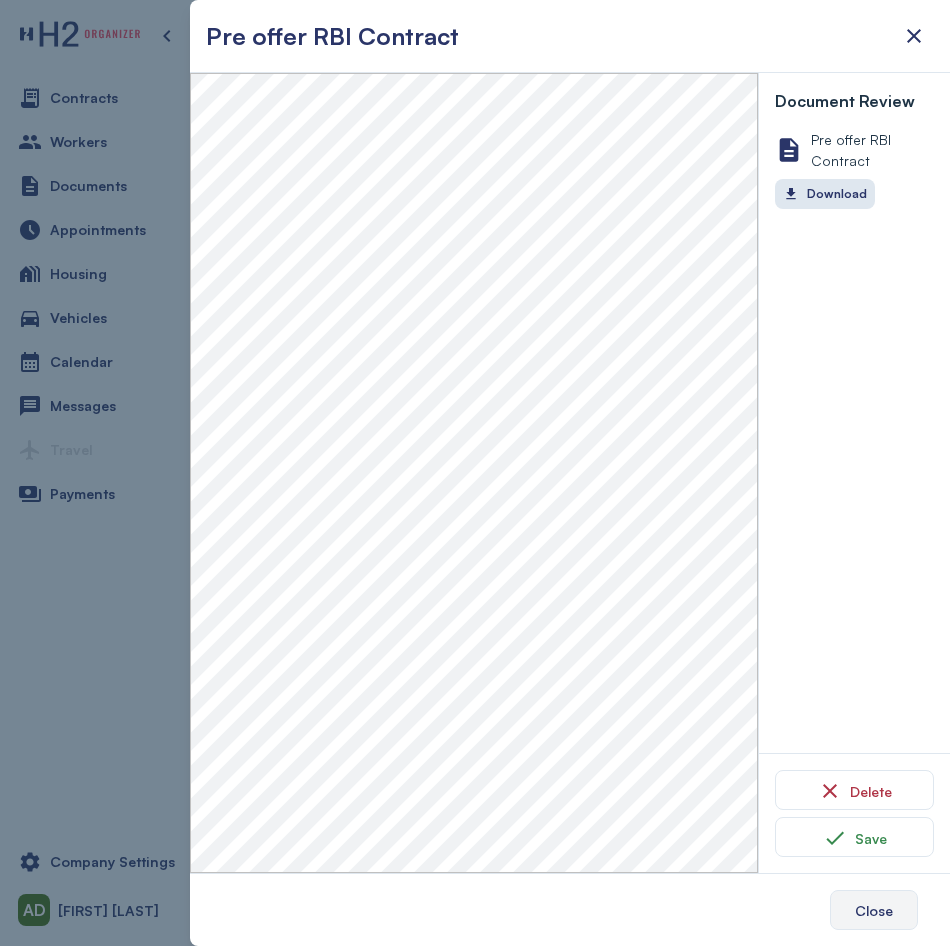 click on "Close" at bounding box center [874, 910] 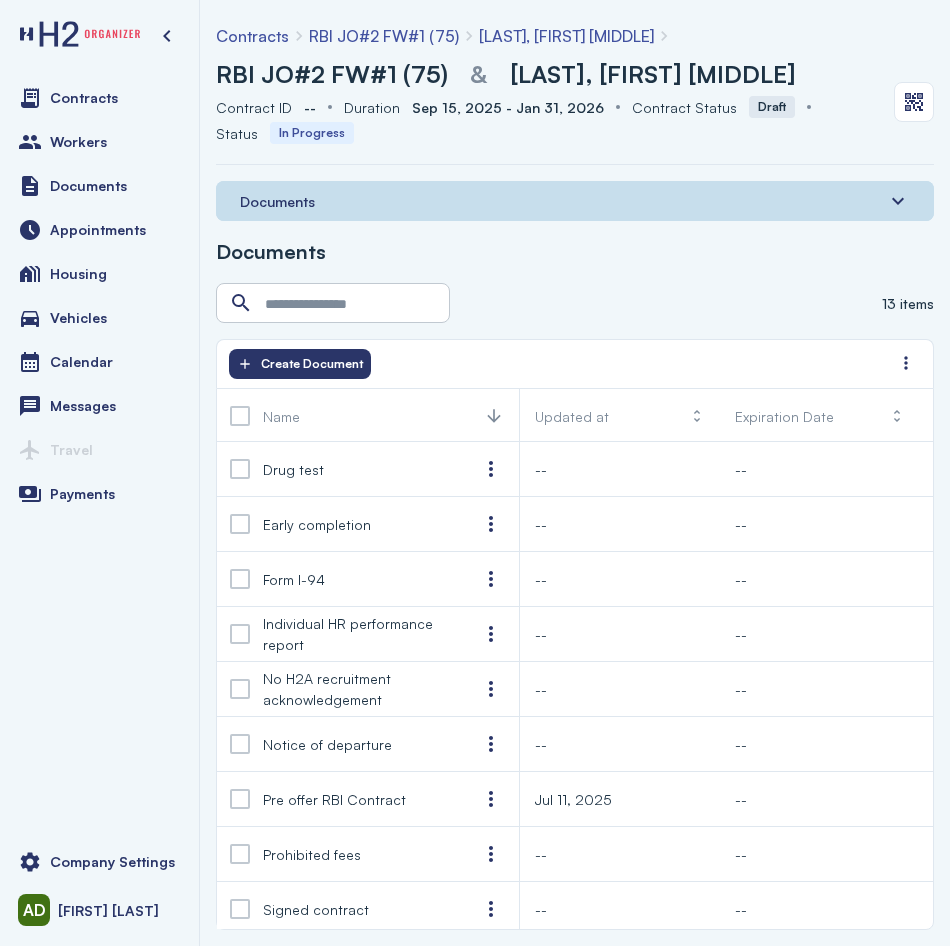 click on "RBI JO#2 FW#1 (75)" at bounding box center [332, 74] 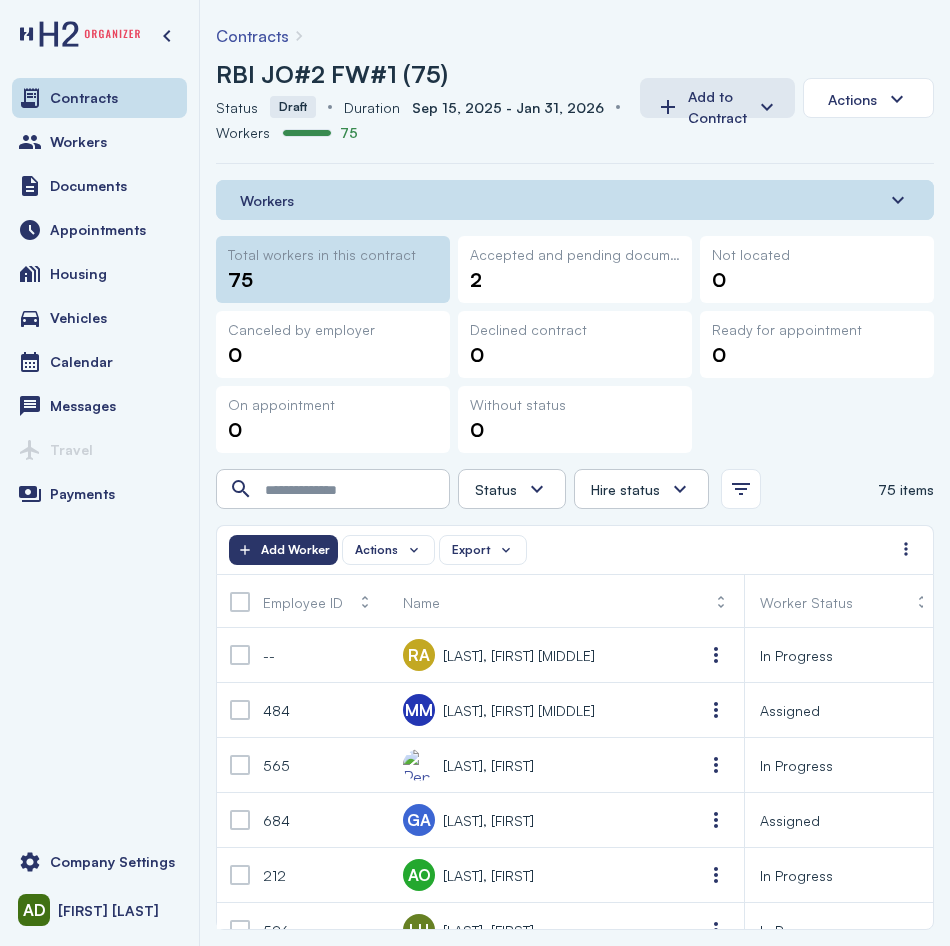 click on "2" at bounding box center [575, 280] 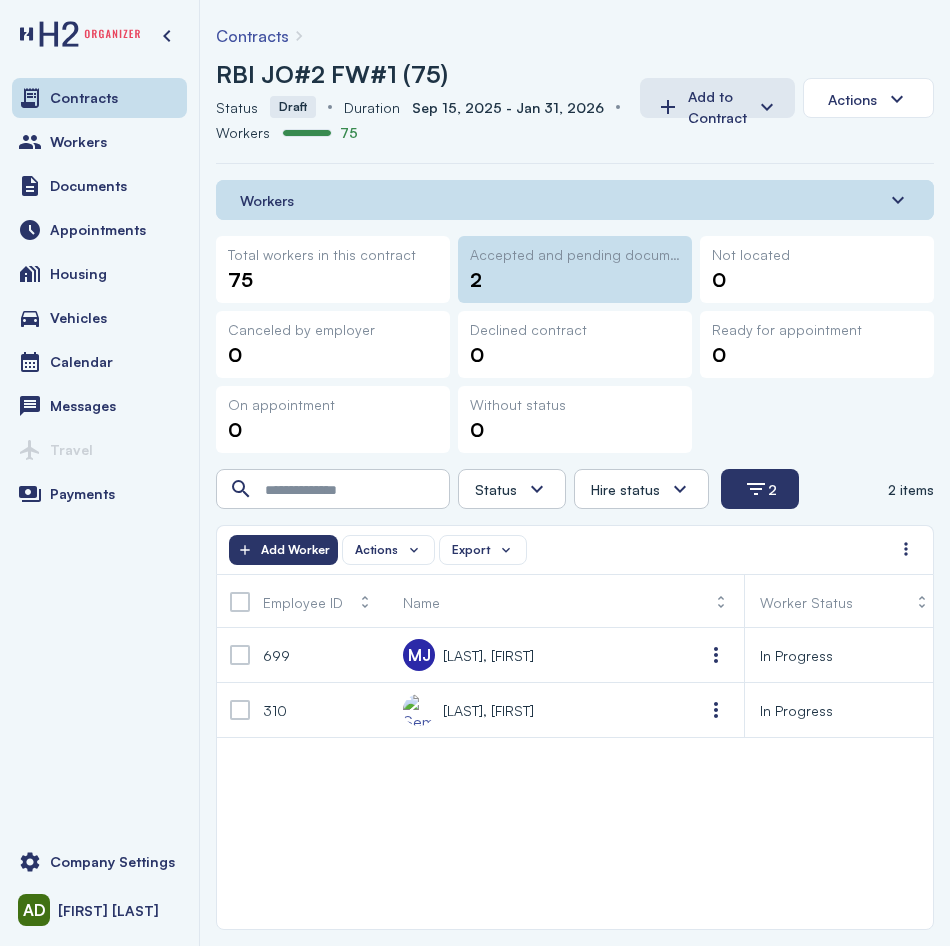 click on "Total workers in this contract" at bounding box center [322, 254] 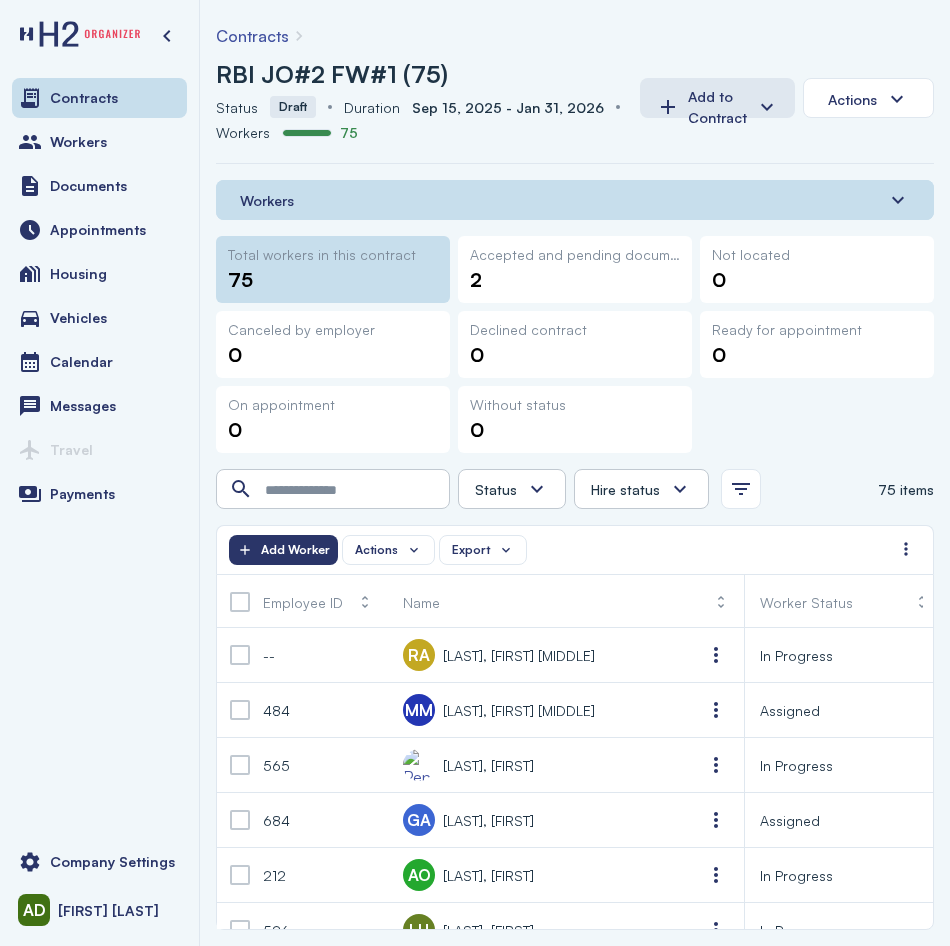 click on "Contracts       Workers       Documents       Appointments       Housing       Vehicles       Calendar       Messages       Travel       Payments" at bounding box center (99, 451) 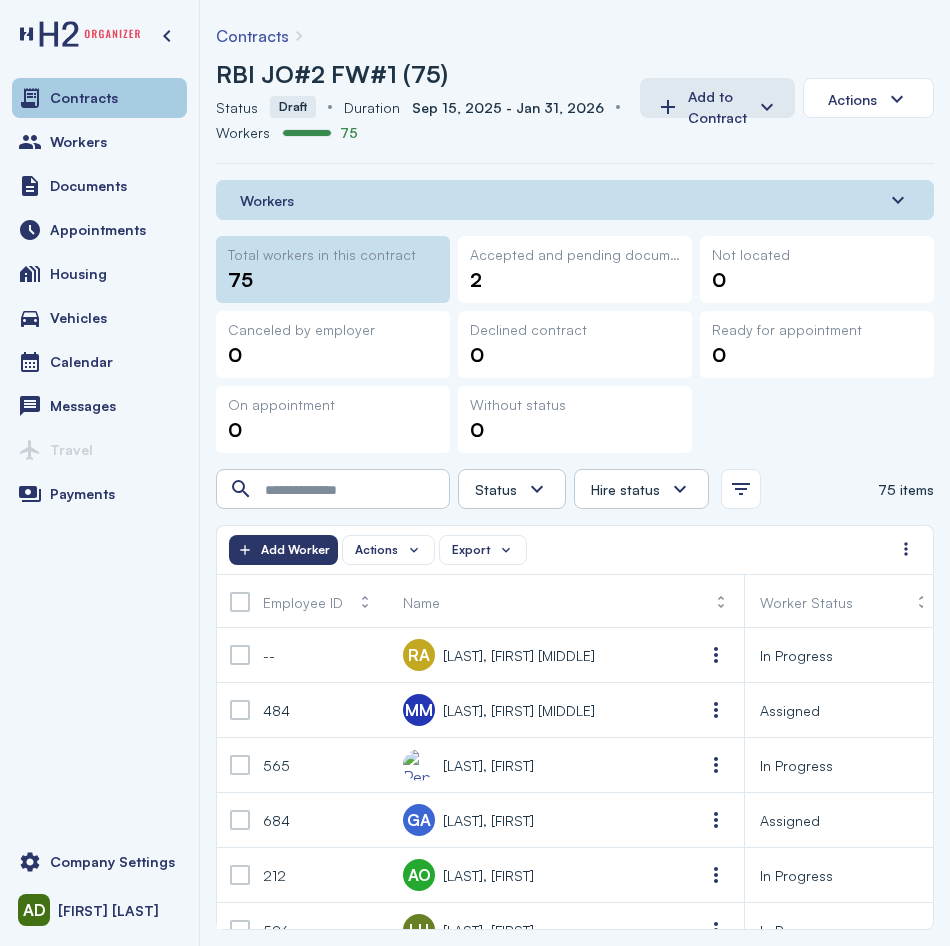 click on "Contracts" at bounding box center (99, 98) 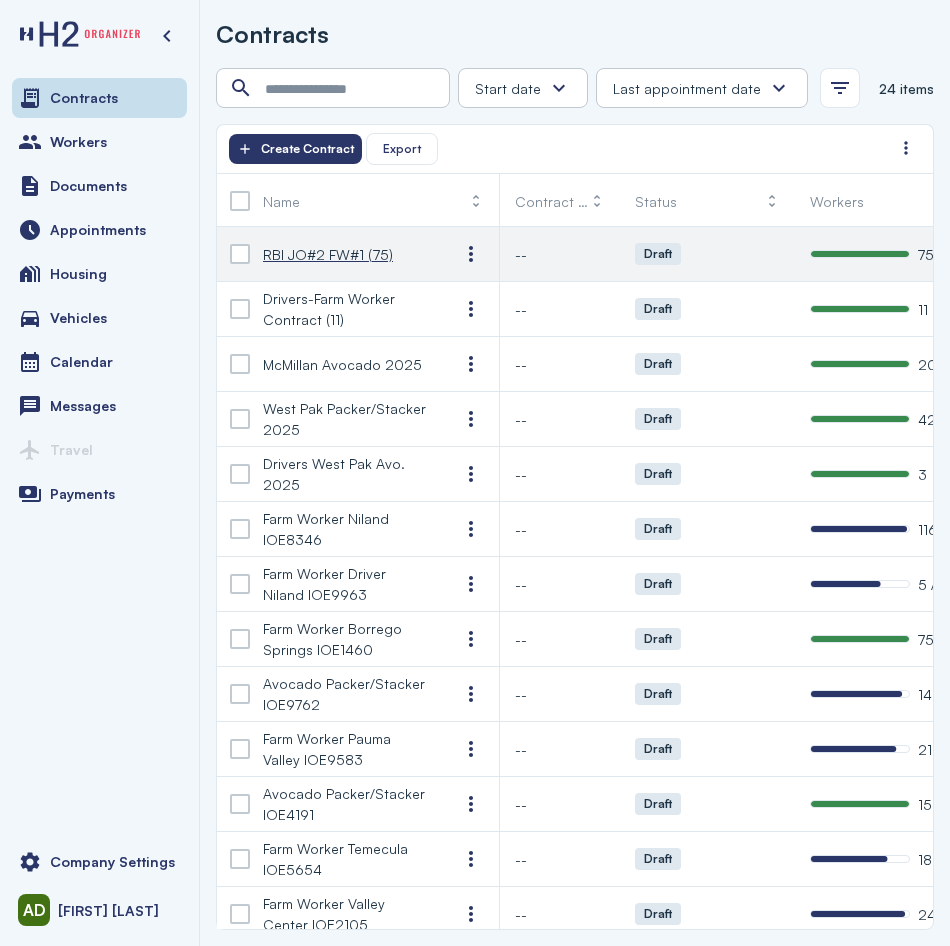 click on "RBI JO#2 FW#1 (75)" at bounding box center (328, 254) 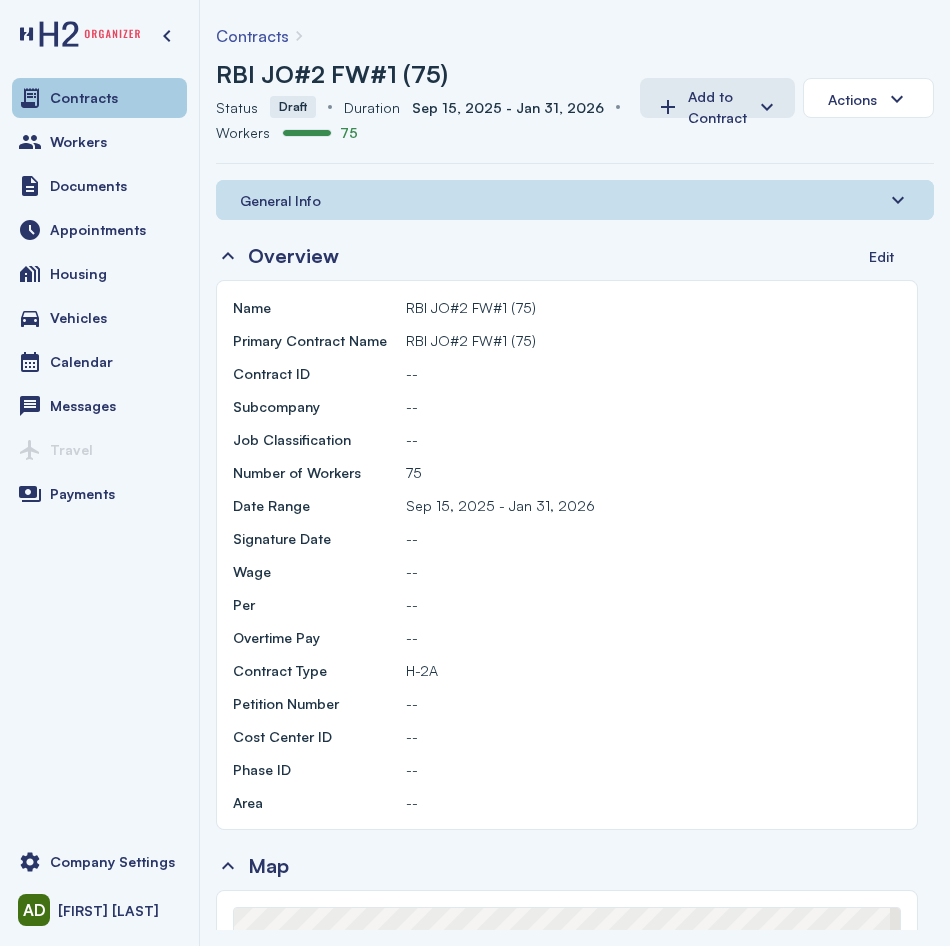 click on "Contracts" at bounding box center (99, 98) 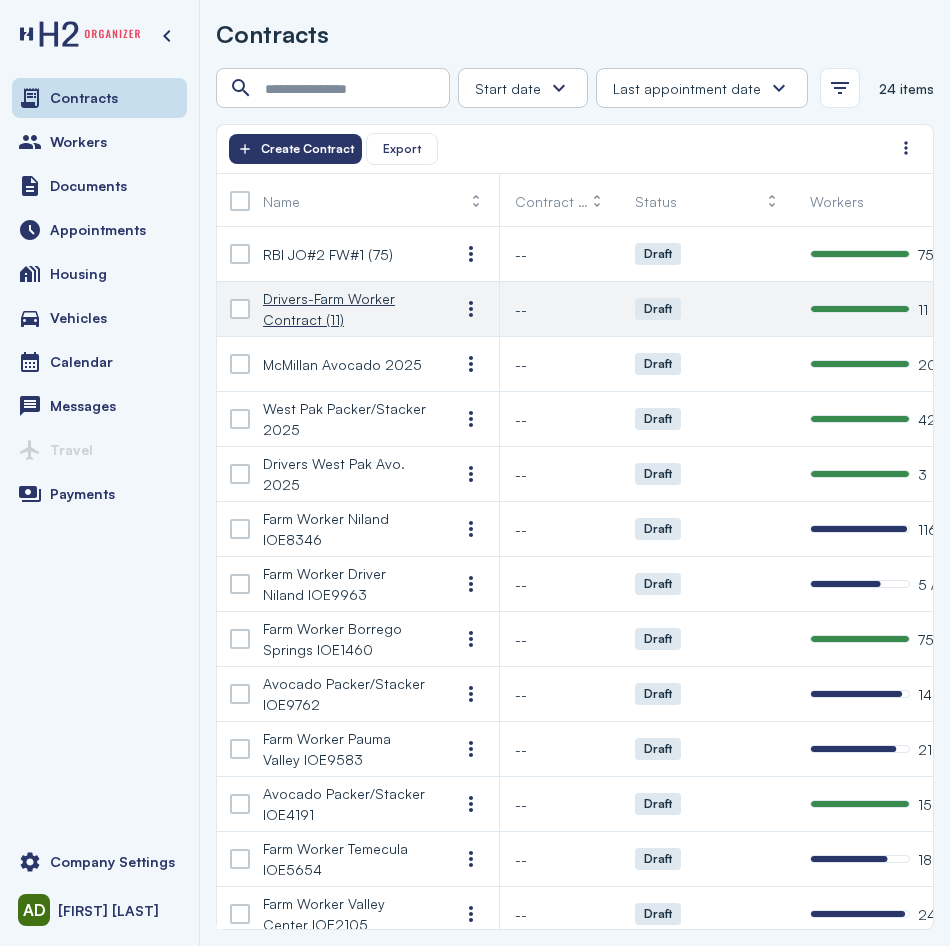 click on "Drivers-Farm Worker Contract (11)" at bounding box center (345, 309) 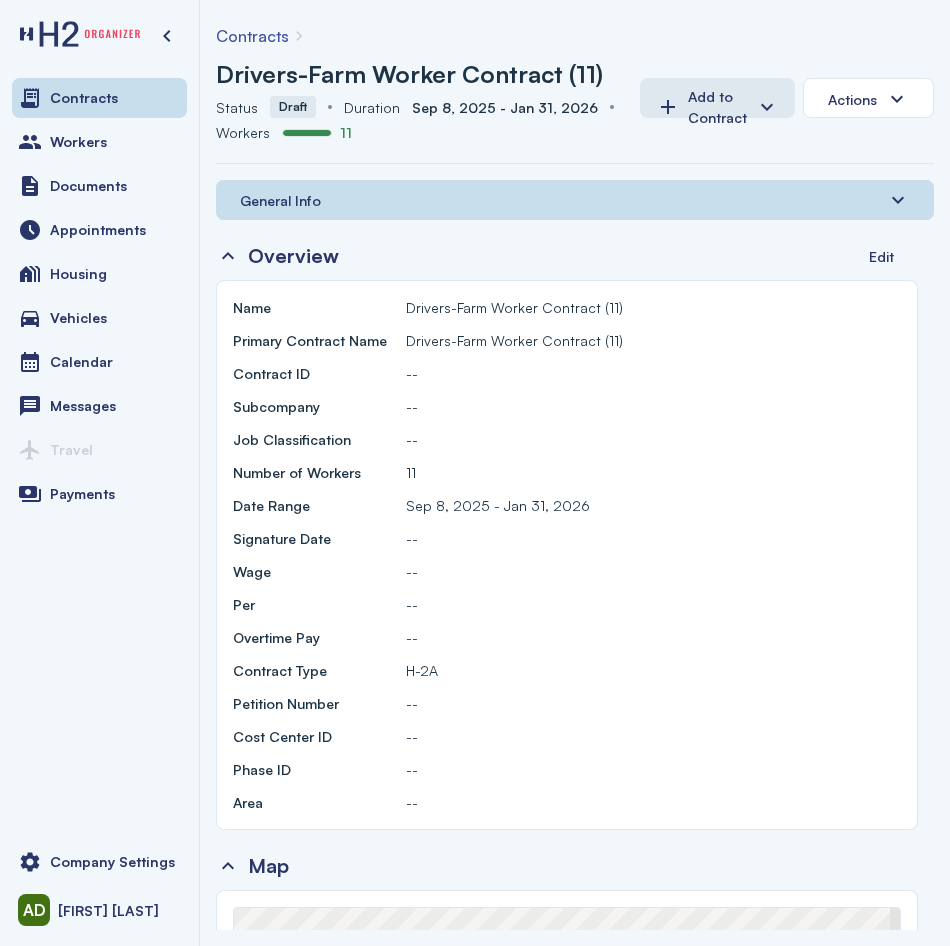 click on "General Info" at bounding box center [575, 200] 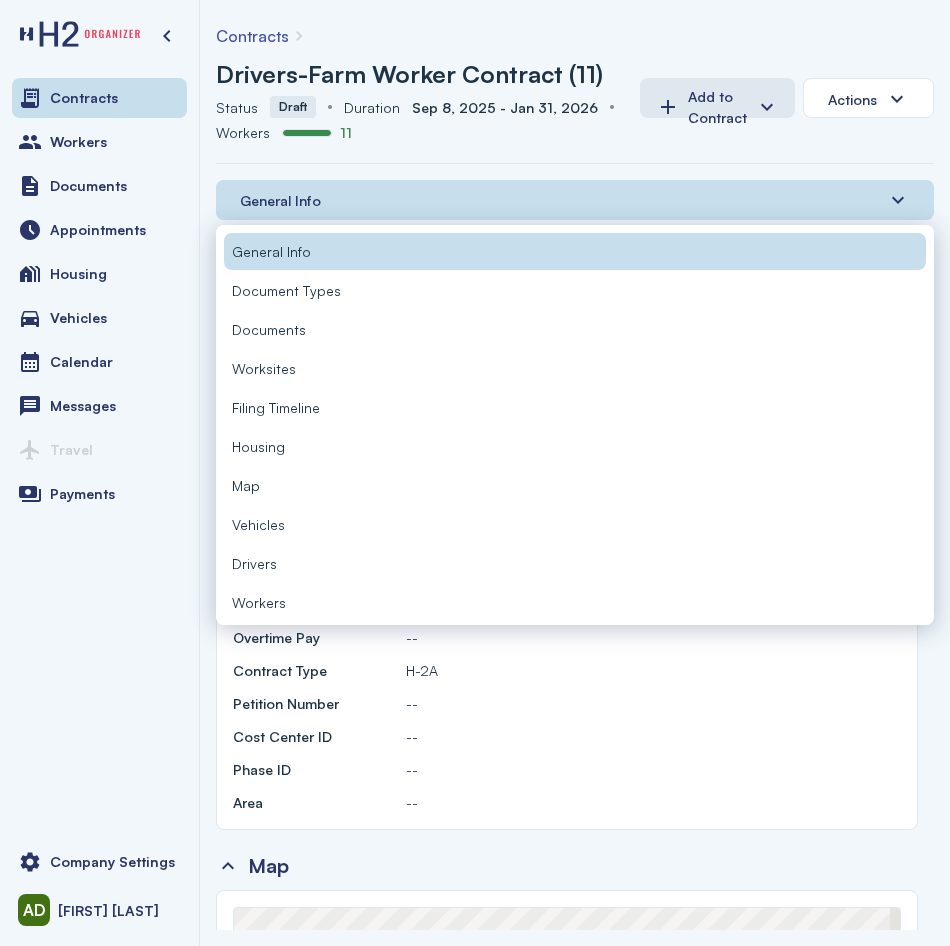 click on "Workers" at bounding box center (575, 602) 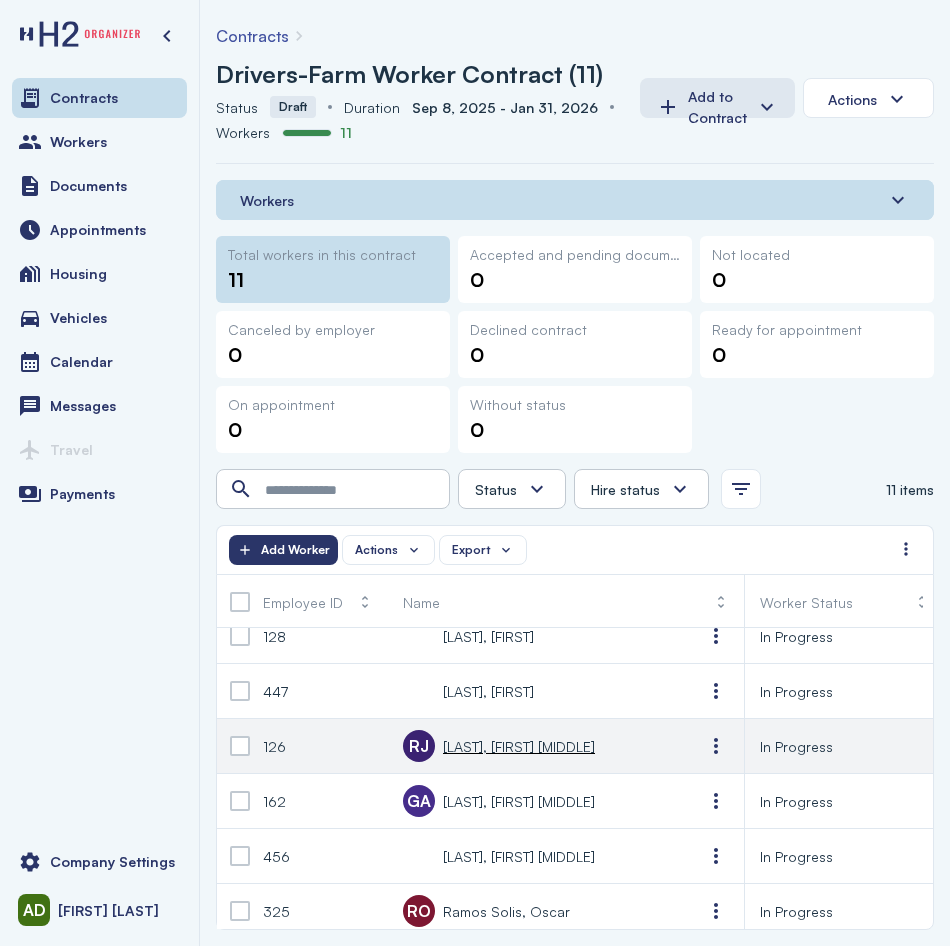 scroll, scrollTop: 0, scrollLeft: 0, axis: both 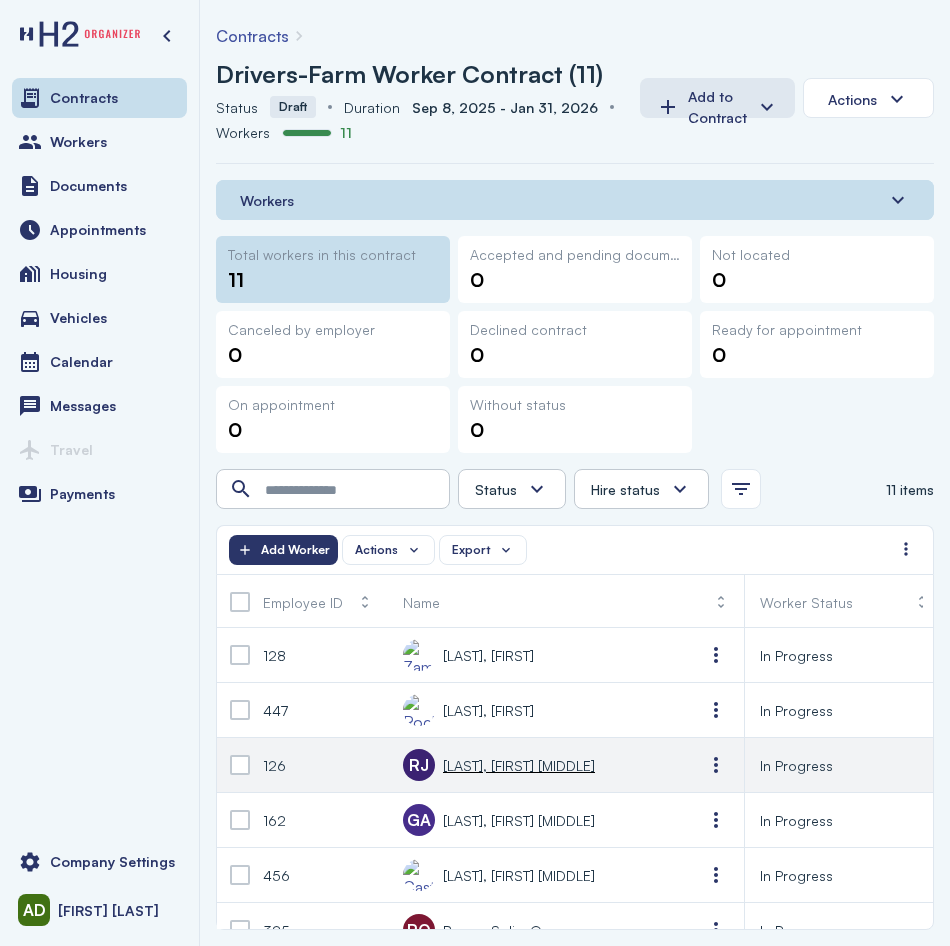 click on "[LAST], [FIRST]" at bounding box center [488, 655] 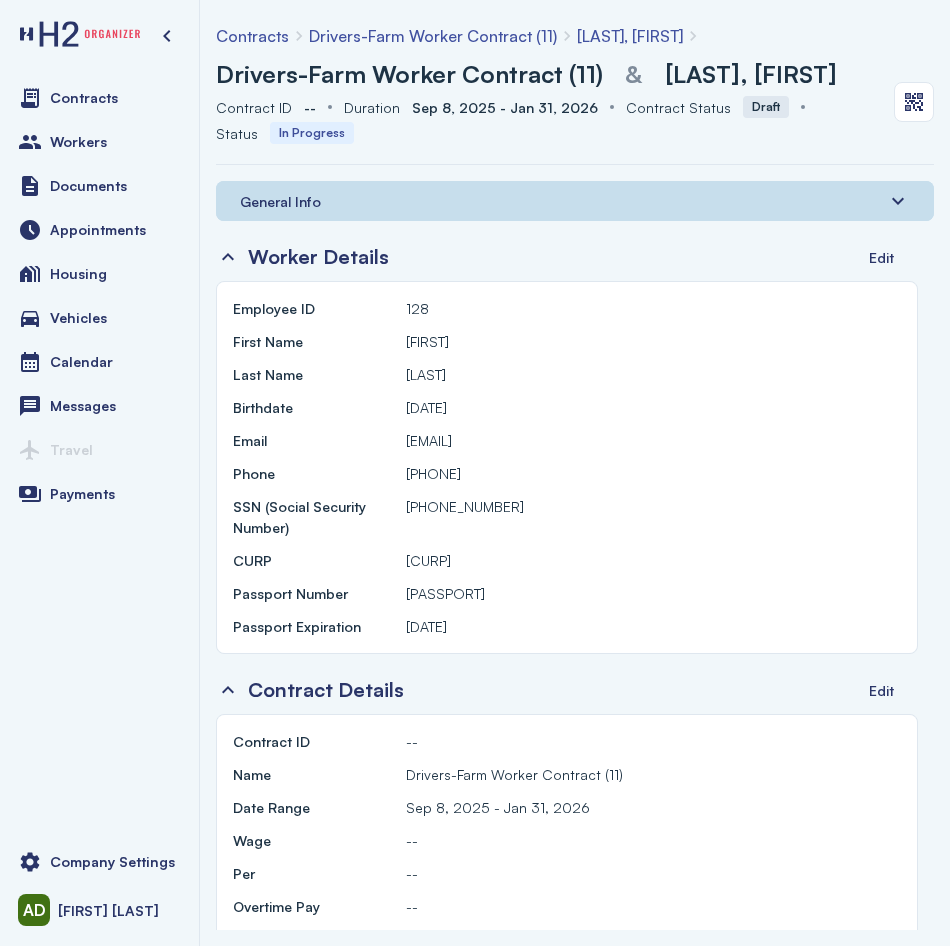 click on "General Info" at bounding box center (575, 201) 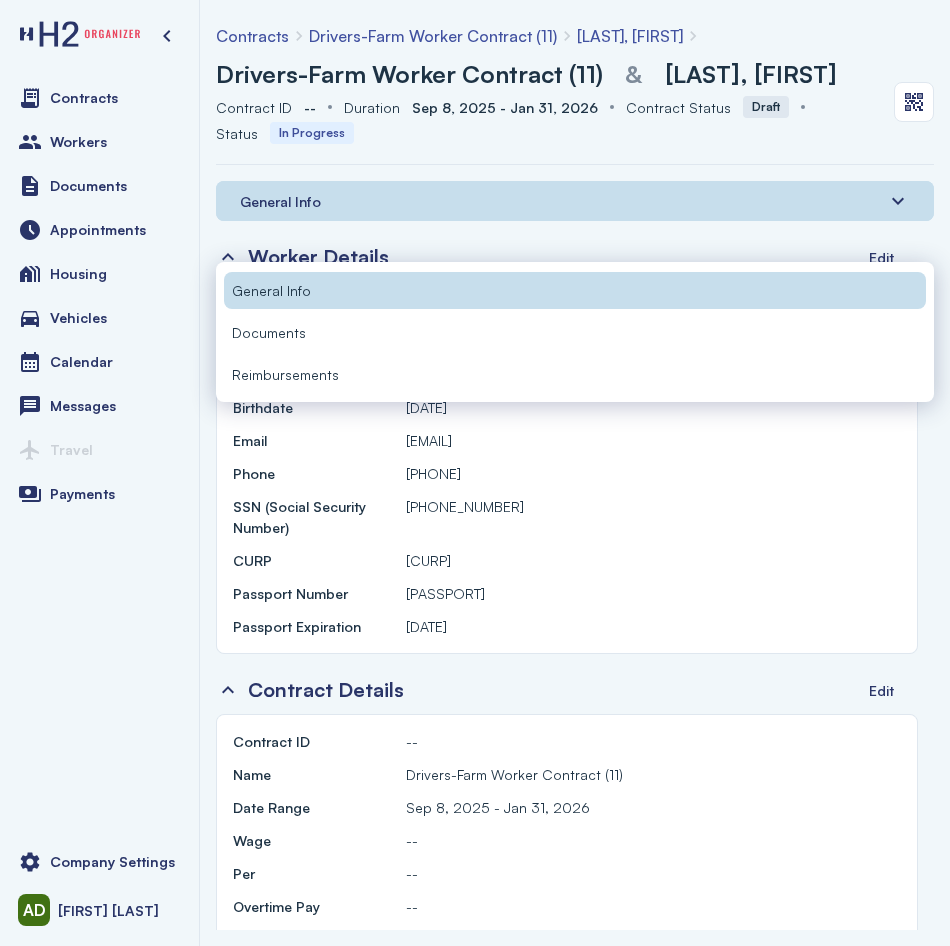 click on "Documents" at bounding box center [575, 332] 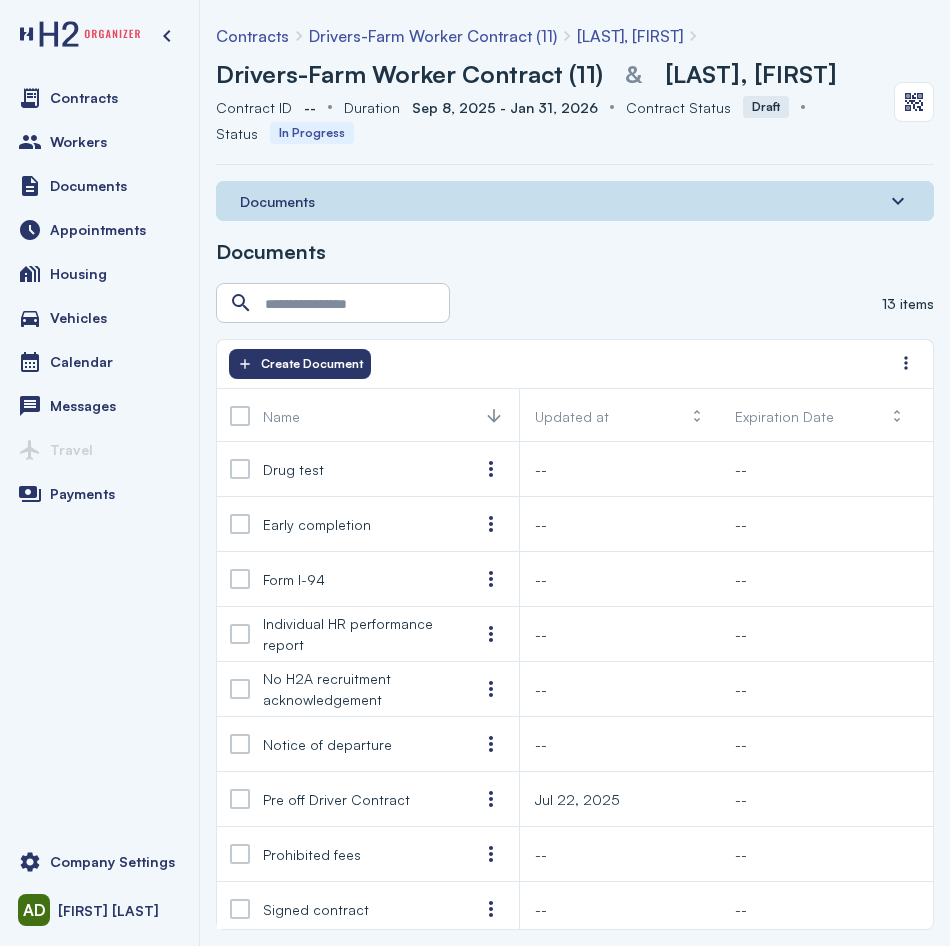 click on "Drivers-Farm Worker Contract (11)" at bounding box center (409, 74) 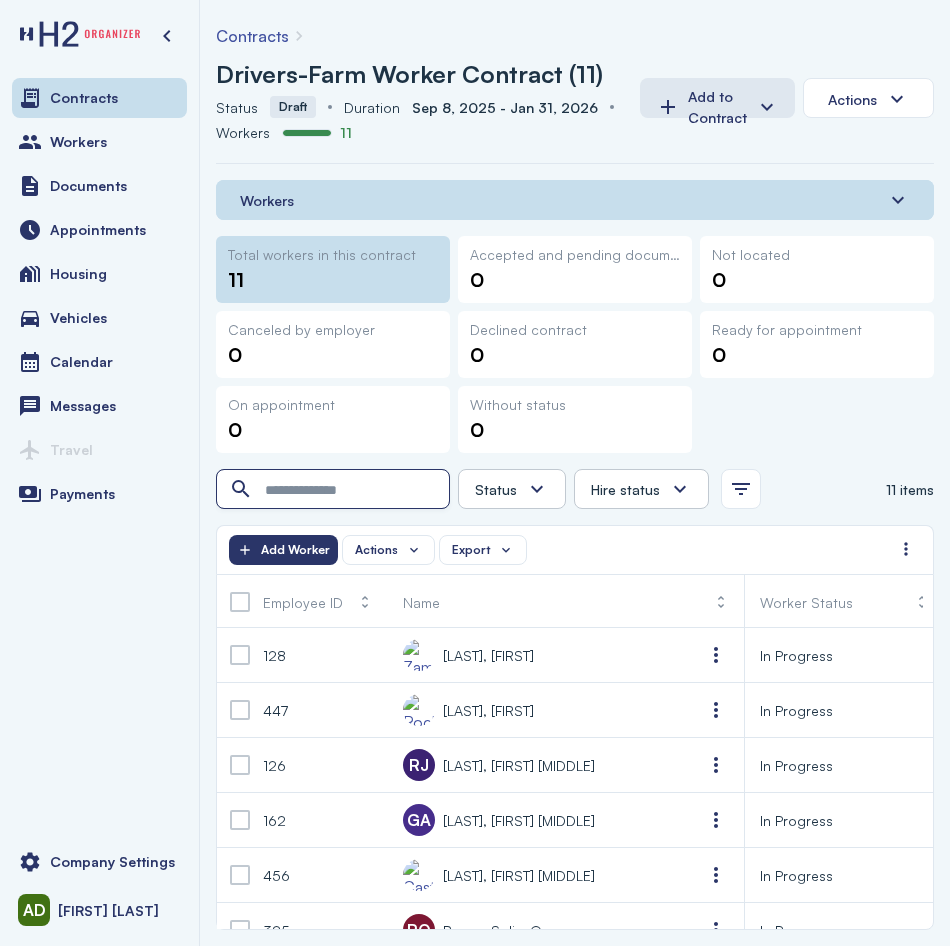click at bounding box center (335, 490) 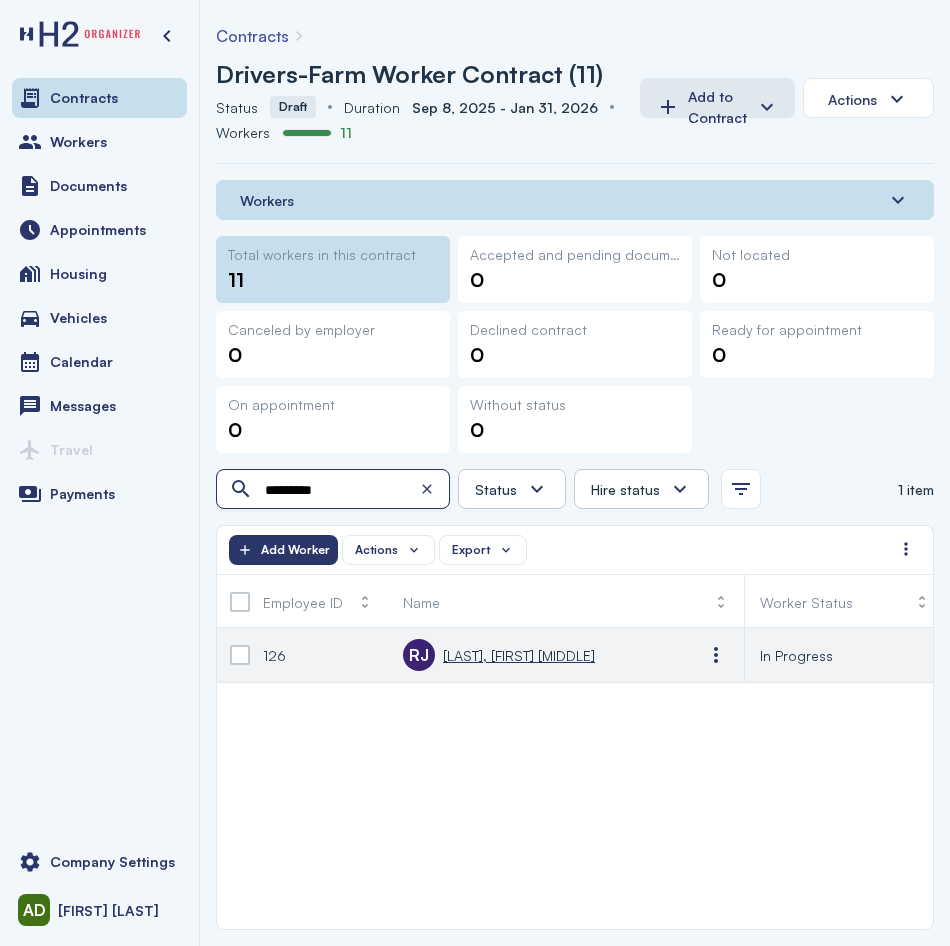 type on "*********" 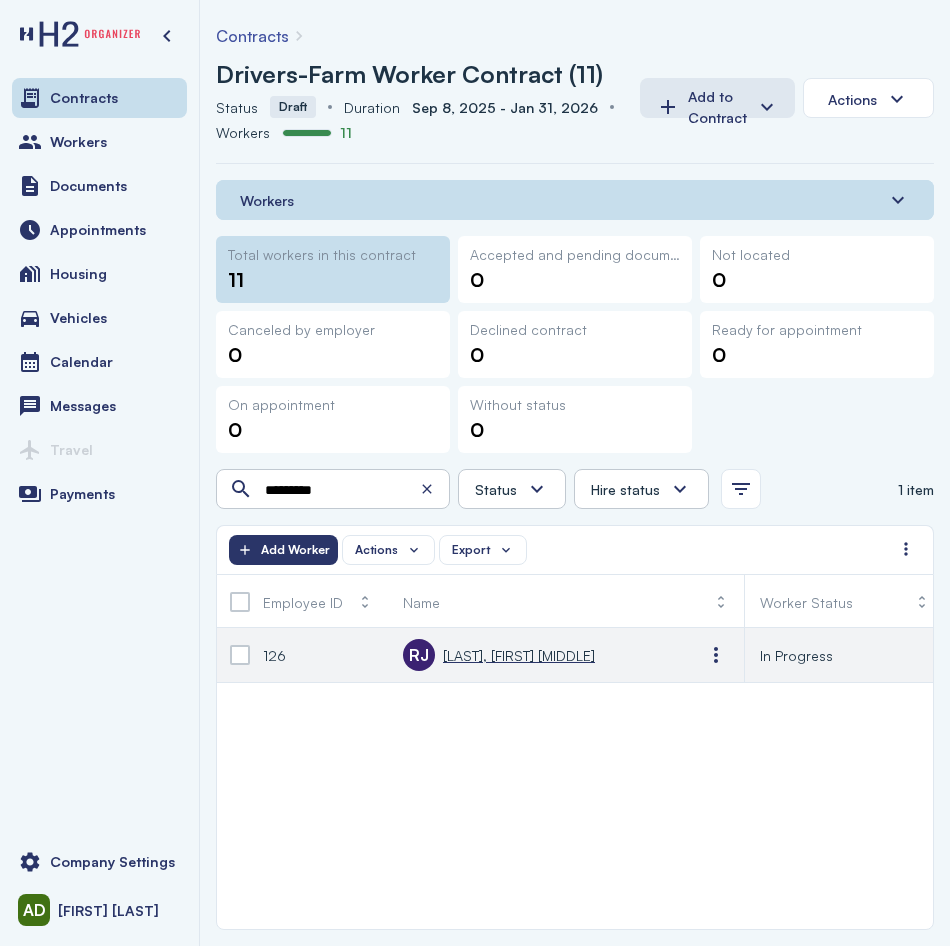 click on "[LAST], [FIRST] [MIDDLE]" at bounding box center (519, 655) 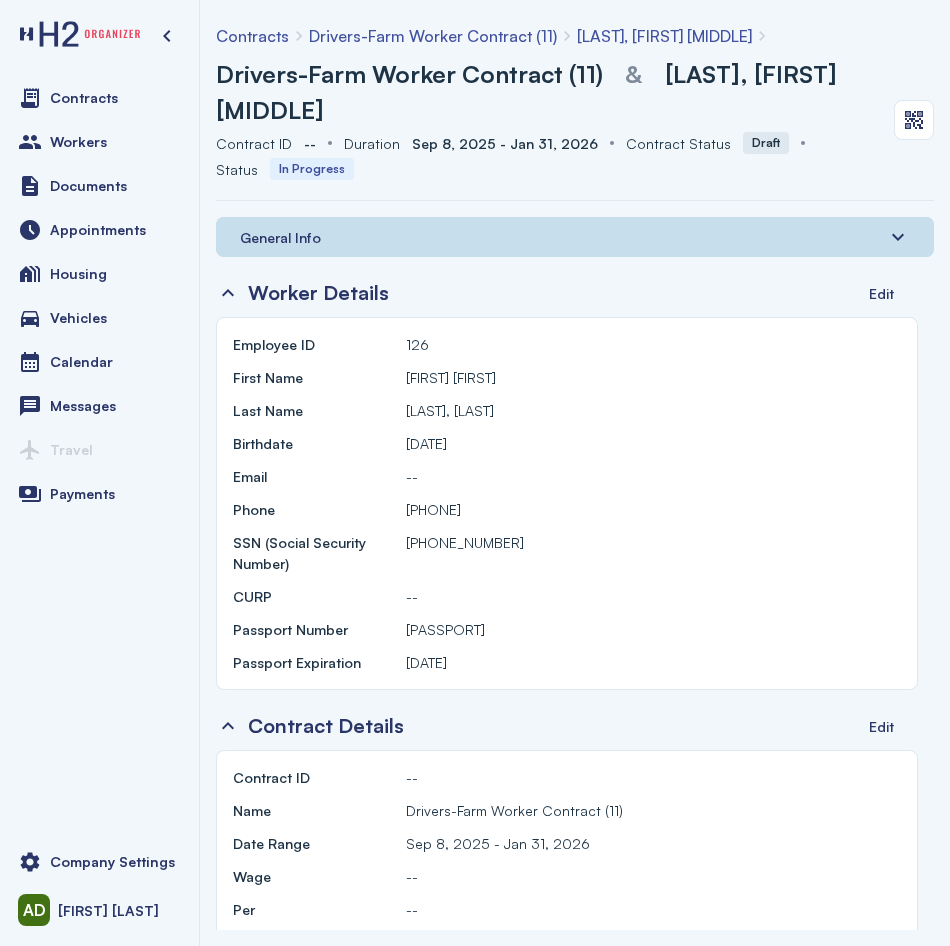 click on "General Info" at bounding box center (280, 237) 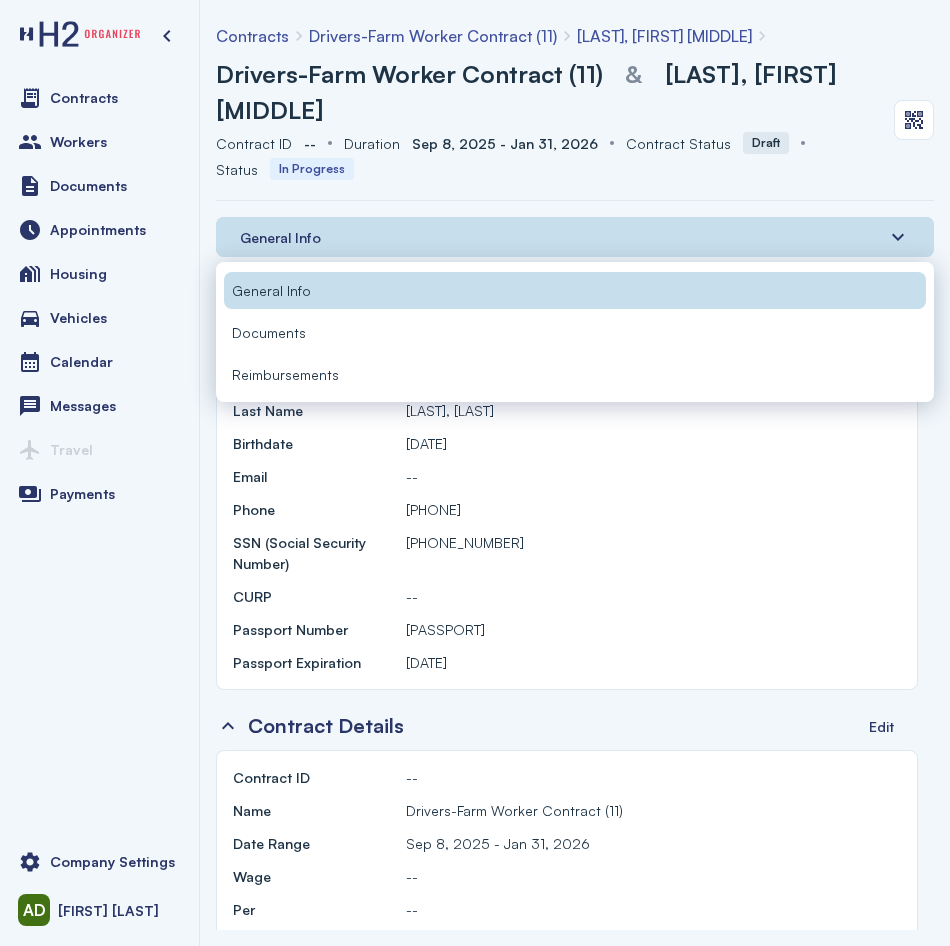 click on "Documents" at bounding box center (575, 332) 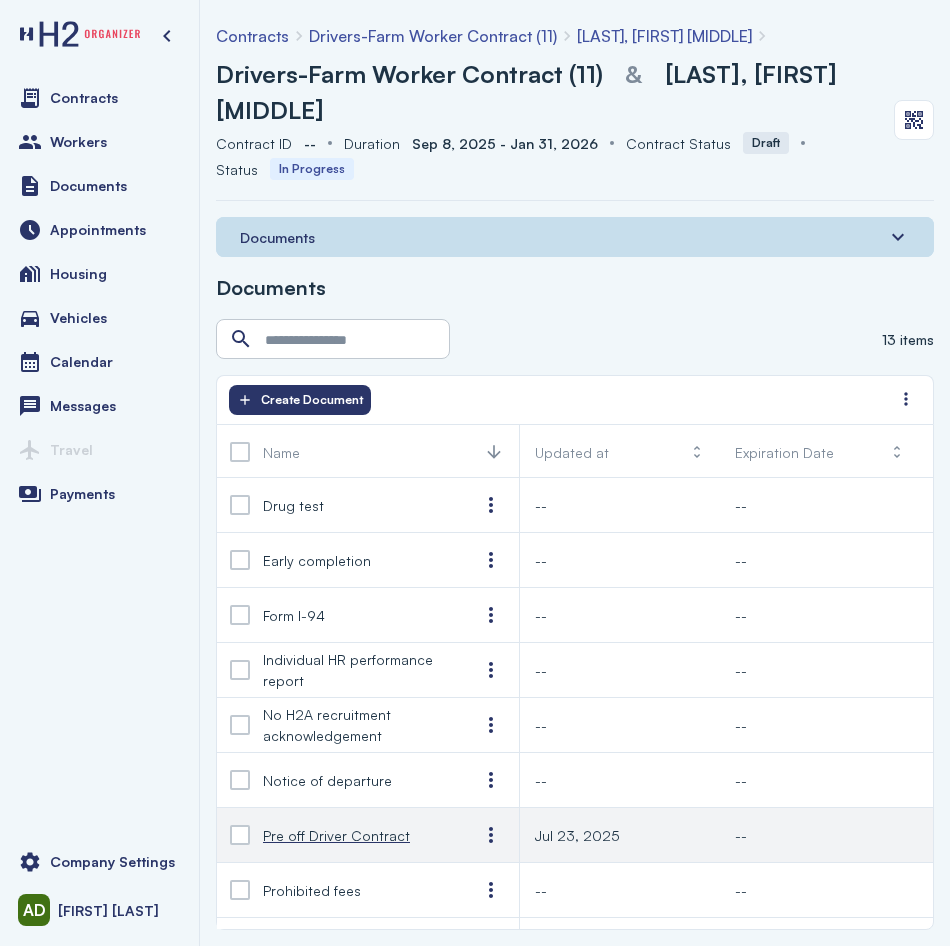 click on "Pre off Driver Contract" at bounding box center (336, 835) 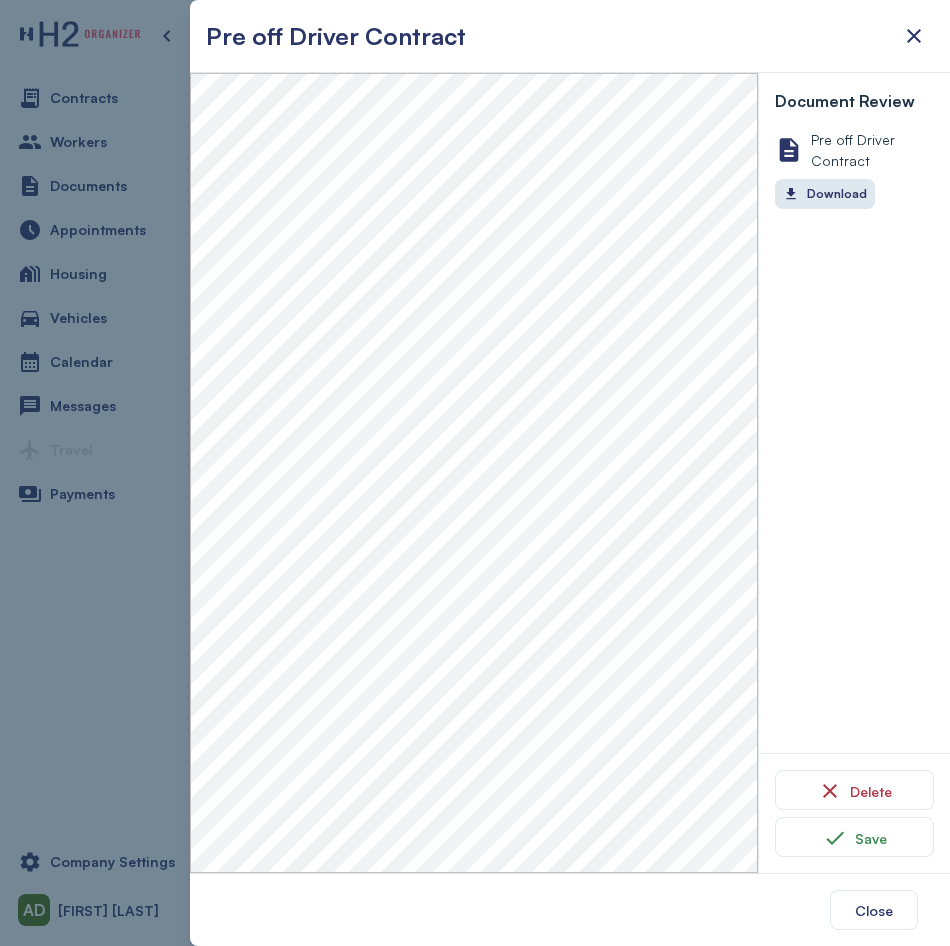 click at bounding box center (475, 473) 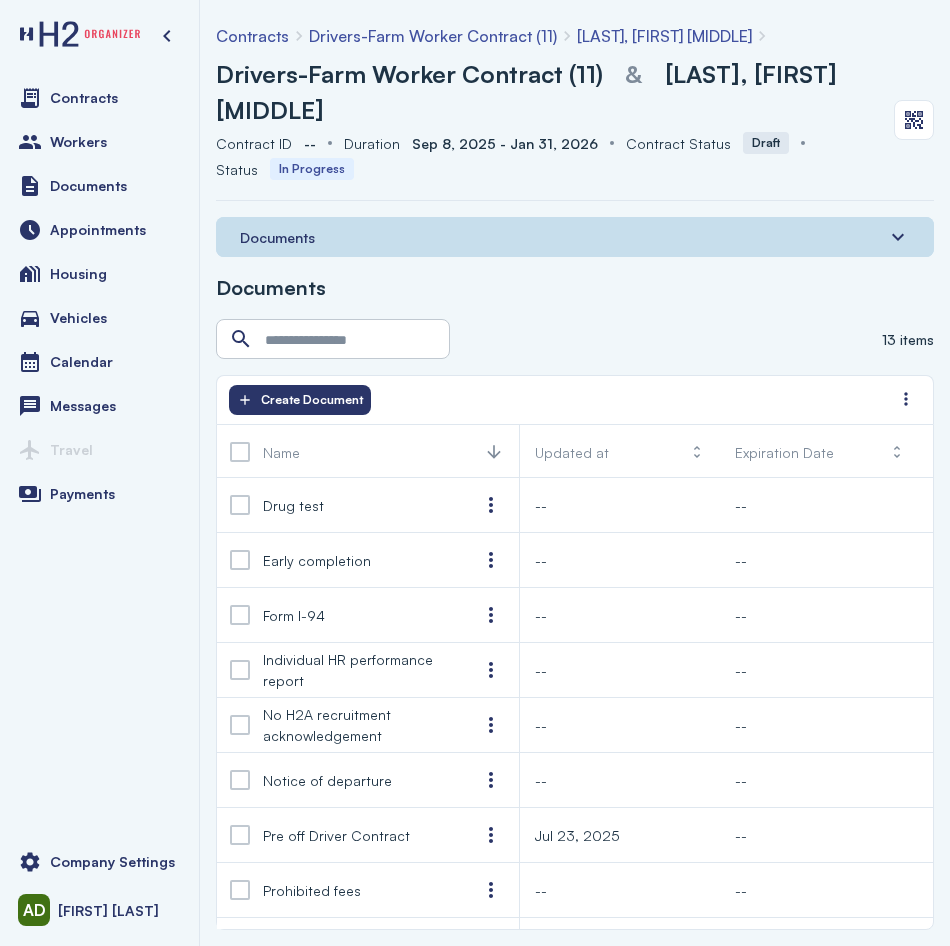 click on "Drivers-Farm Worker Contract (11)" at bounding box center [409, 74] 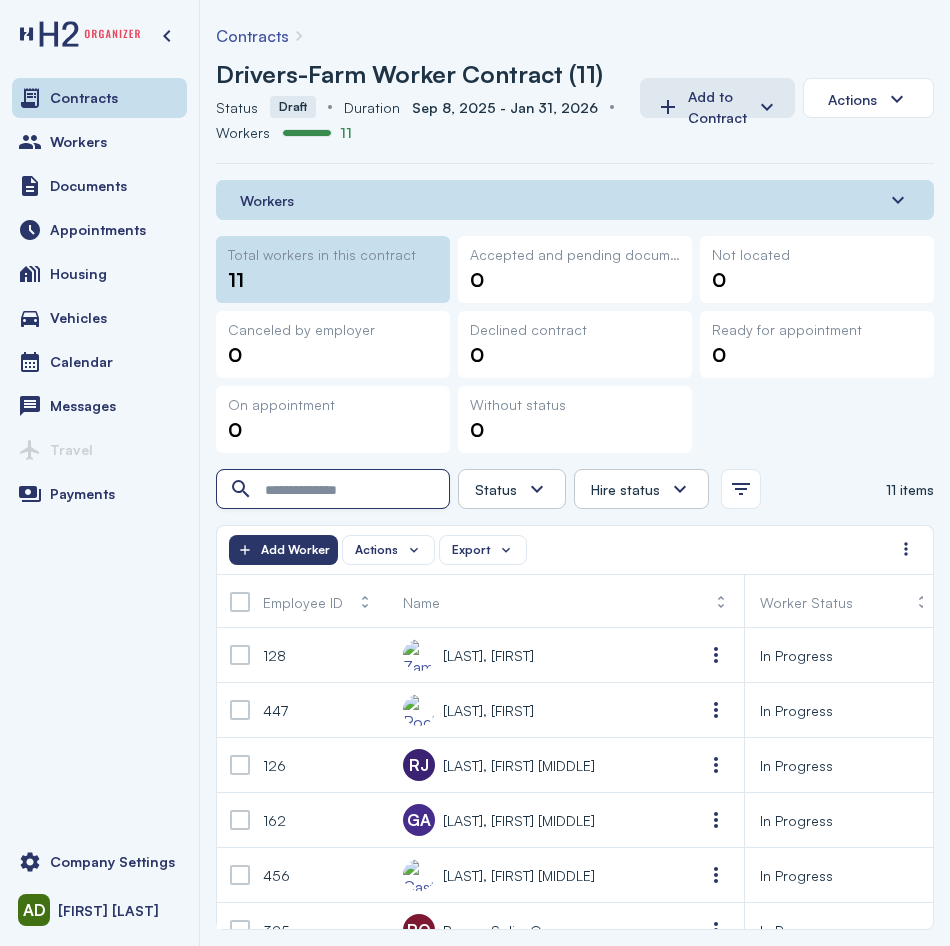 click at bounding box center (335, 490) 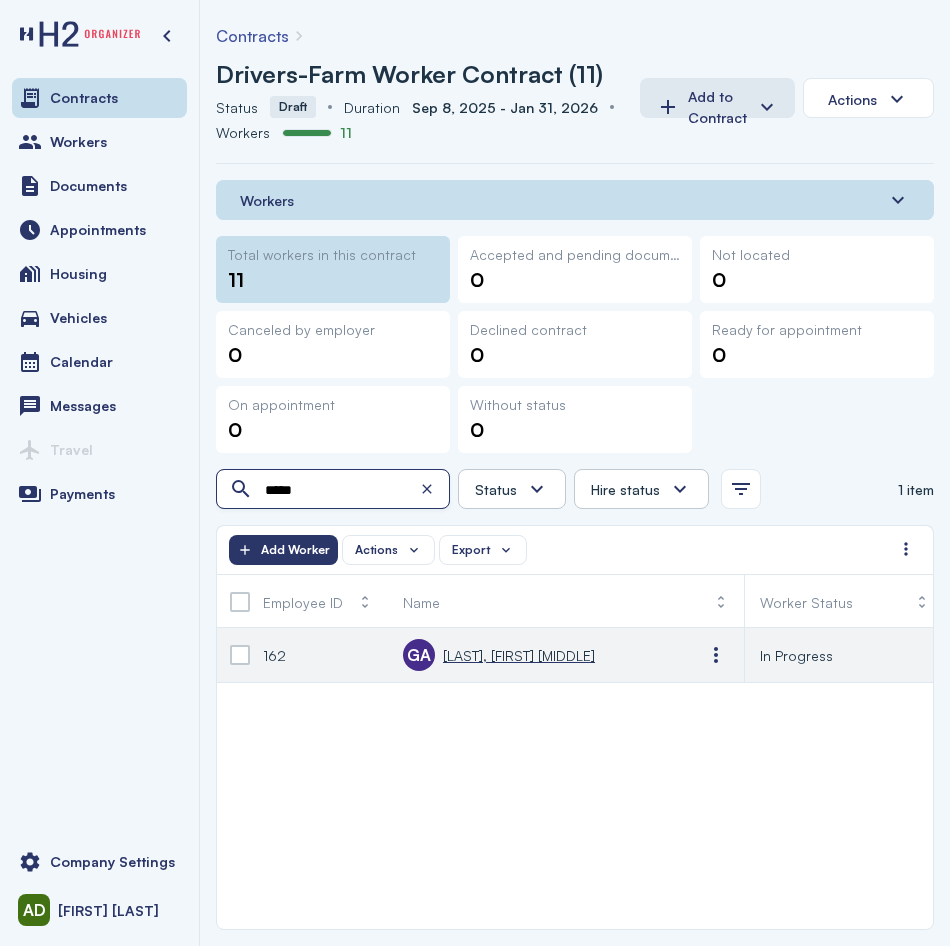 type on "*****" 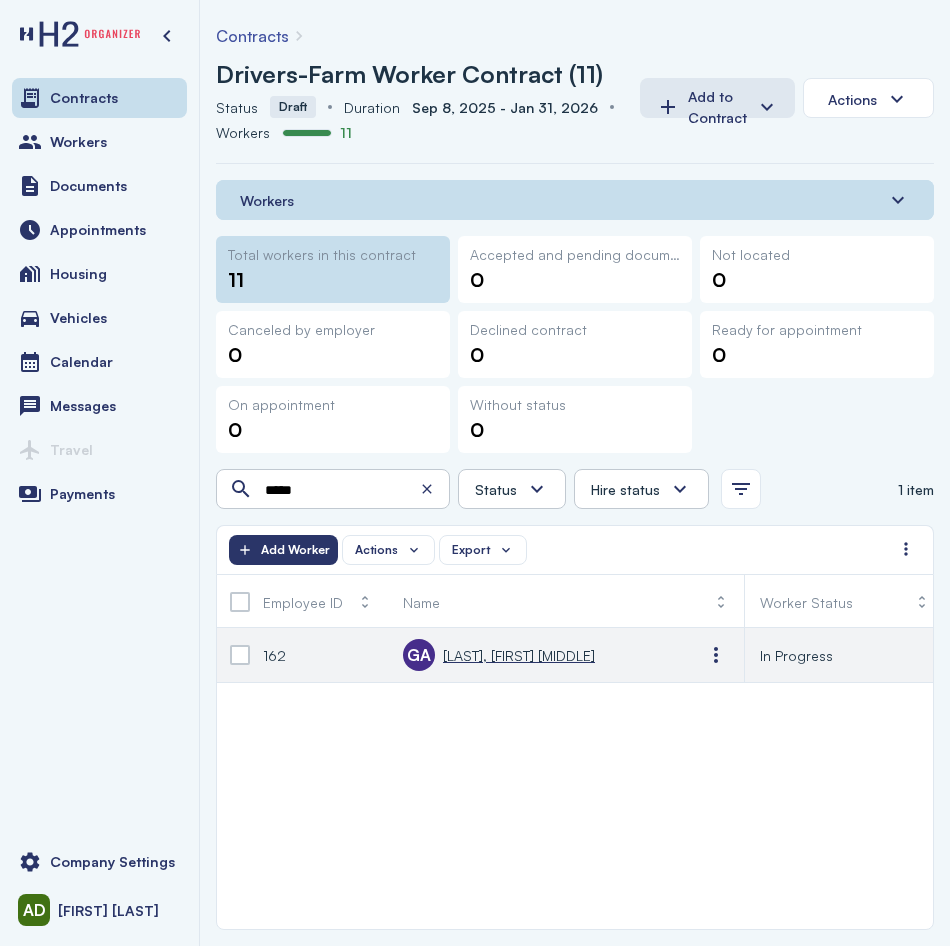 click on "[LAST], [FIRST] [MIDDLE]" at bounding box center (519, 655) 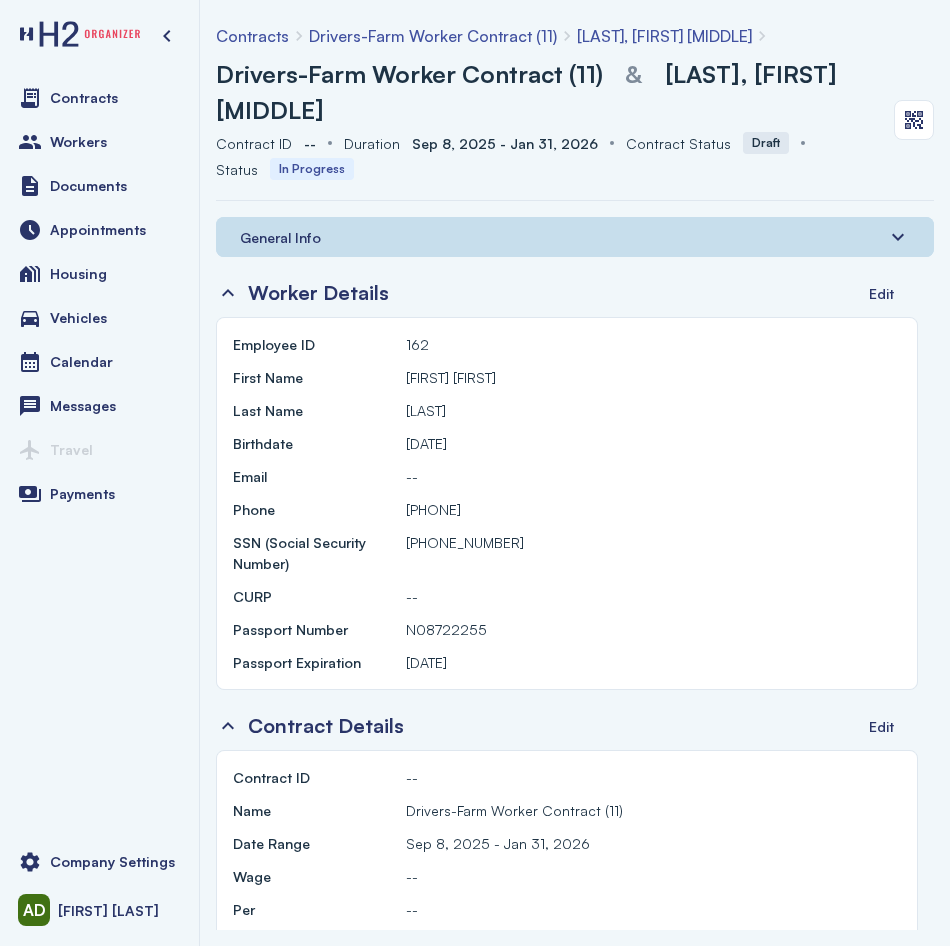 click on "General Info" at bounding box center [575, 237] 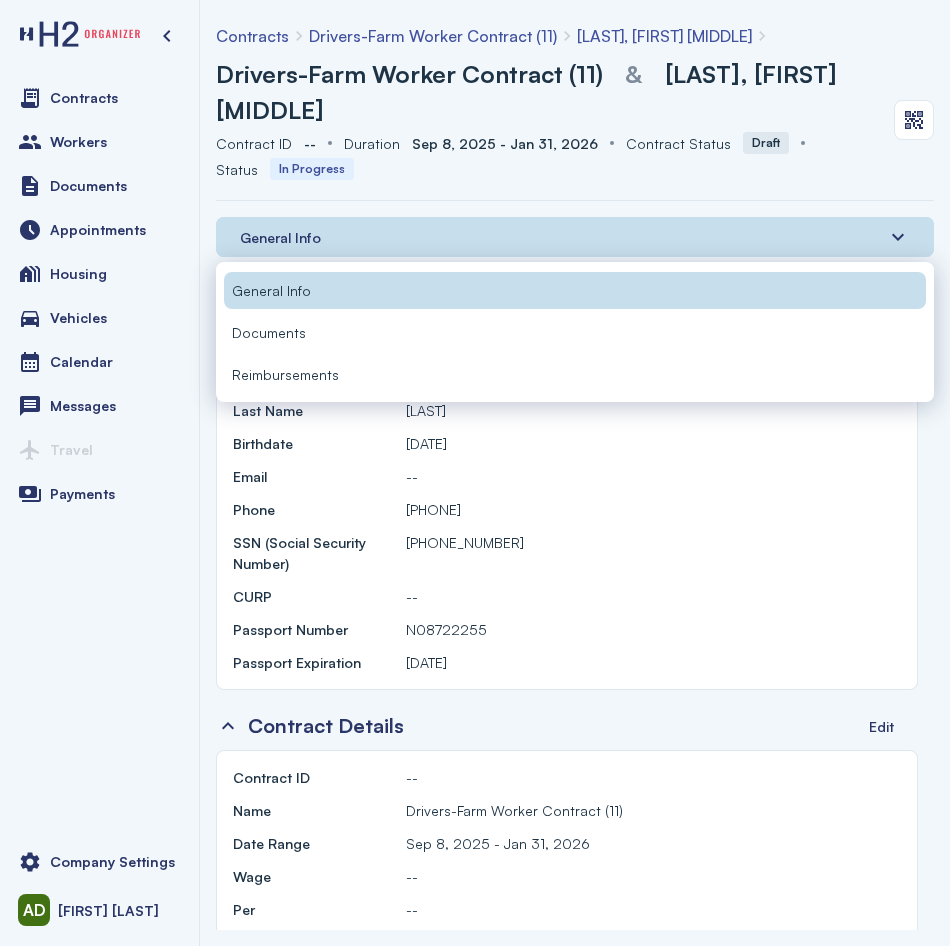 click on "Reimbursements" at bounding box center [575, 374] 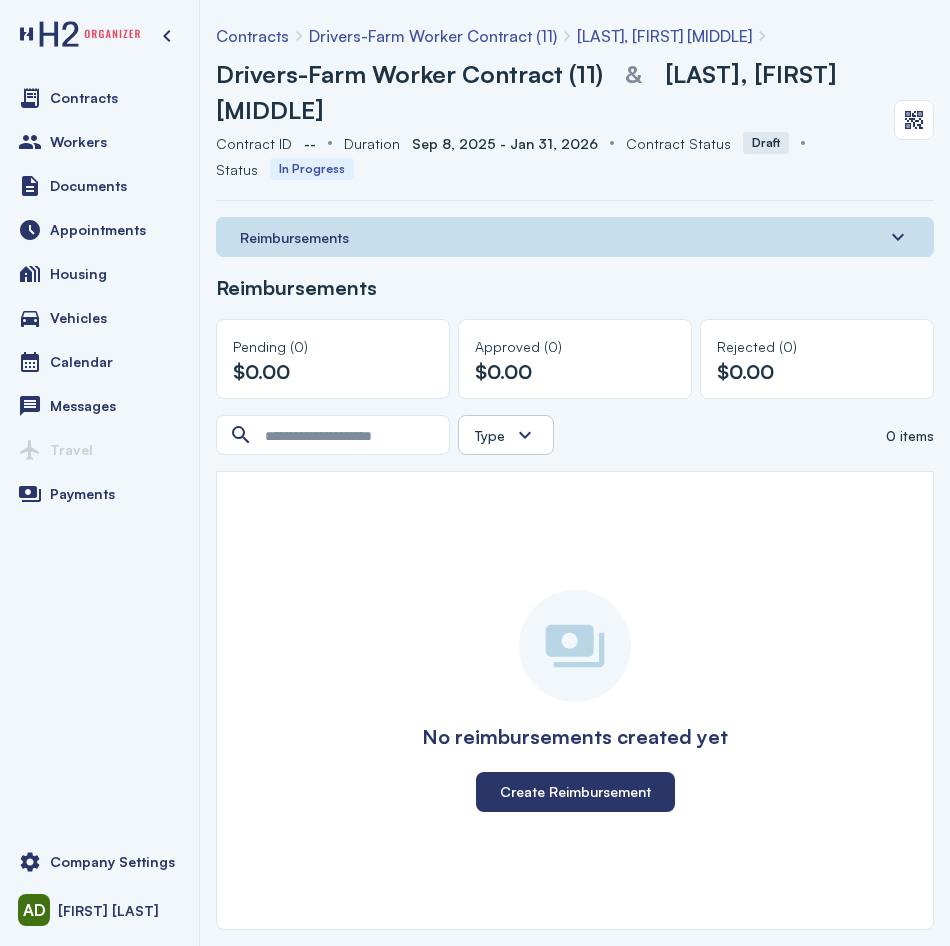 click on "Reimbursements" at bounding box center (575, 237) 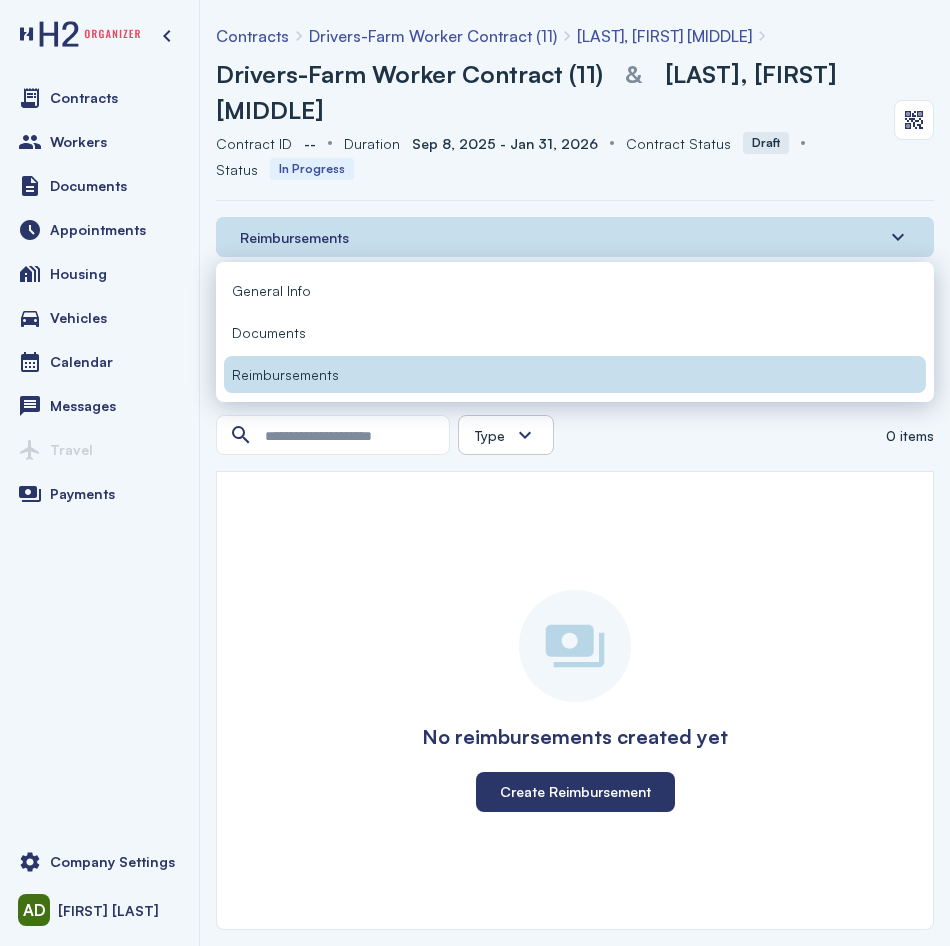 click on "Documents" at bounding box center [575, 332] 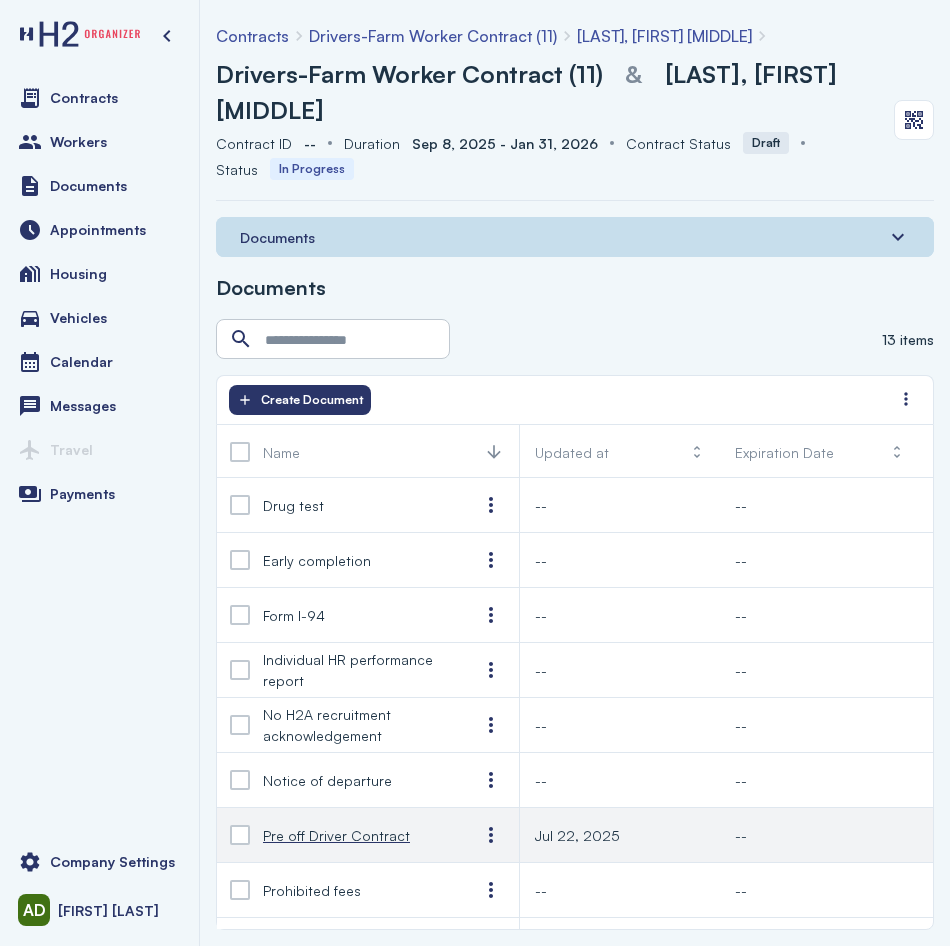 click on "Pre off Driver Contract" at bounding box center (336, 835) 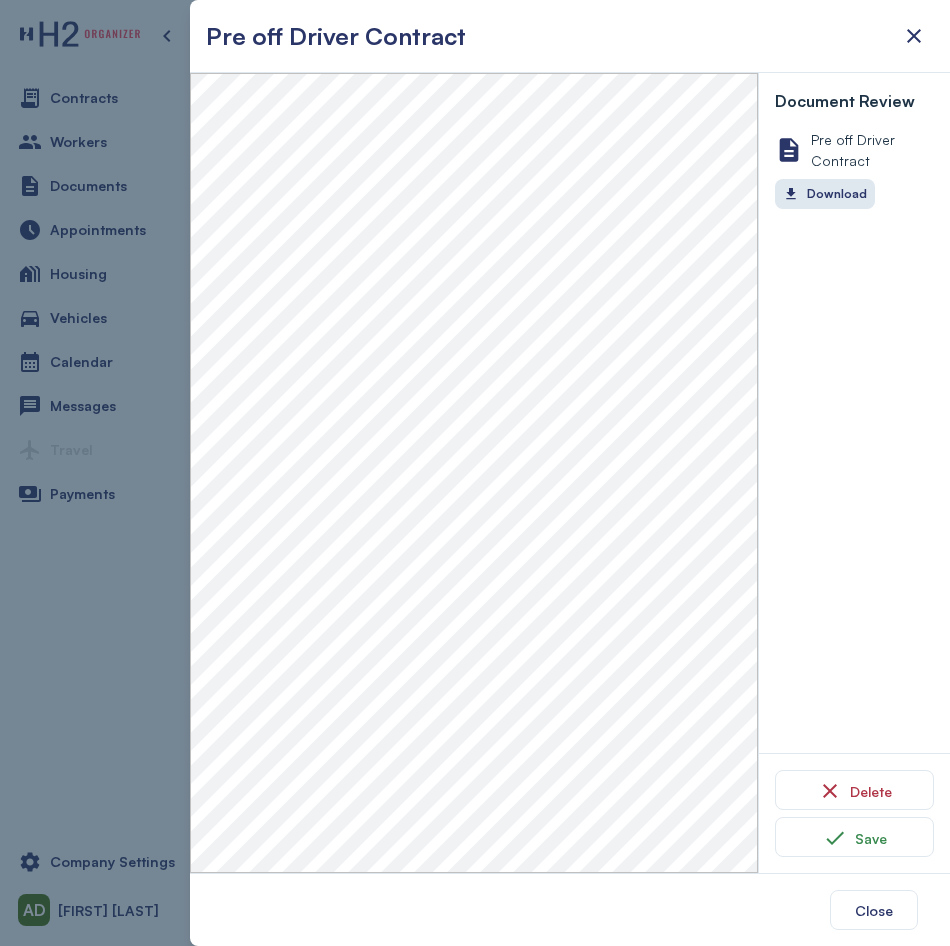 click at bounding box center [475, 473] 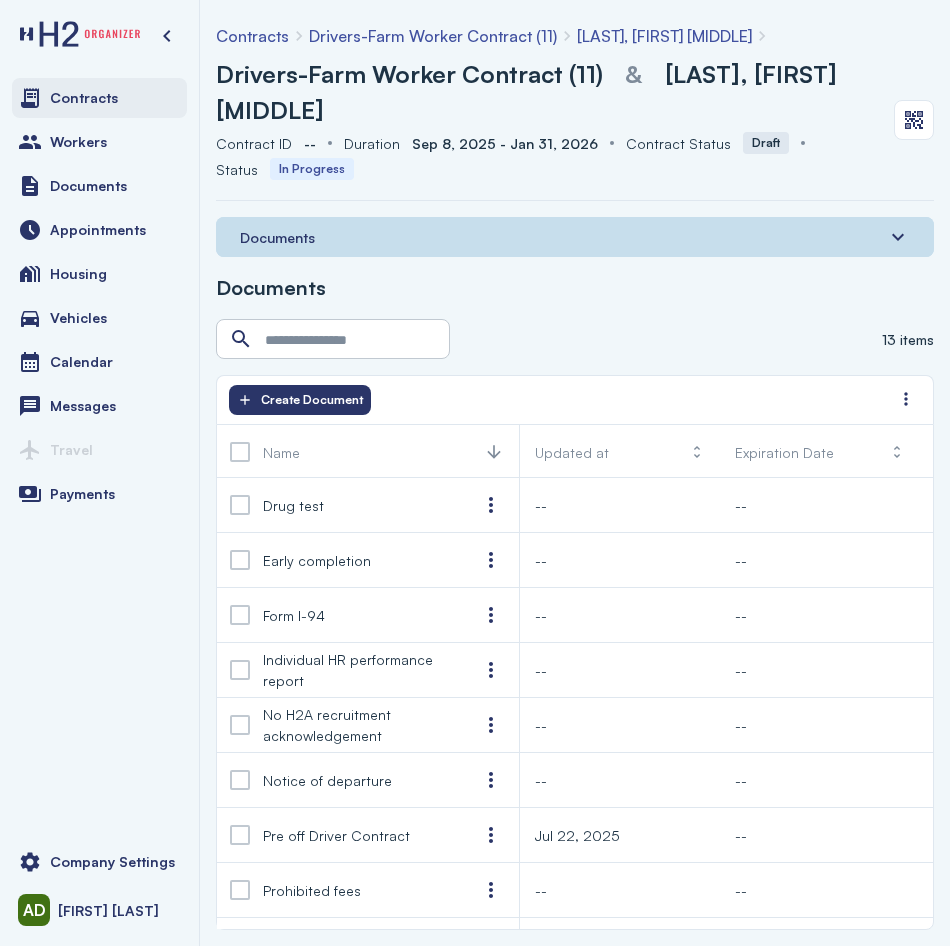 click on "Contracts" at bounding box center [84, 98] 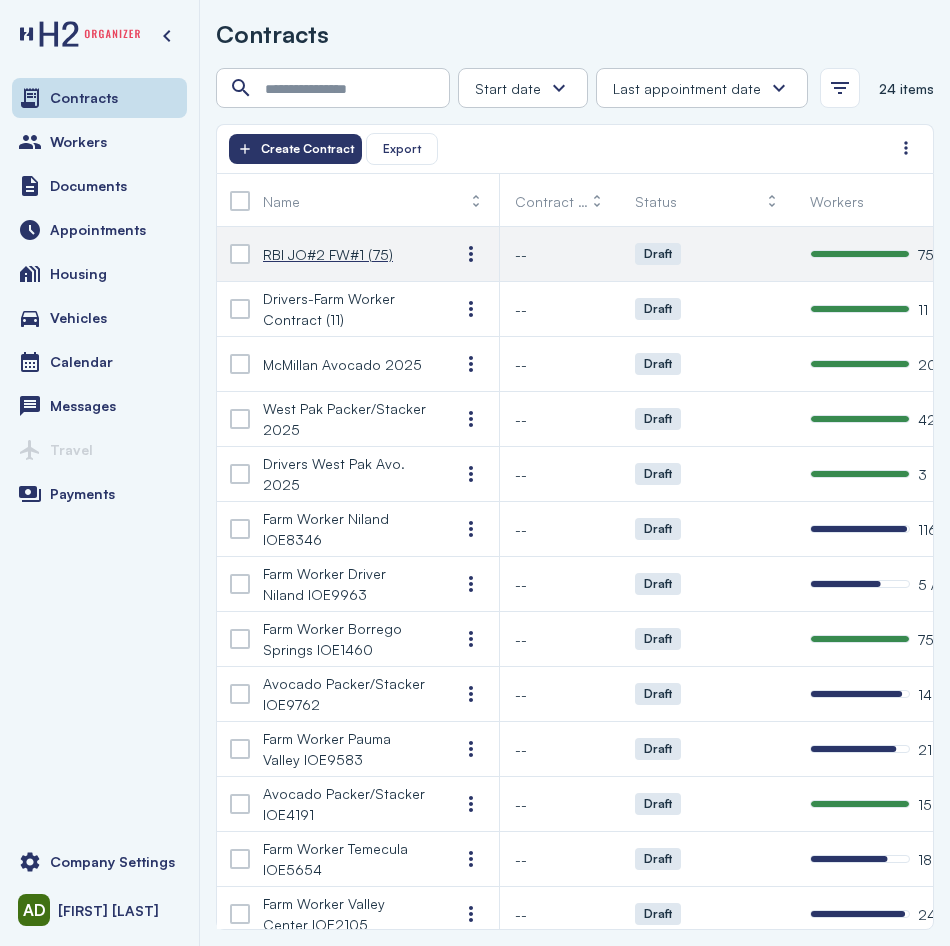 click on "RBI JO#2 FW#1 (75)" at bounding box center (328, 254) 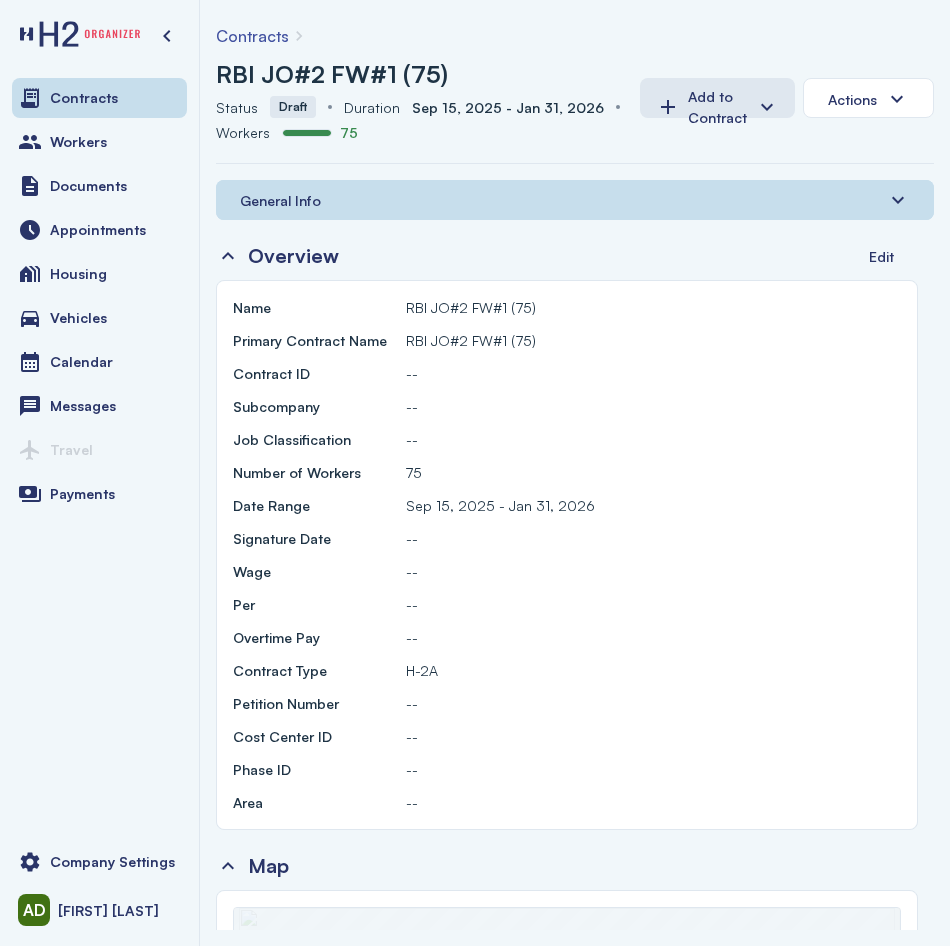 click on "General Info" at bounding box center (575, 200) 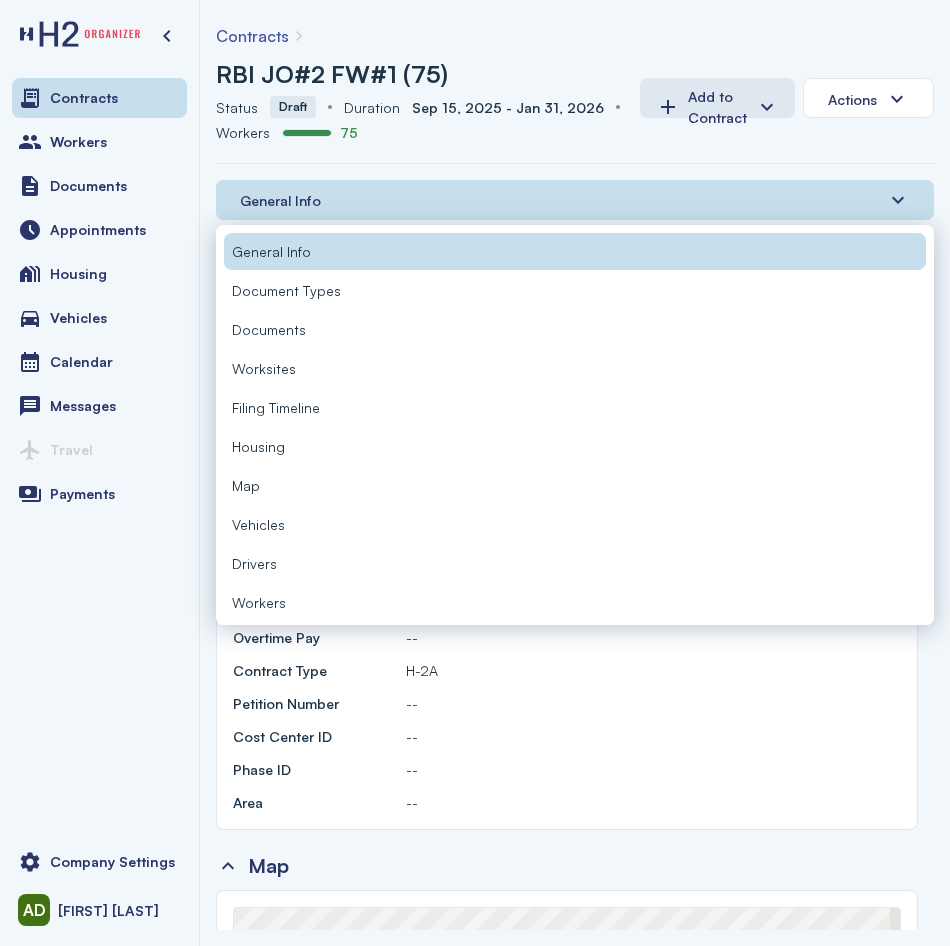 click on "Workers" at bounding box center [259, 602] 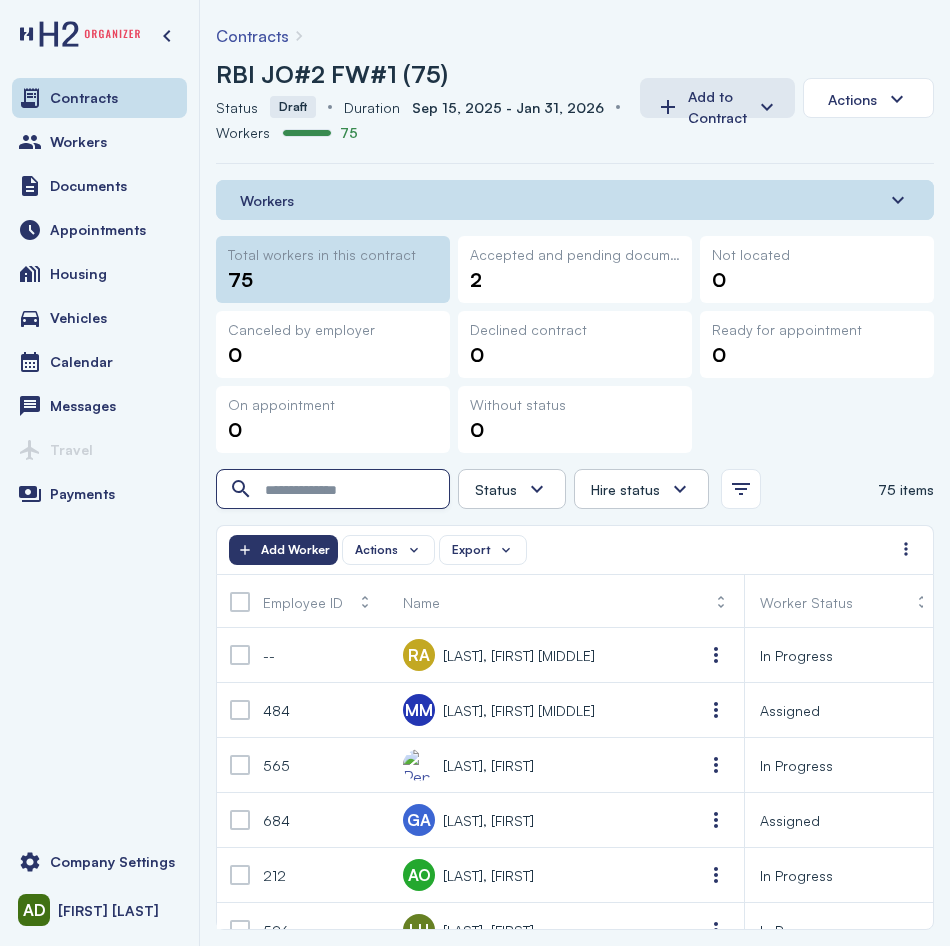 click at bounding box center [335, 490] 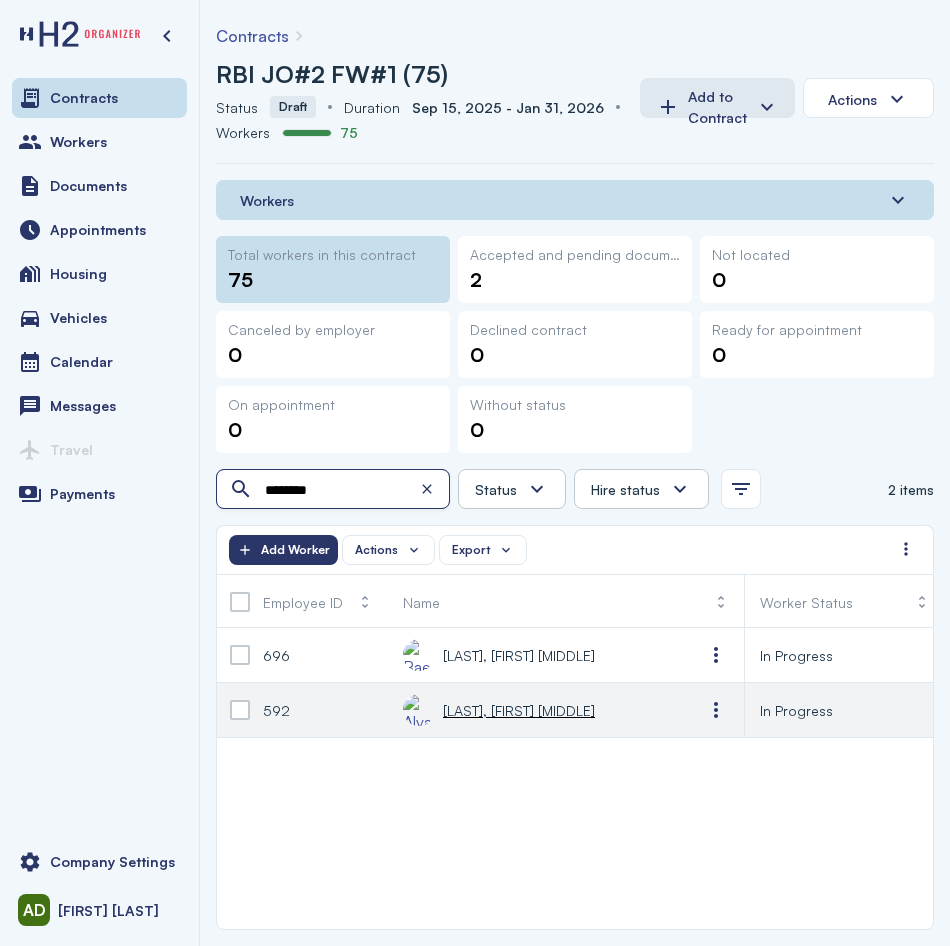 type on "********" 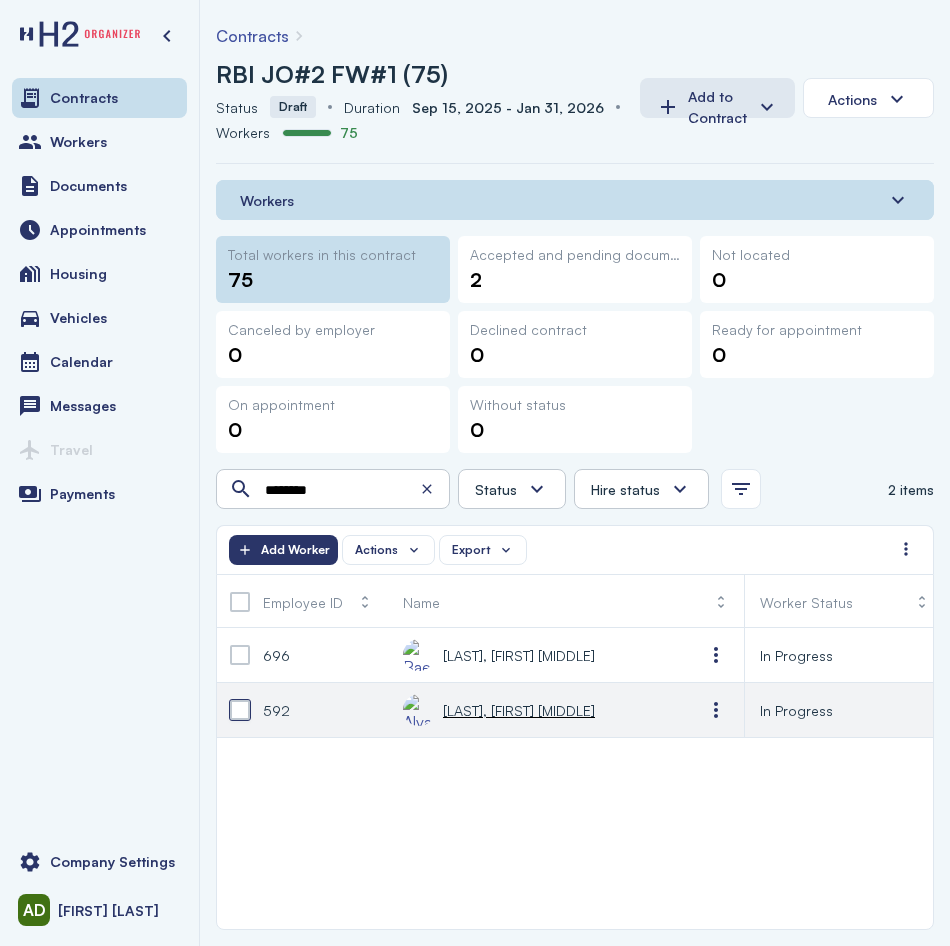 click at bounding box center [240, 710] 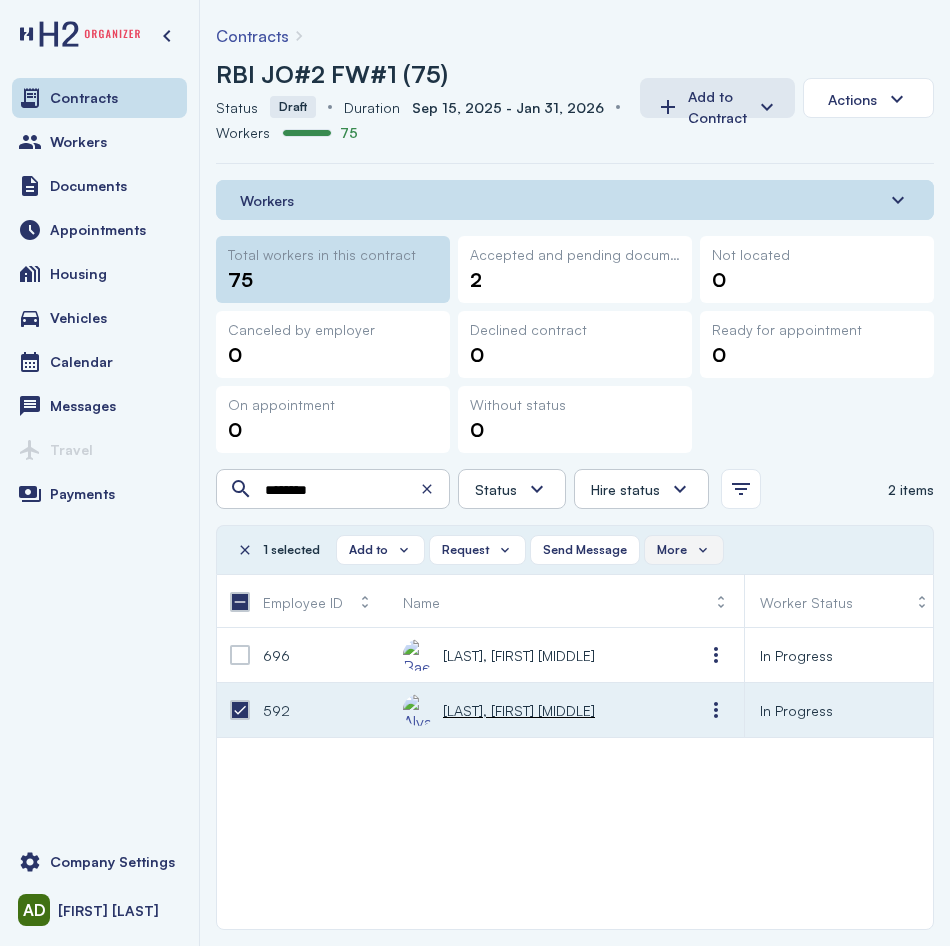 click on "More" at bounding box center (684, 550) 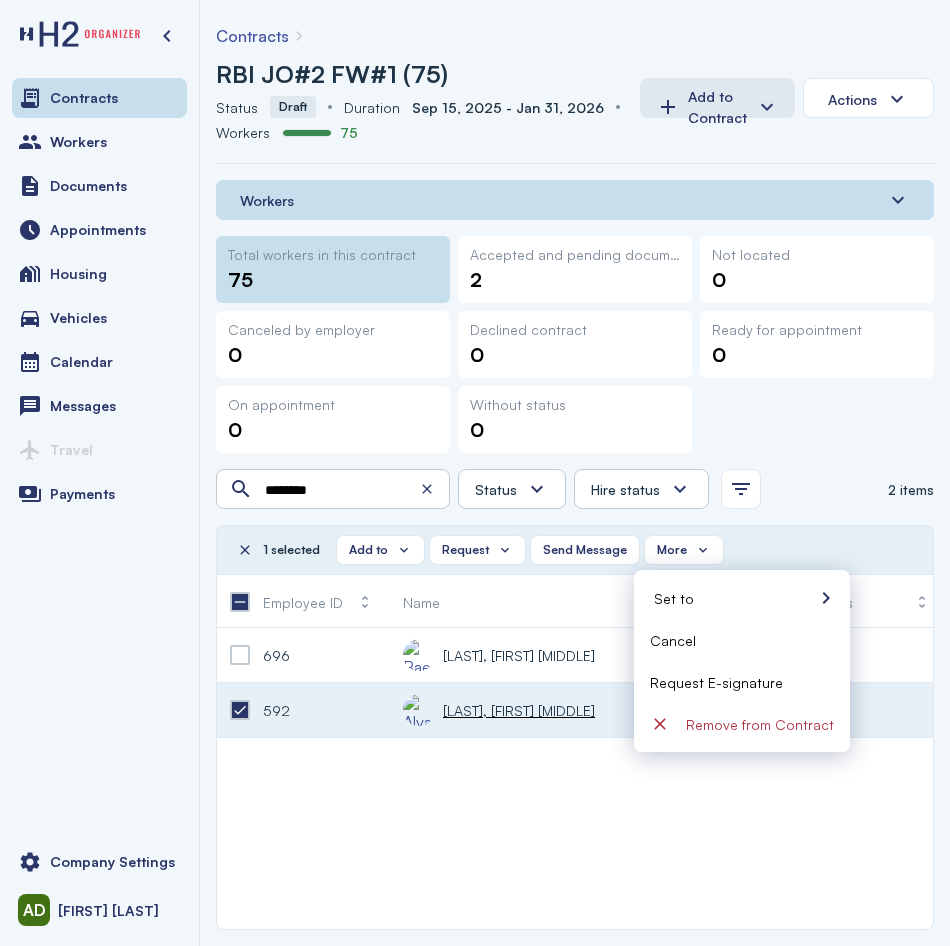 click on "Request E-signature" at bounding box center [716, 682] 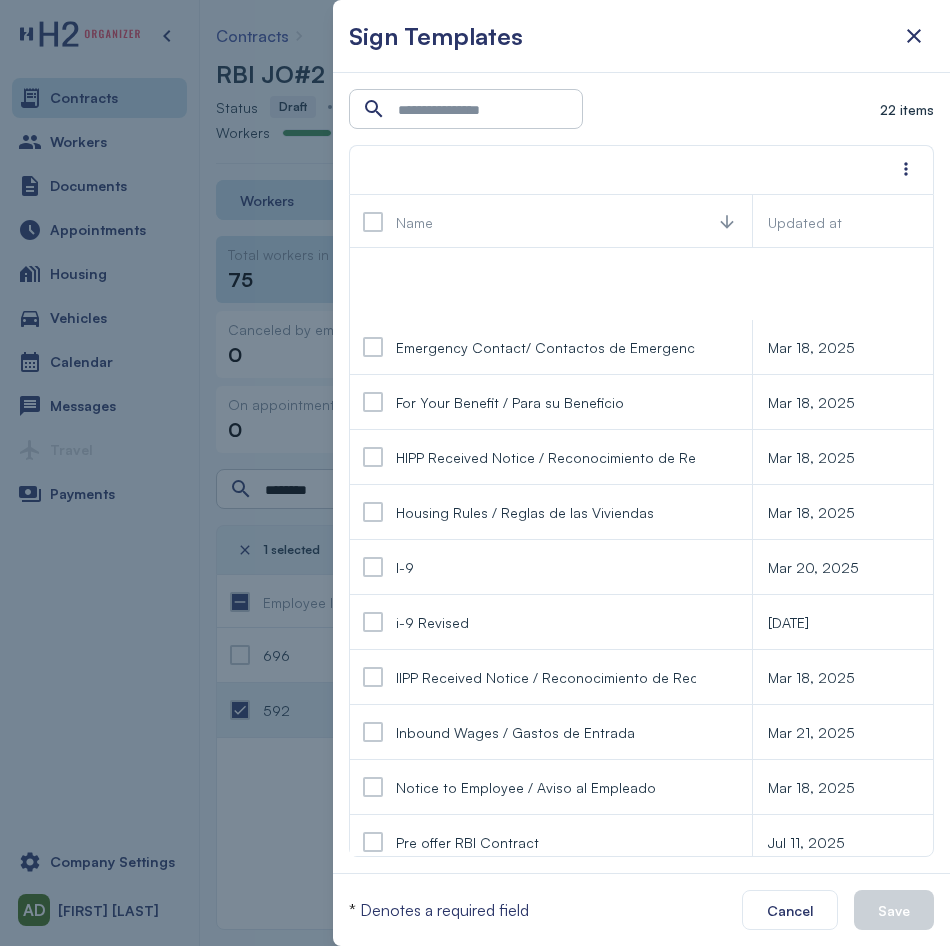 scroll, scrollTop: 300, scrollLeft: 0, axis: vertical 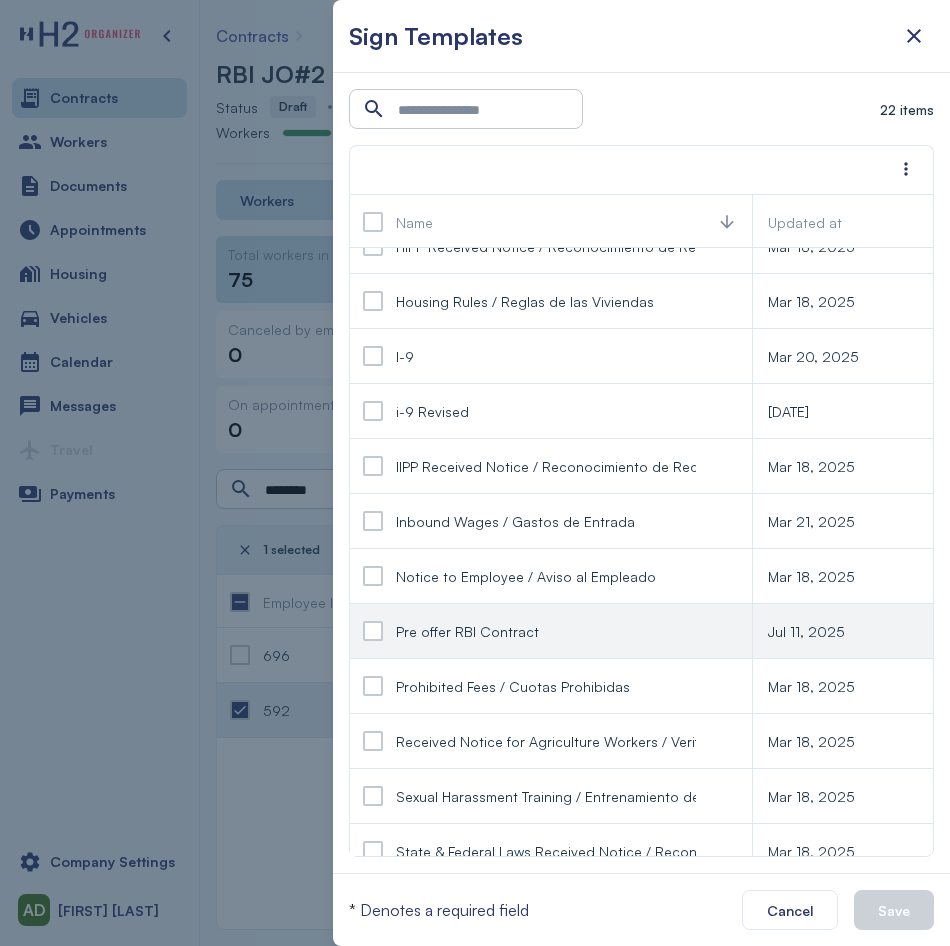 click at bounding box center (373, 631) 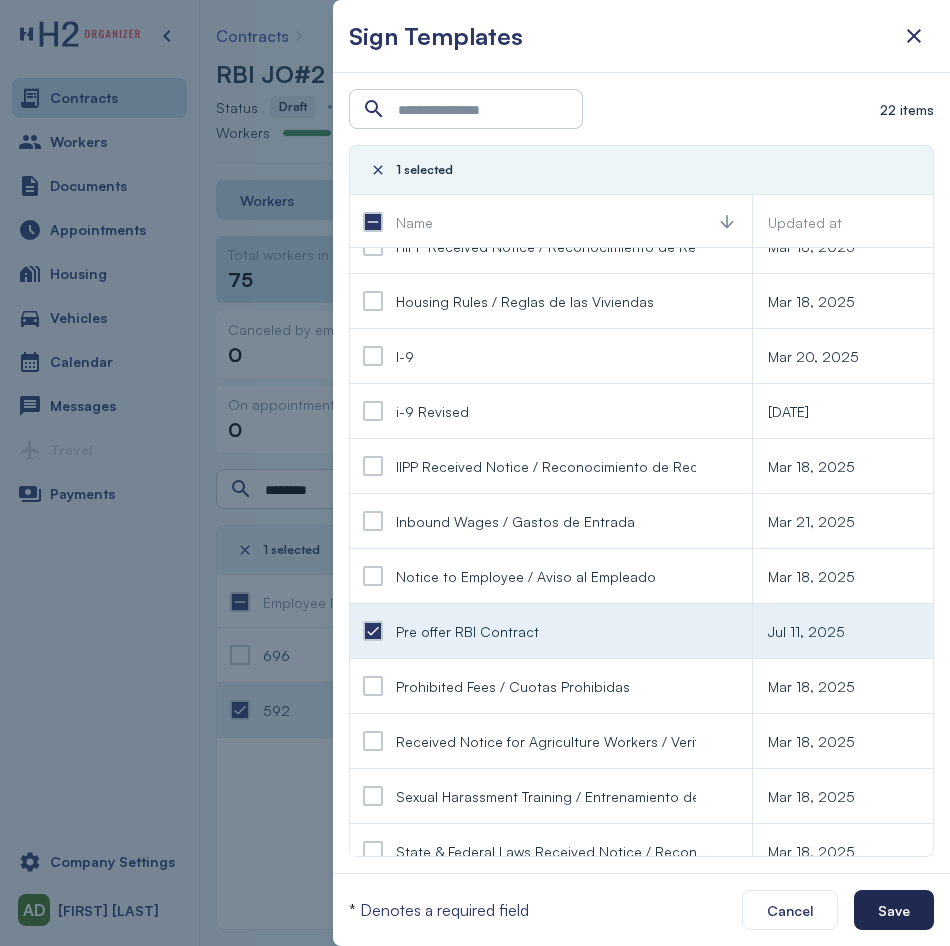 click on "Save" at bounding box center (894, 910) 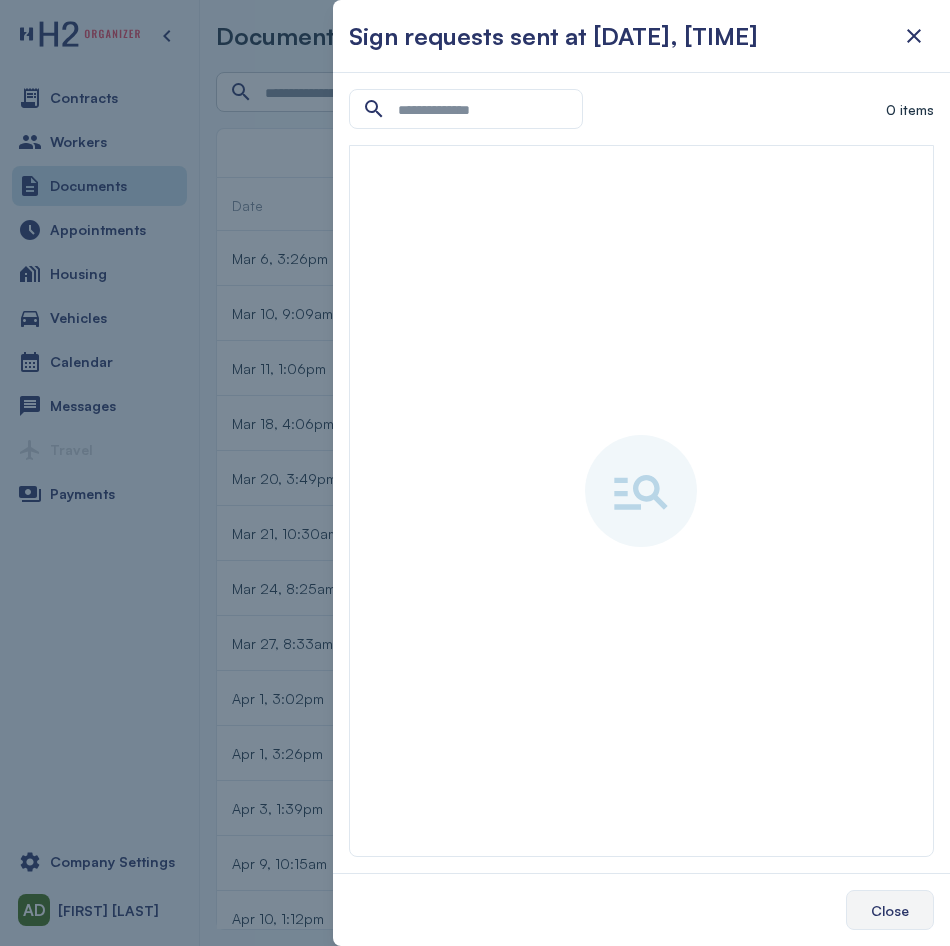 click on "Close" at bounding box center (890, 910) 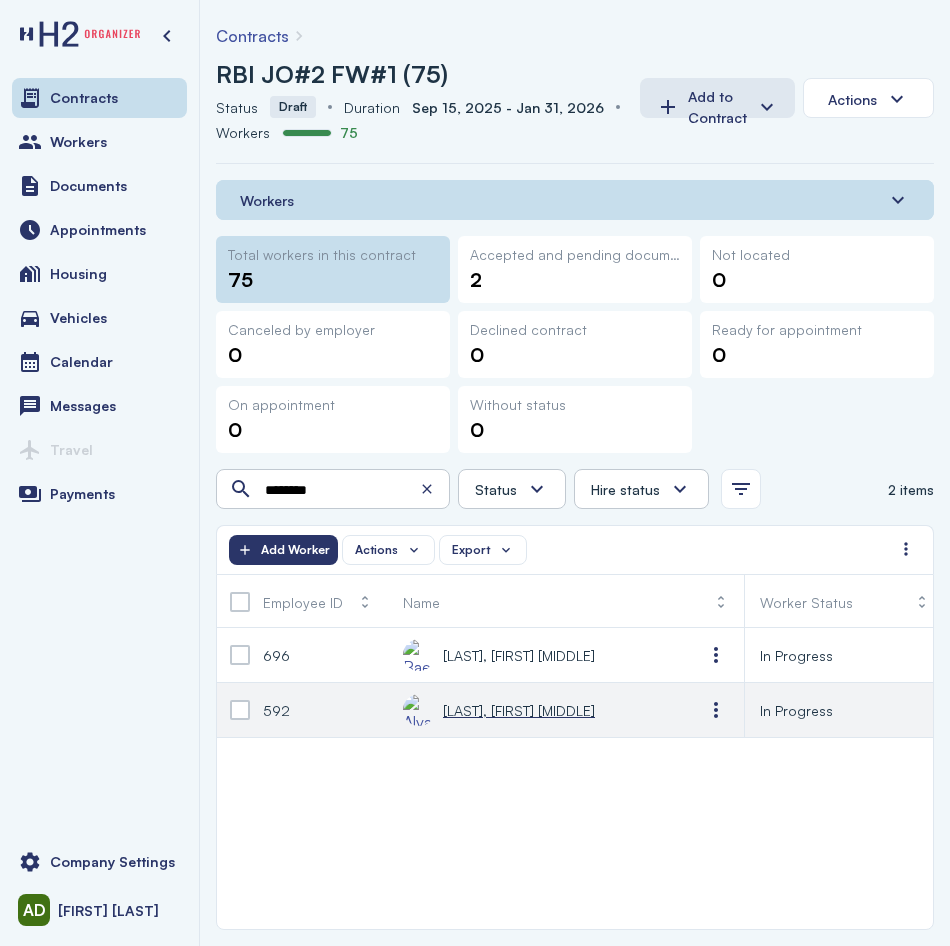 click on "[LAST], [FIRST] [MIDDLE]" at bounding box center [519, 710] 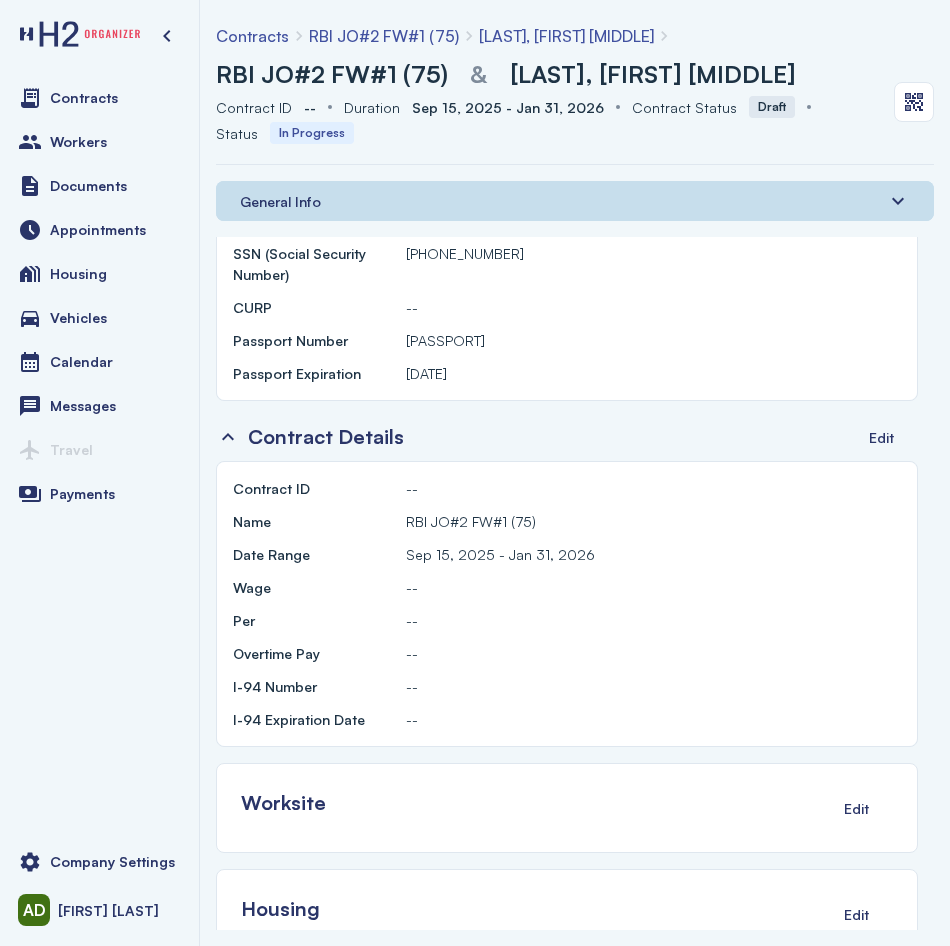 scroll, scrollTop: 282, scrollLeft: 0, axis: vertical 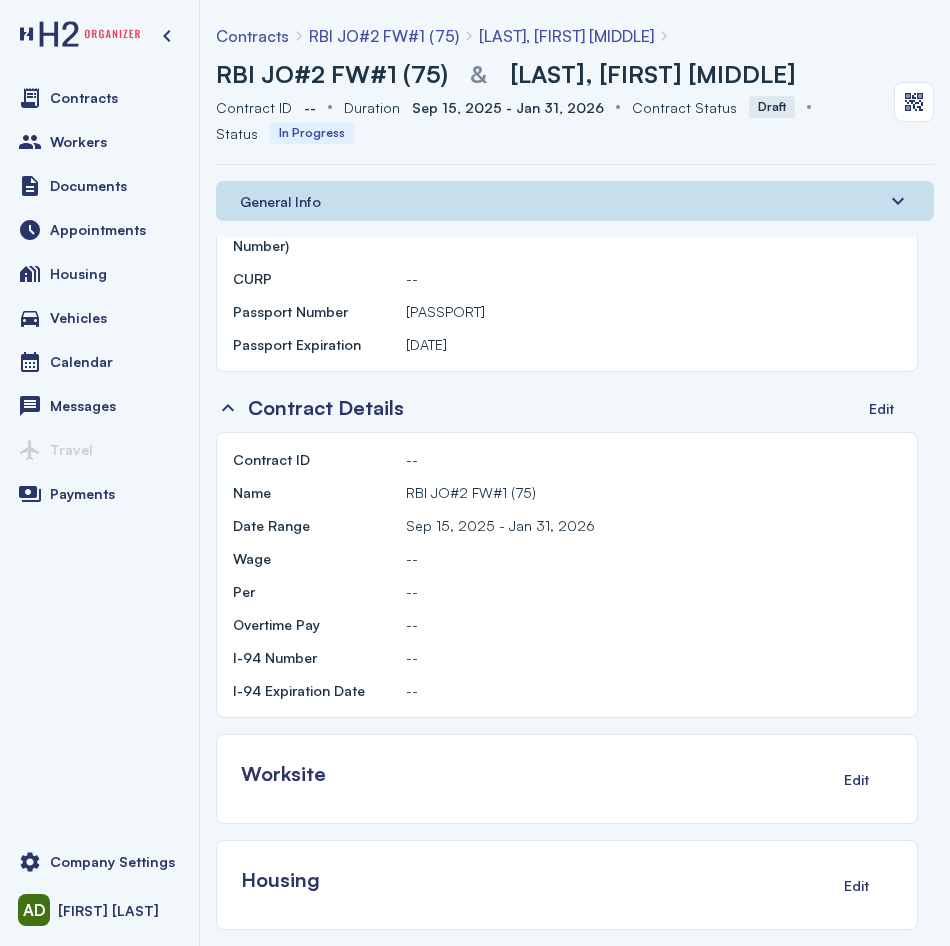 click on "General Info" at bounding box center [575, 201] 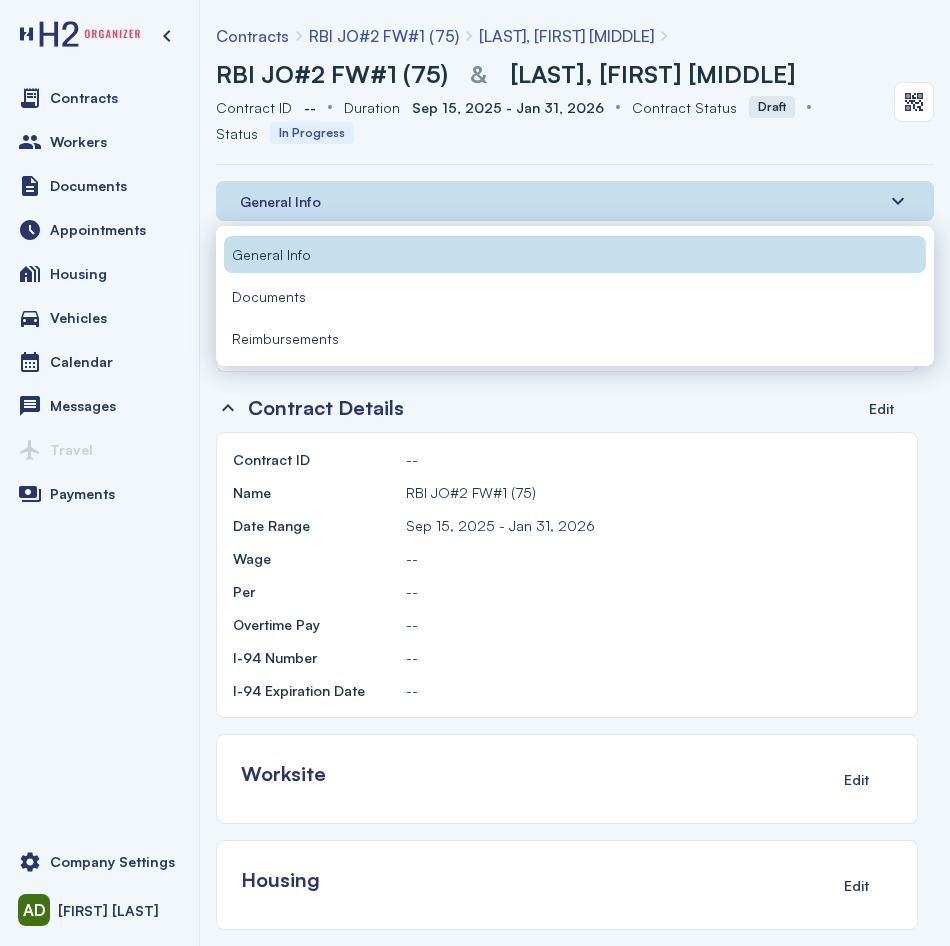 click on "Documents" at bounding box center (575, 296) 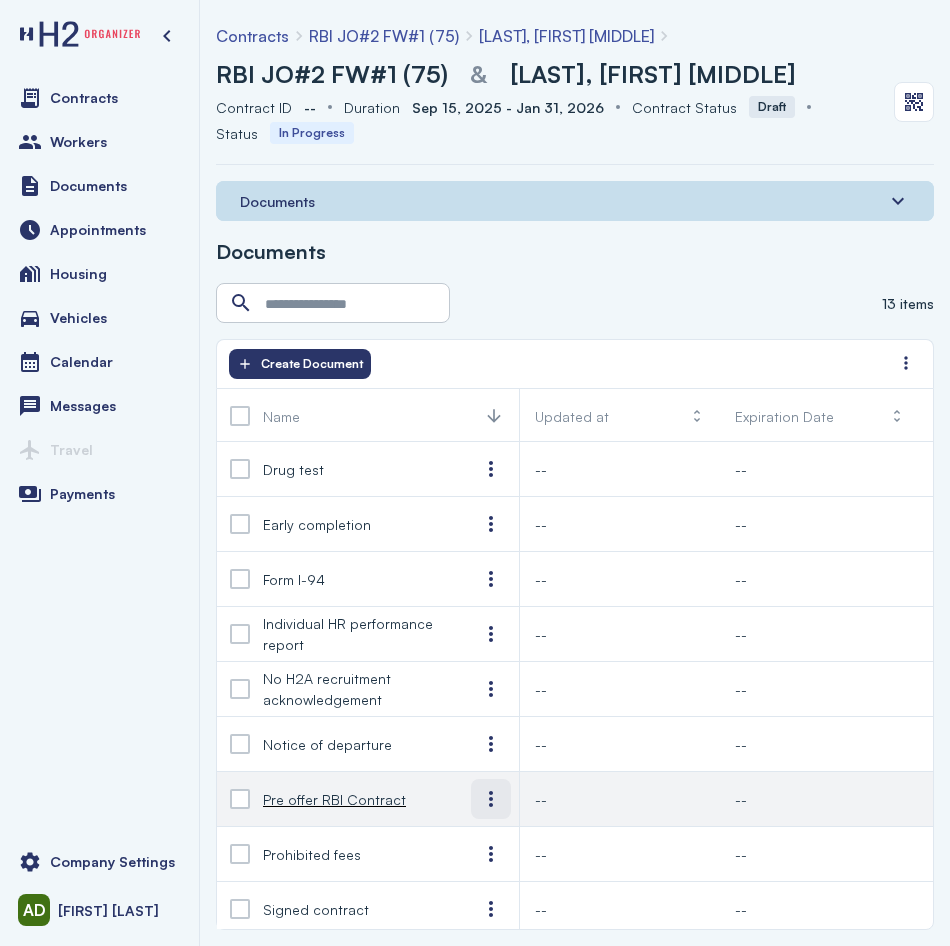 click at bounding box center (491, 799) 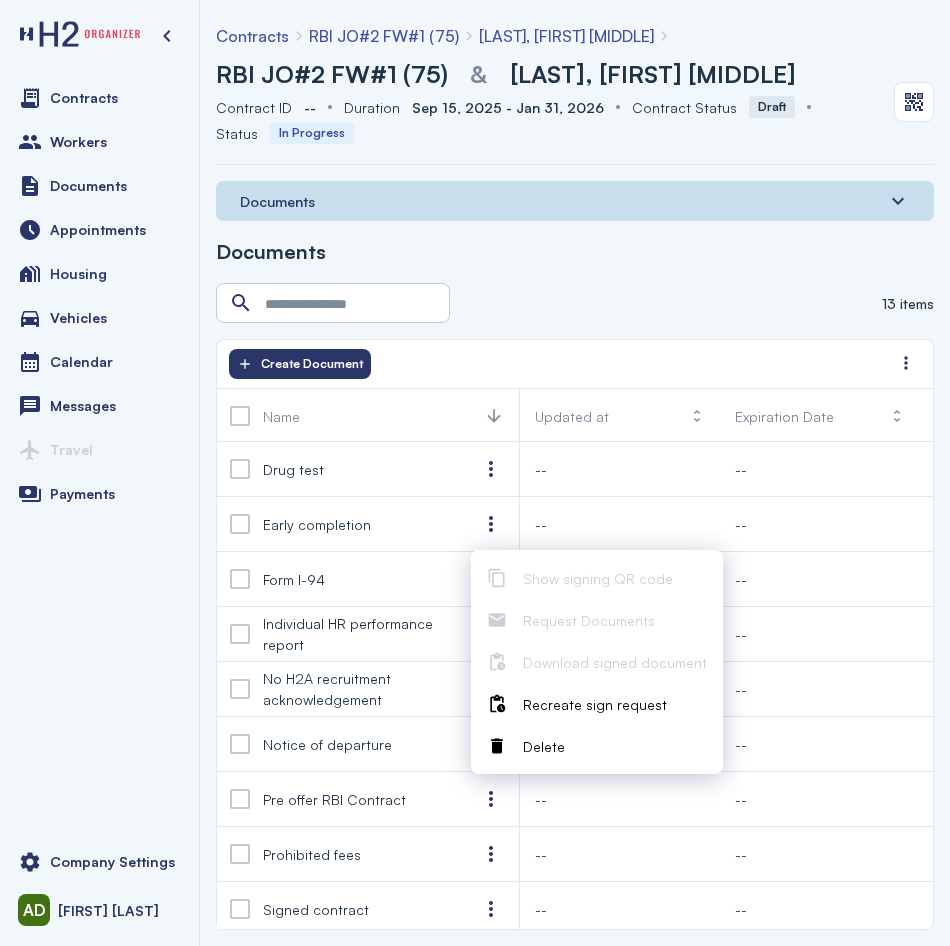 click on "Recreate sign request" at bounding box center [615, 704] 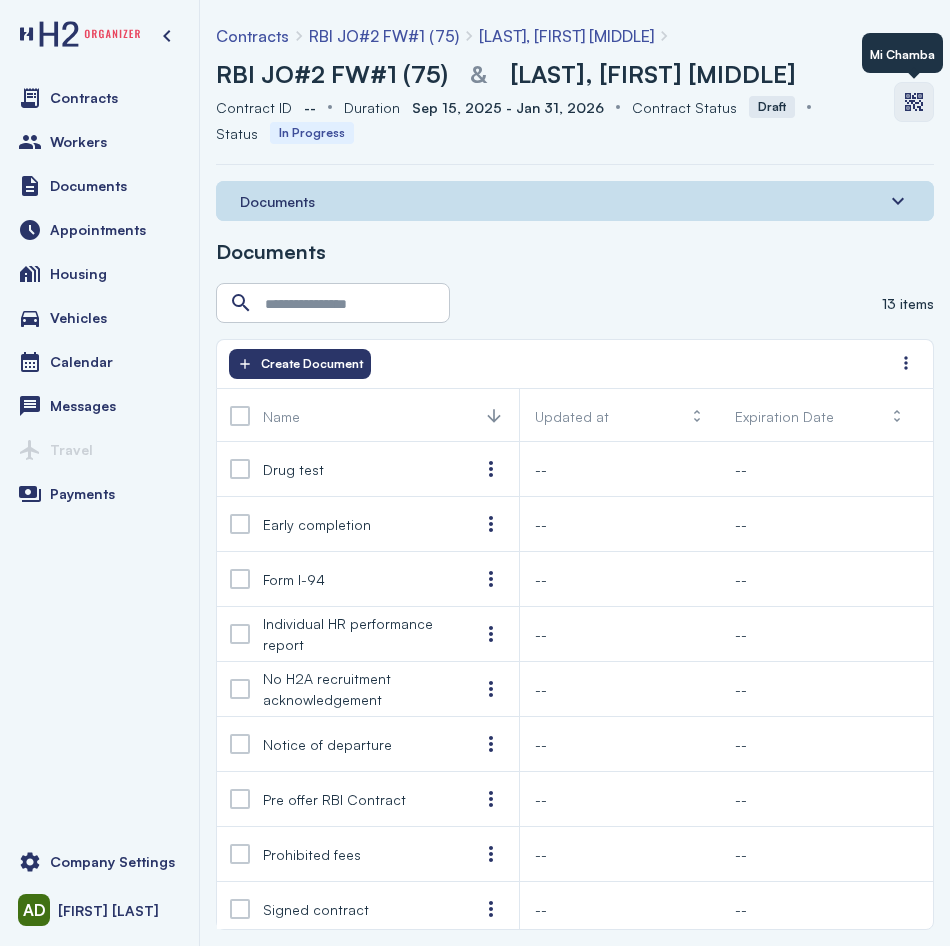 click at bounding box center [914, 102] 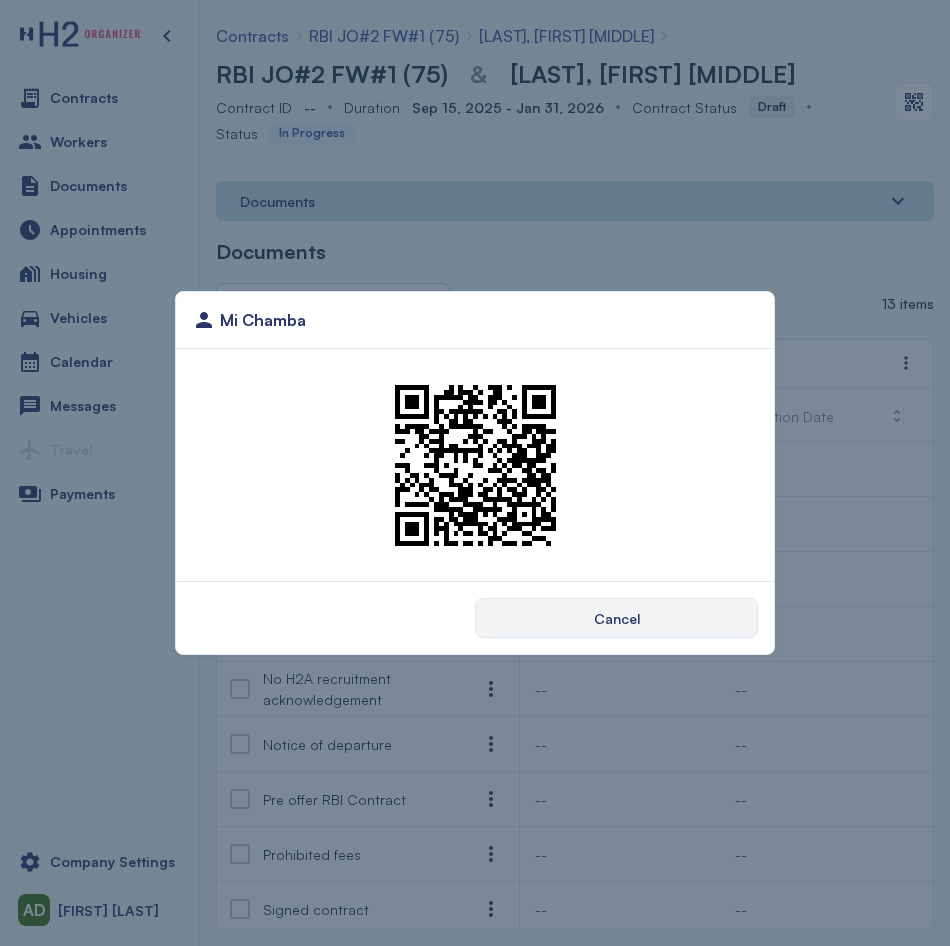 click on "Cancel" at bounding box center [616, 618] 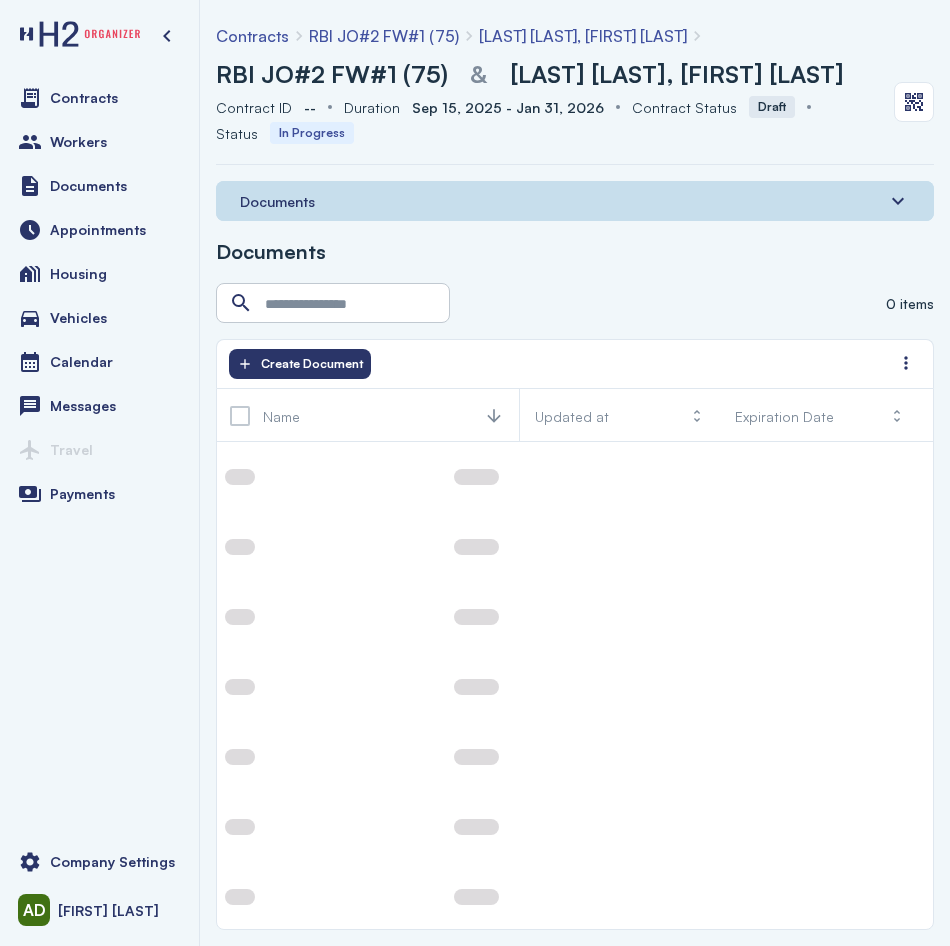 scroll, scrollTop: 0, scrollLeft: 0, axis: both 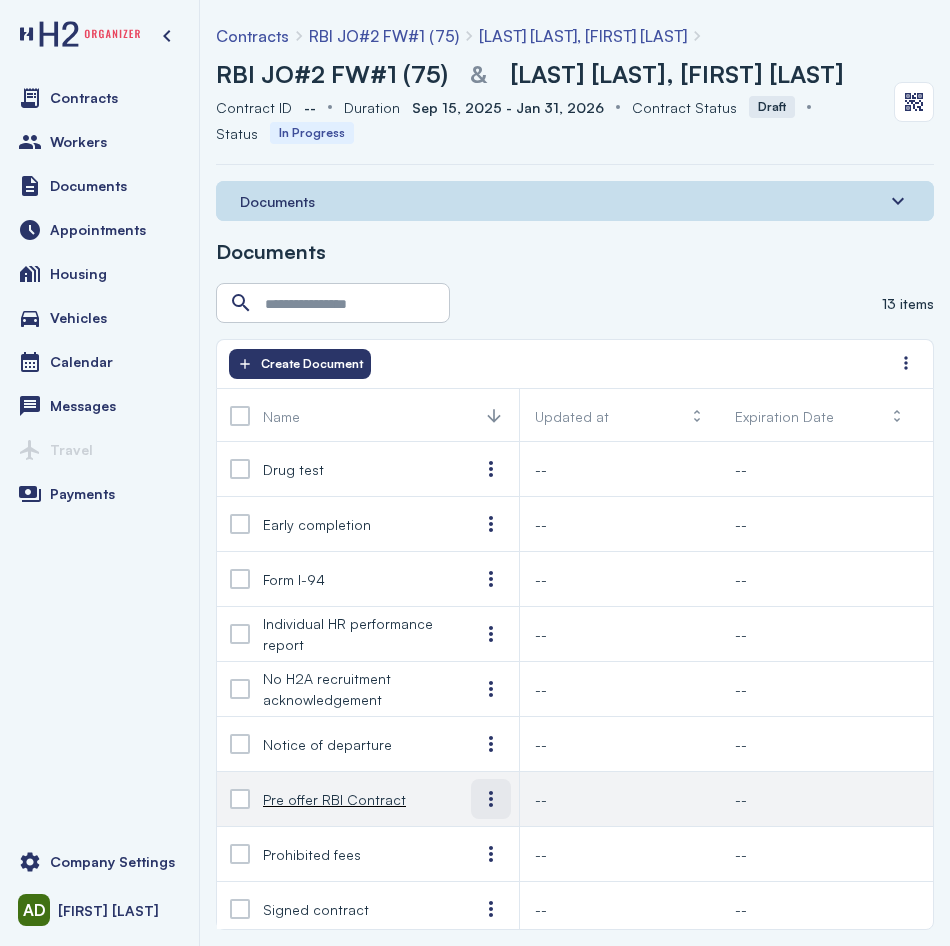 click at bounding box center (491, 799) 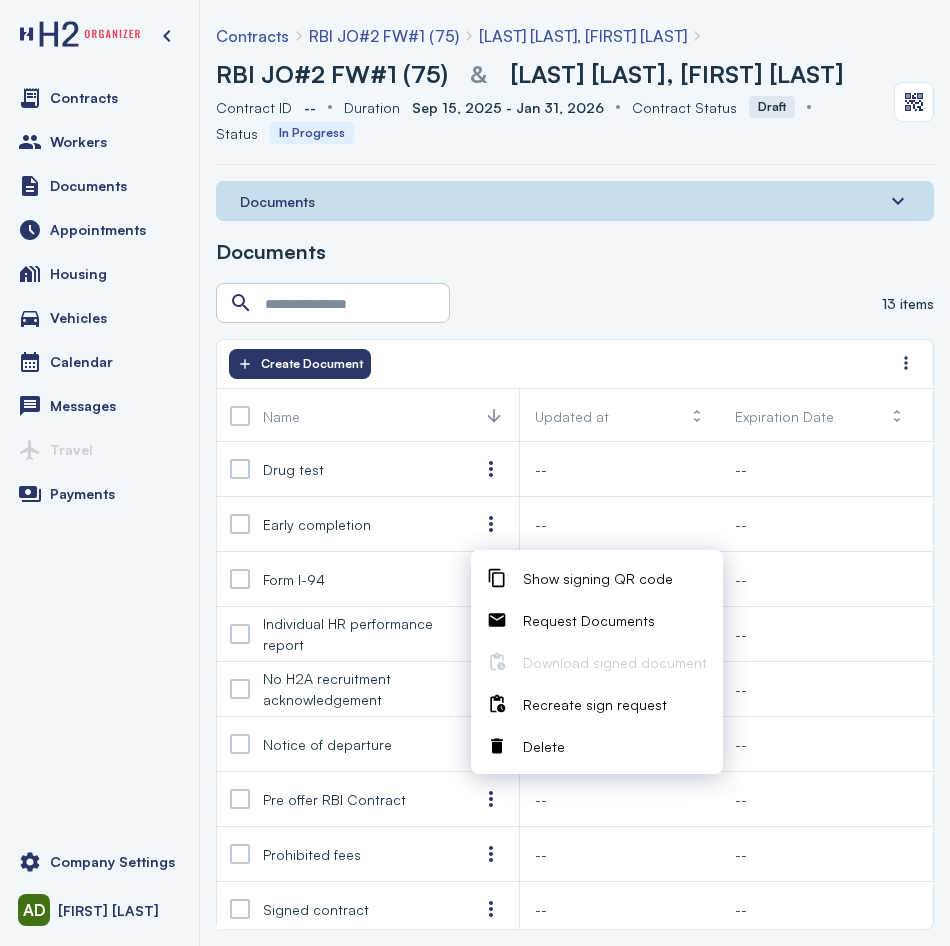 click on "Show signing QR code" at bounding box center [598, 578] 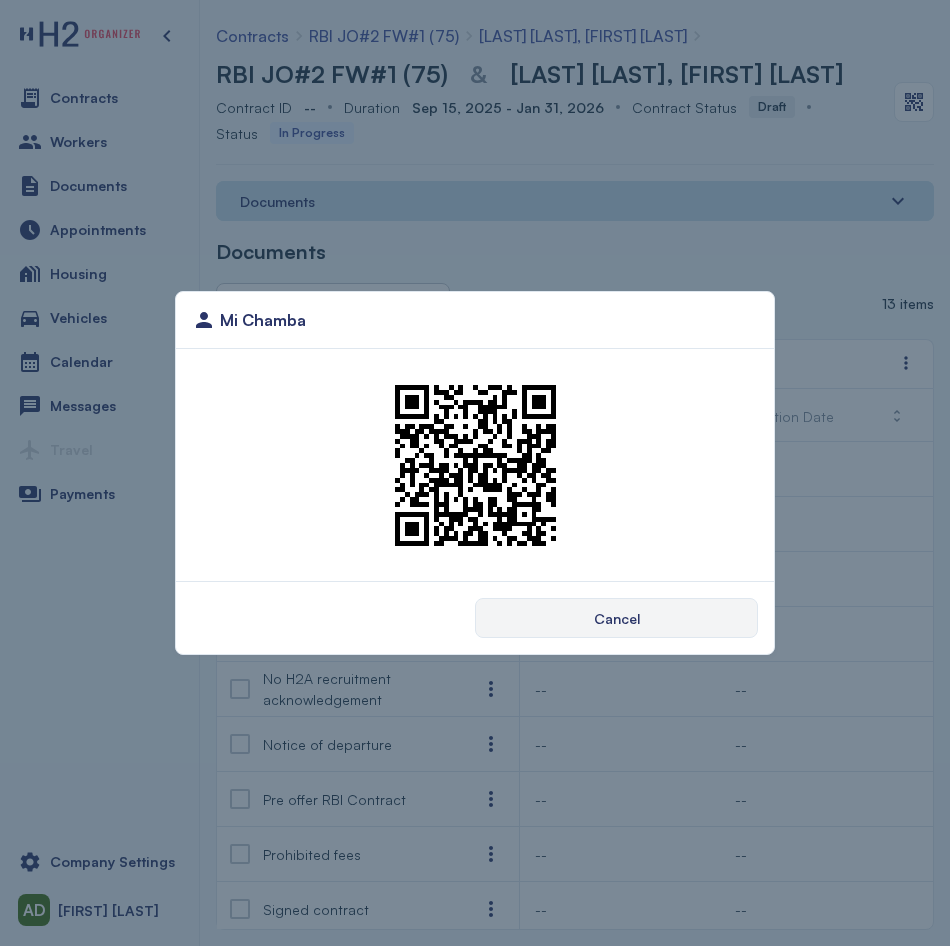 click on "Mi Chamba       Cancel" at bounding box center (475, 473) 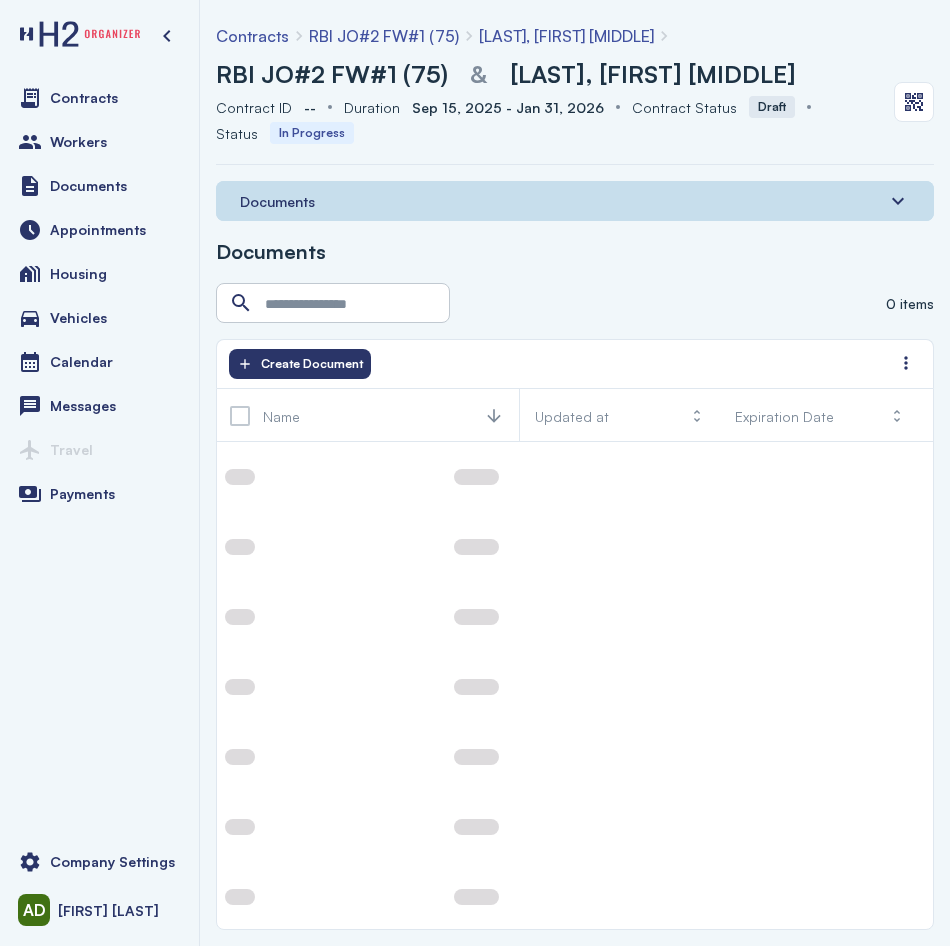 scroll, scrollTop: 0, scrollLeft: 0, axis: both 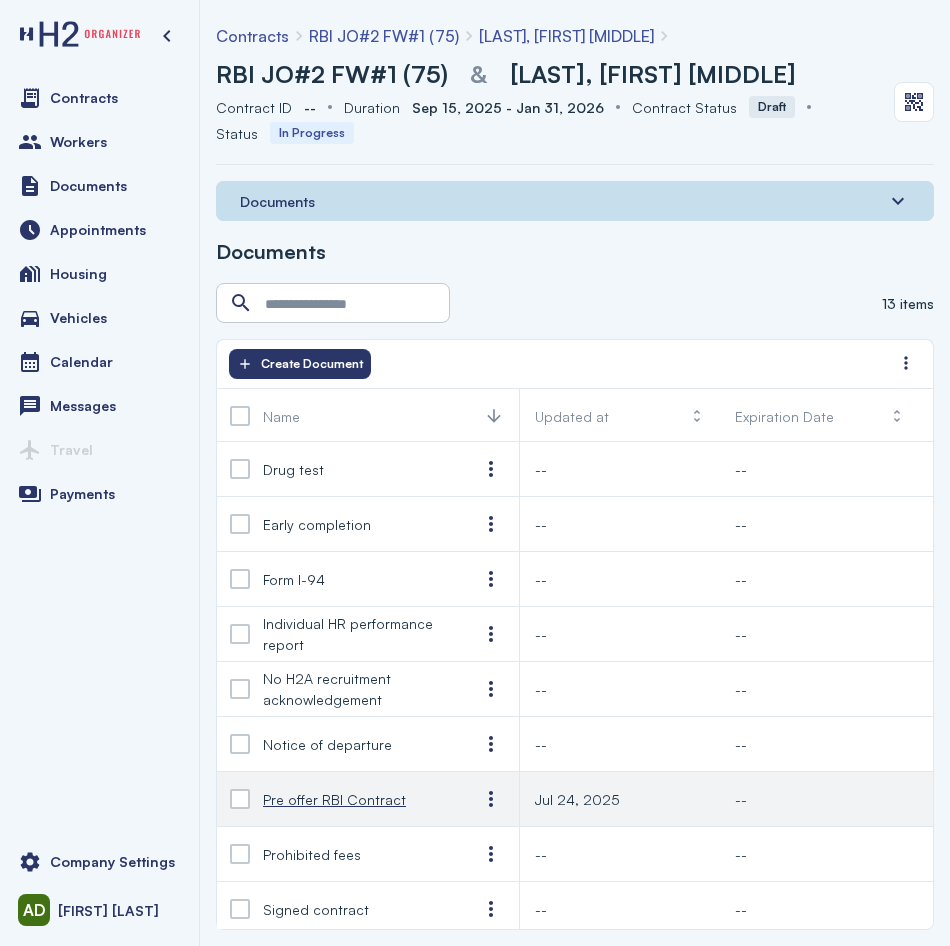 click on "Pre offer RBI Contract" at bounding box center (355, 799) 